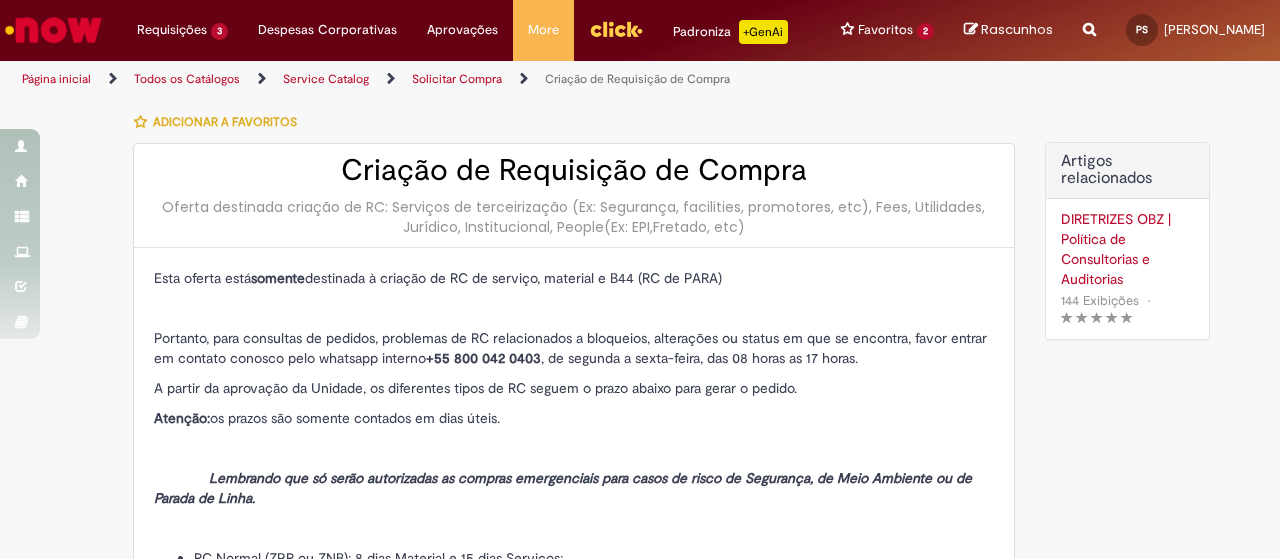 select on "*******" 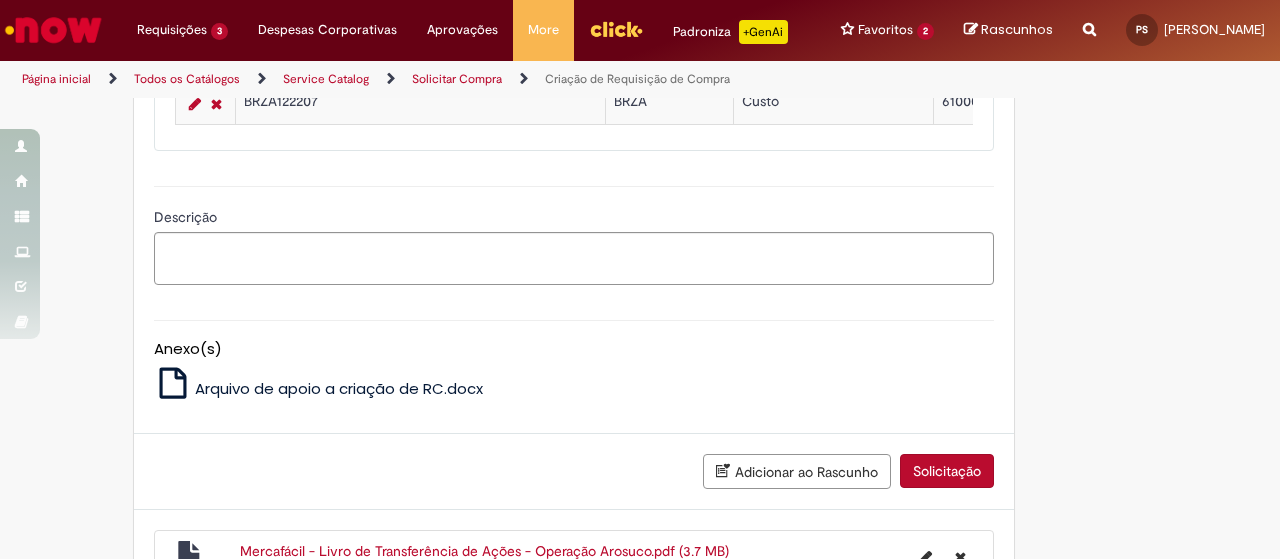 click at bounding box center [195, -60] 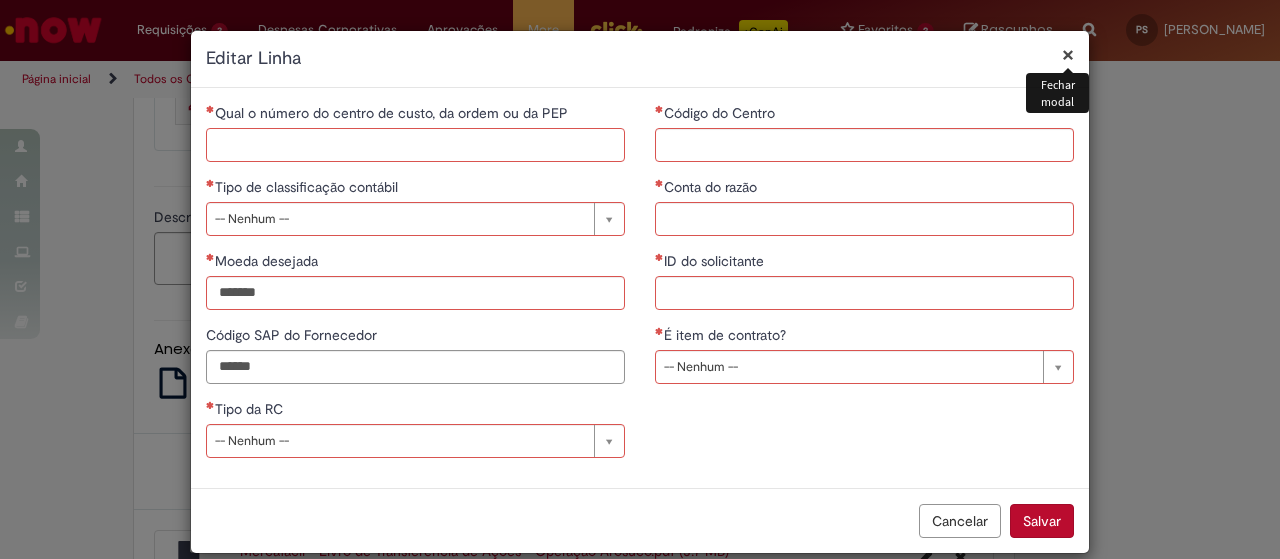 click on "Qual o número do centro de custo, da ordem ou da PEP" at bounding box center (415, 145) 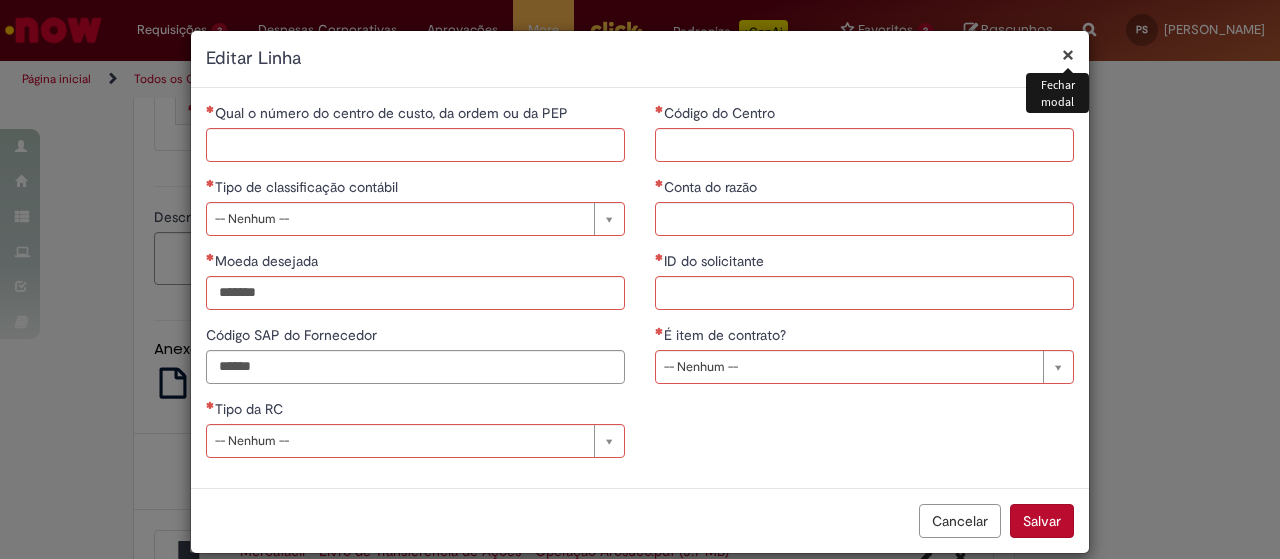 click on "×" at bounding box center [1068, 54] 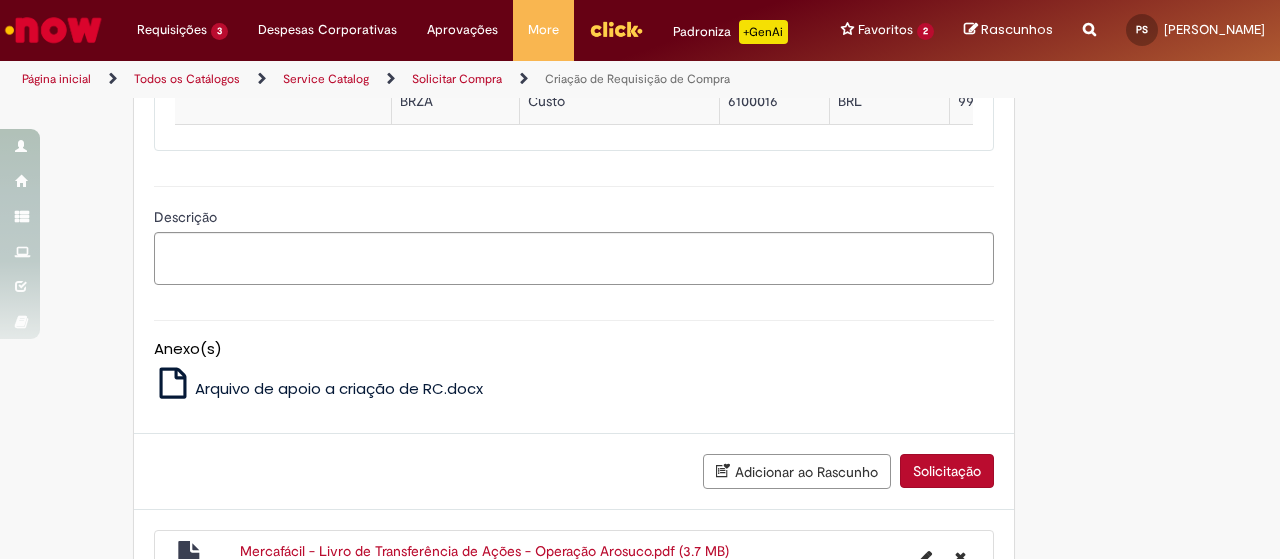 scroll, scrollTop: 0, scrollLeft: 0, axis: both 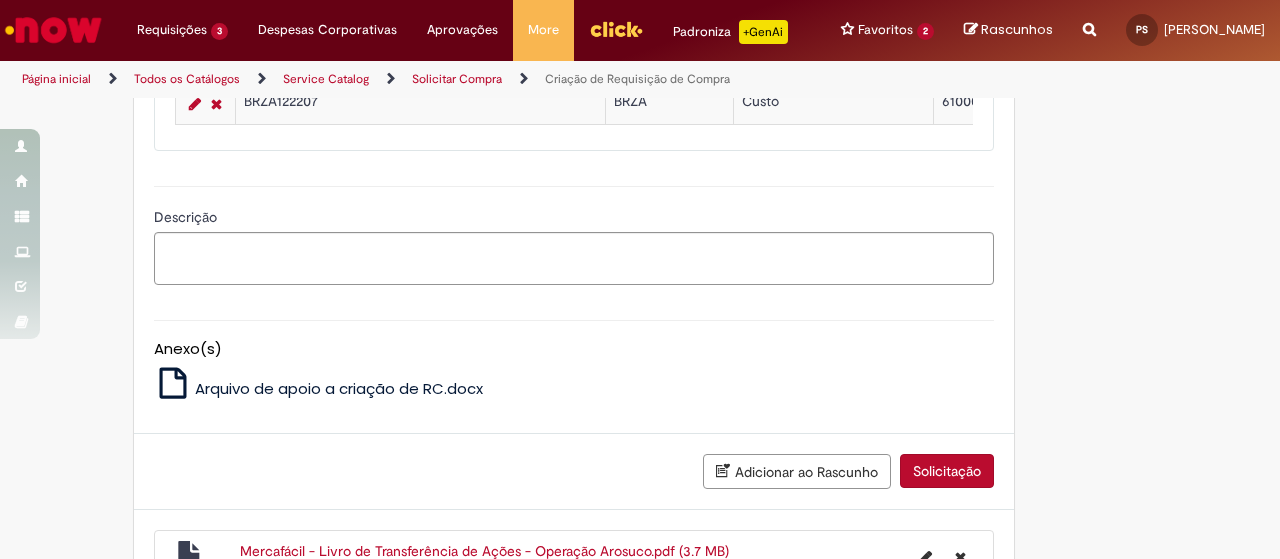 click at bounding box center [195, -60] 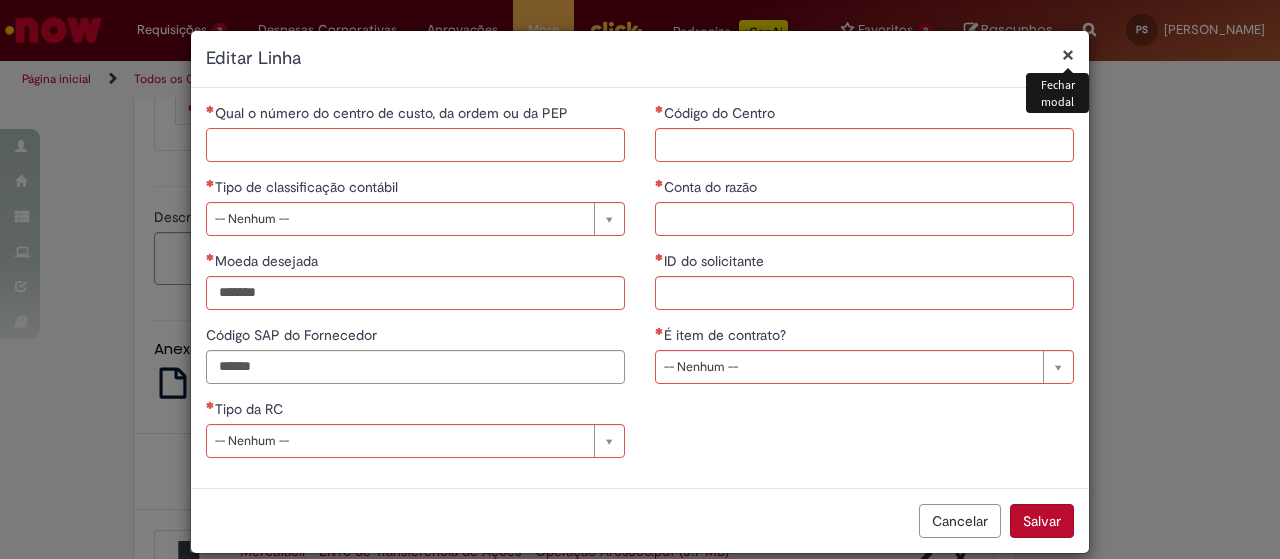 click on "Qual o número do centro de custo, da ordem ou da PEP" at bounding box center (415, 145) 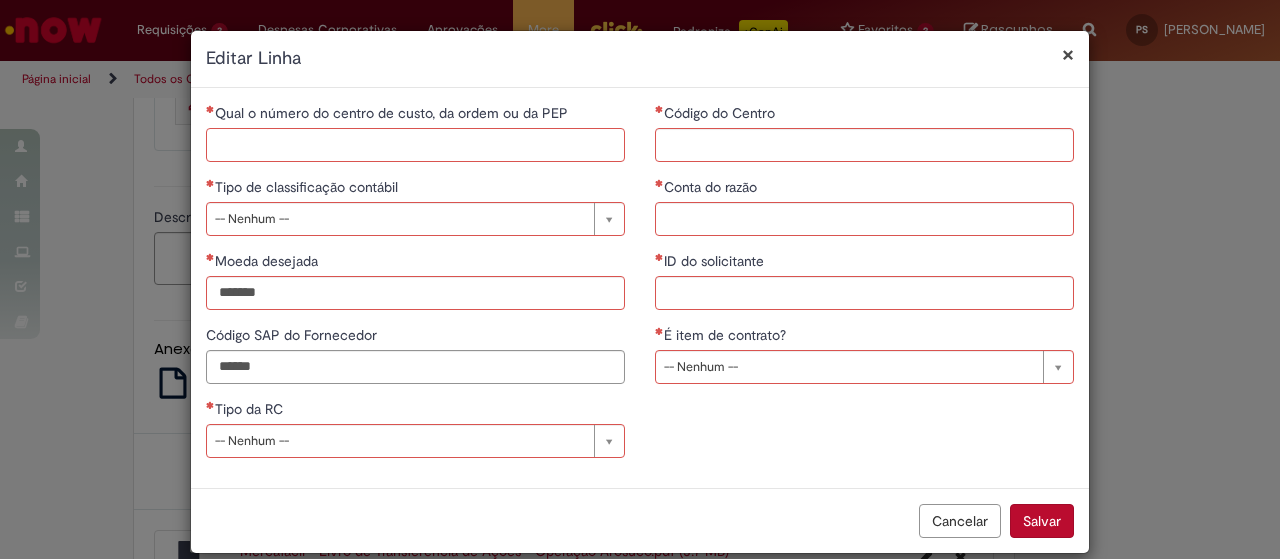 paste on "**********" 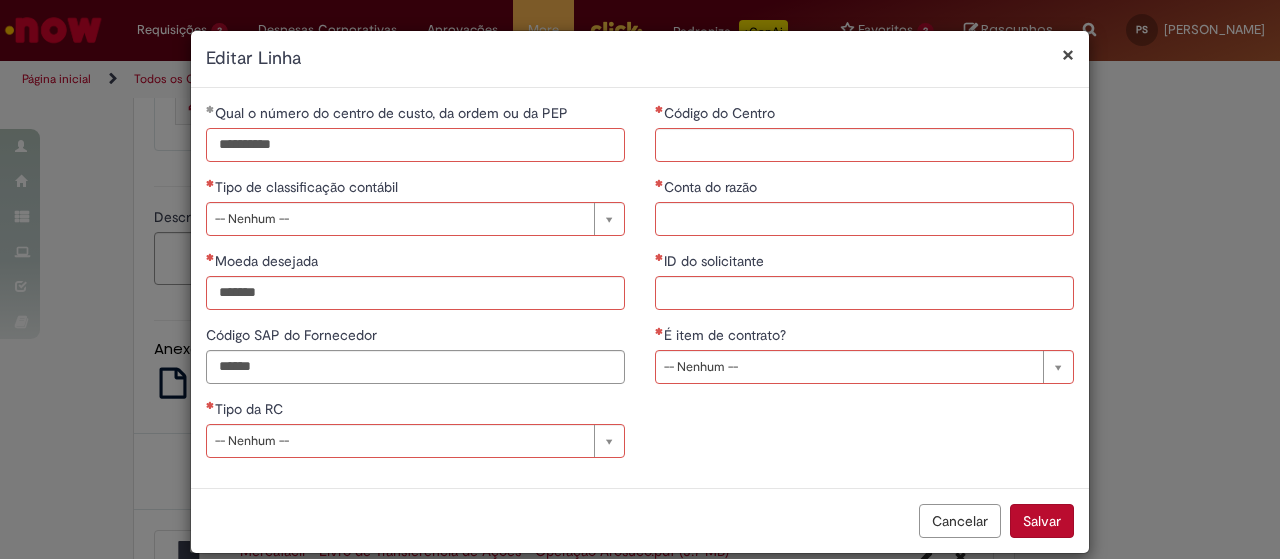 type on "**********" 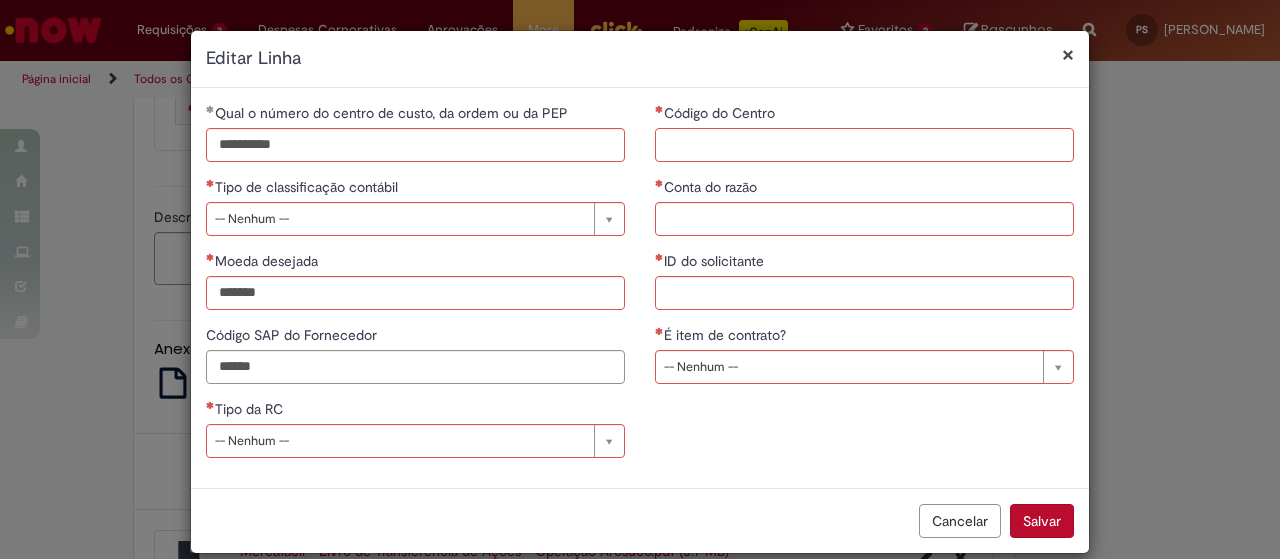 click on "Código do Centro" at bounding box center (864, 145) 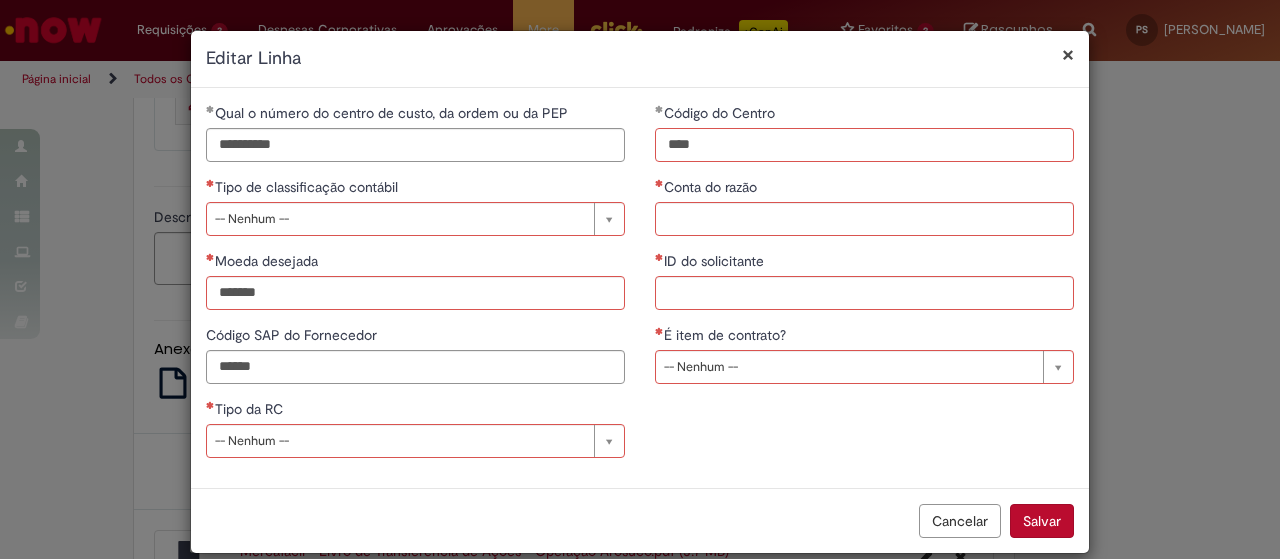 drag, startPoint x: 710, startPoint y: 137, endPoint x: 542, endPoint y: 120, distance: 168.85793 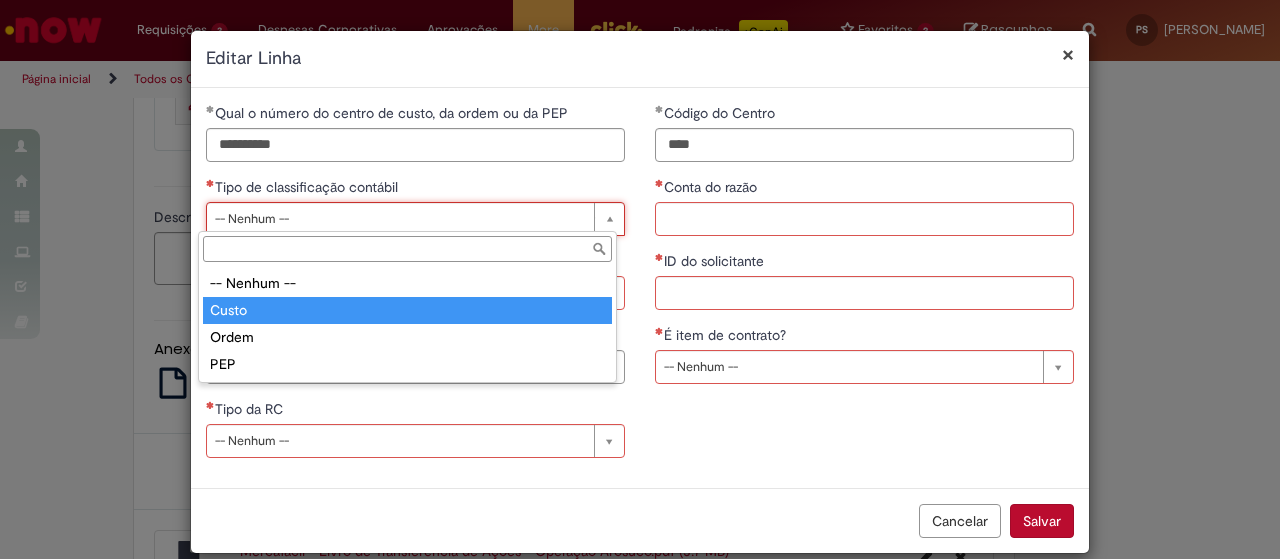type on "*****" 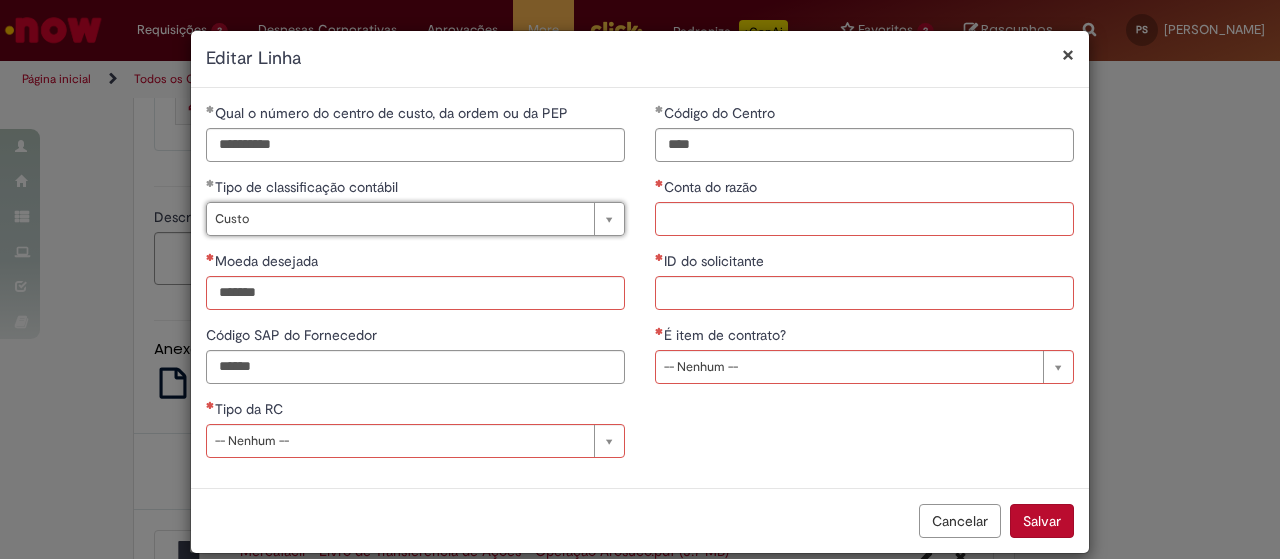 scroll, scrollTop: 0, scrollLeft: 35, axis: horizontal 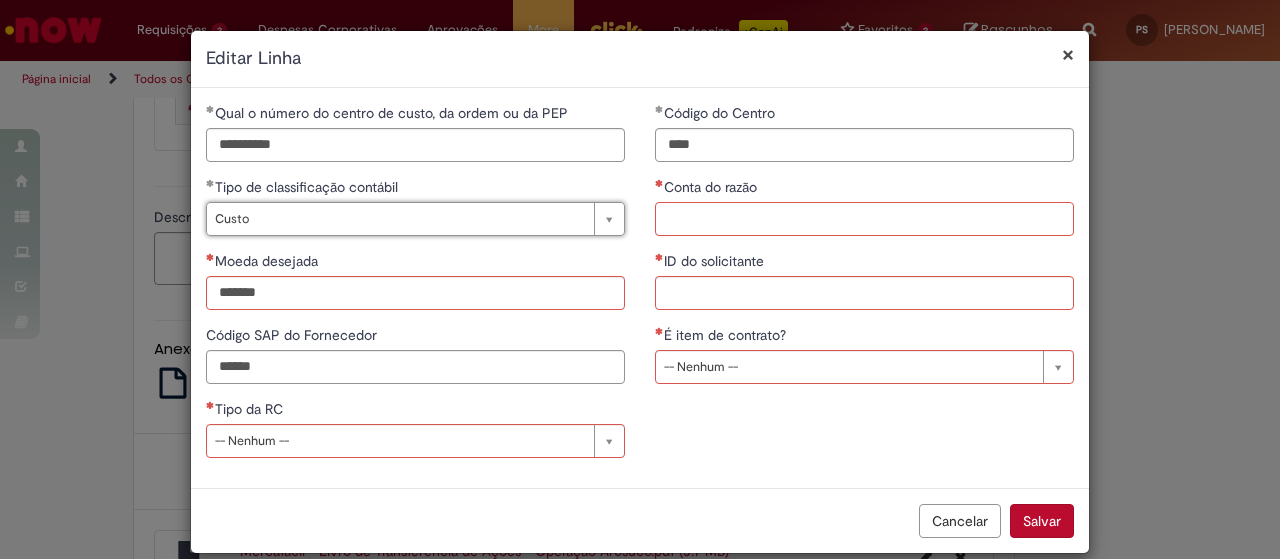 click on "Conta do razão" at bounding box center (864, 219) 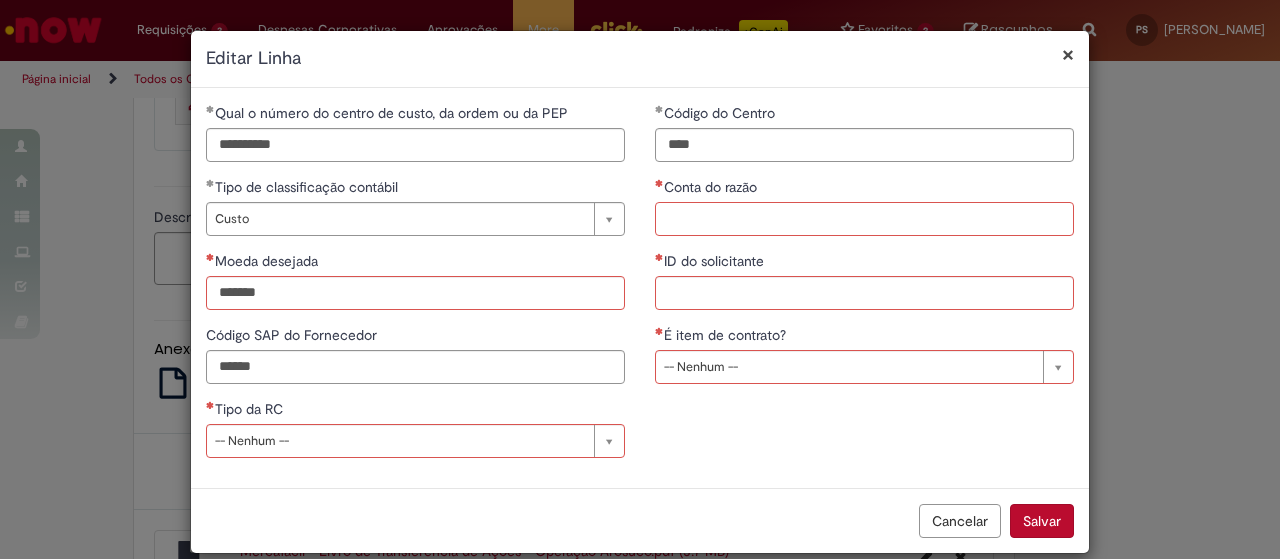 paste on "*******" 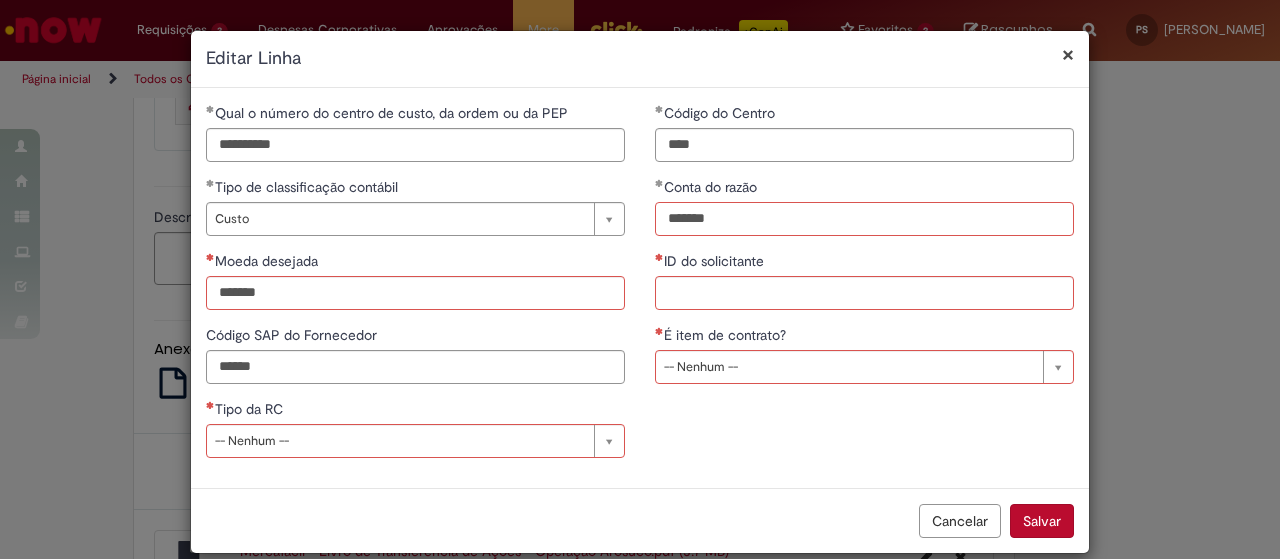 type on "*******" 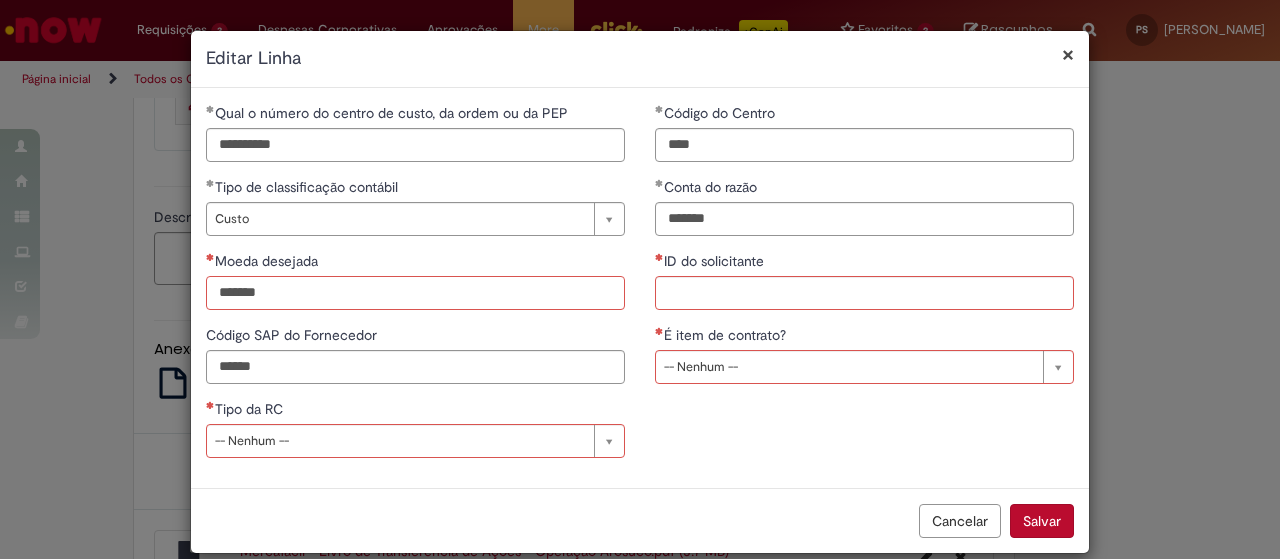click on "Moeda desejada" at bounding box center (415, 293) 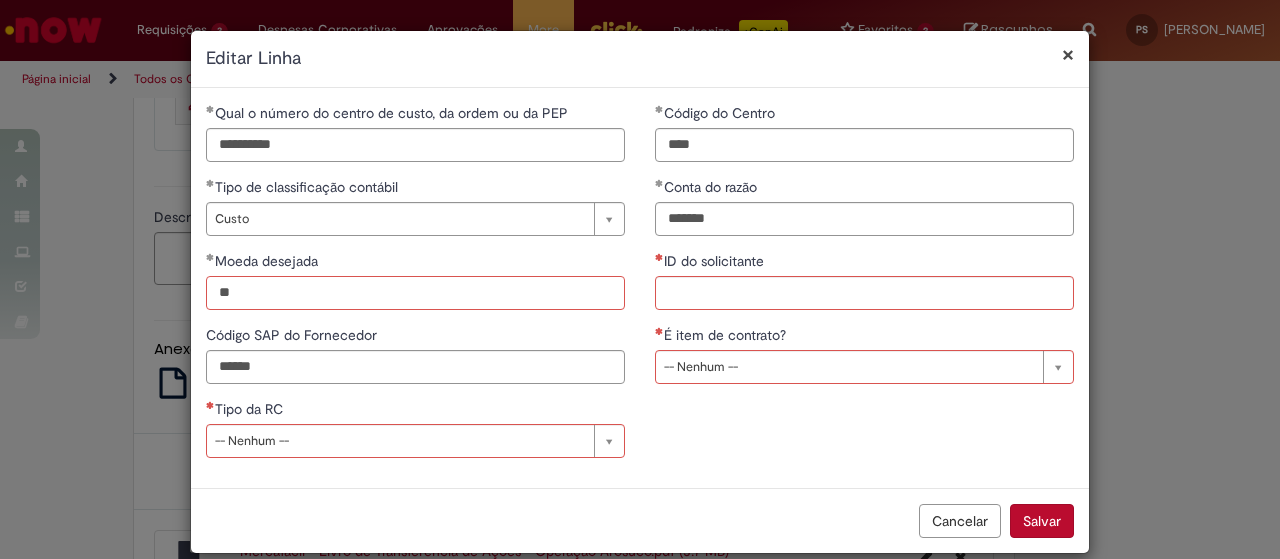 type on "*" 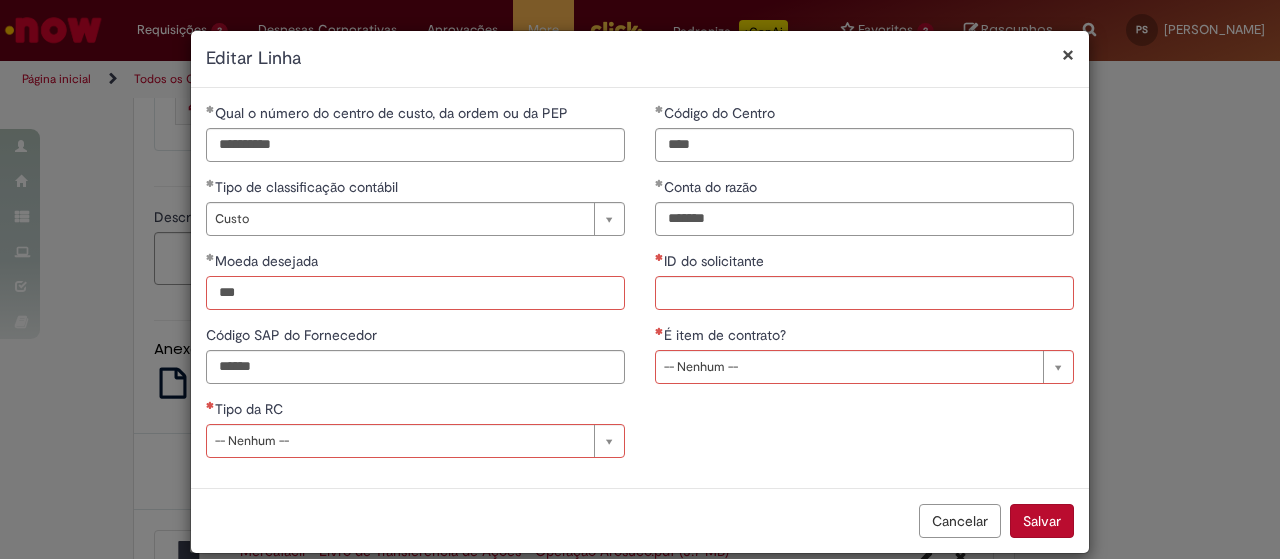type on "***" 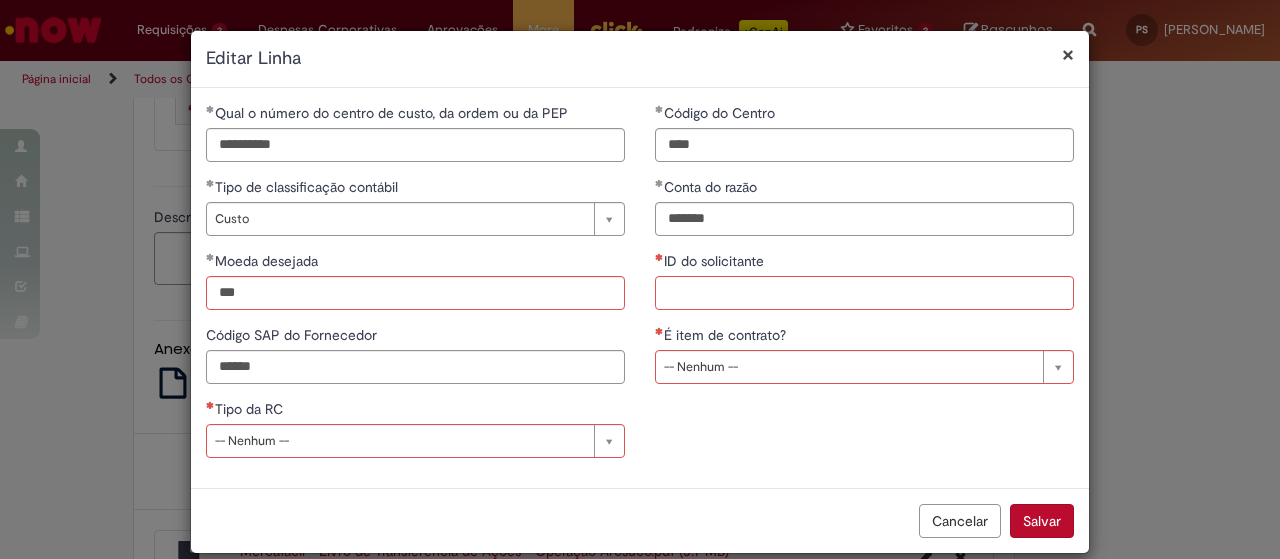click on "ID do solicitante" at bounding box center (864, 293) 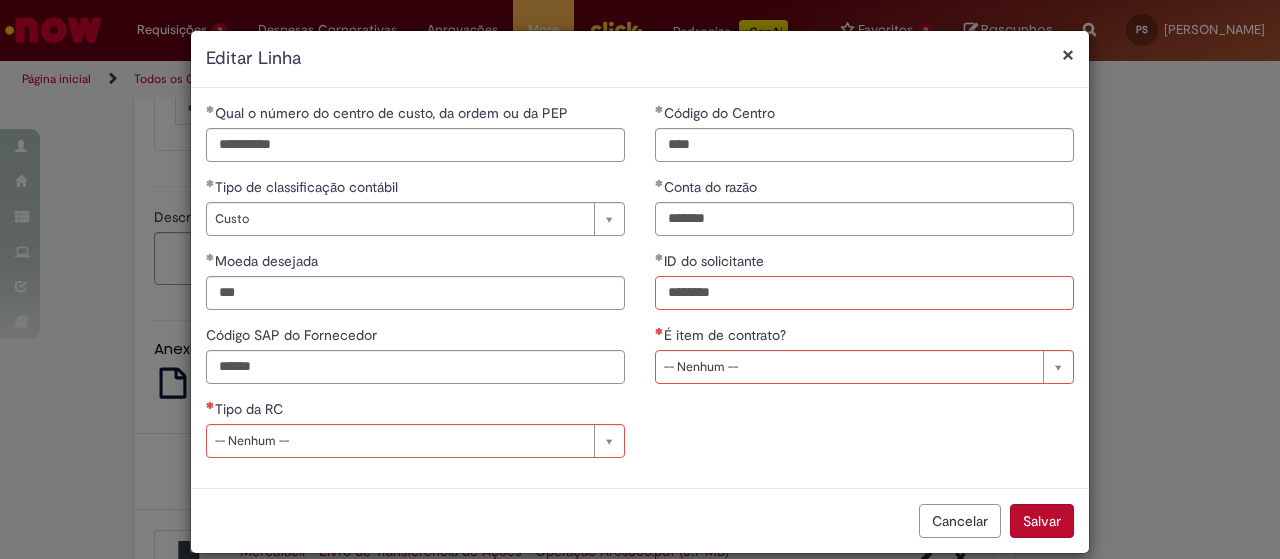 type on "********" 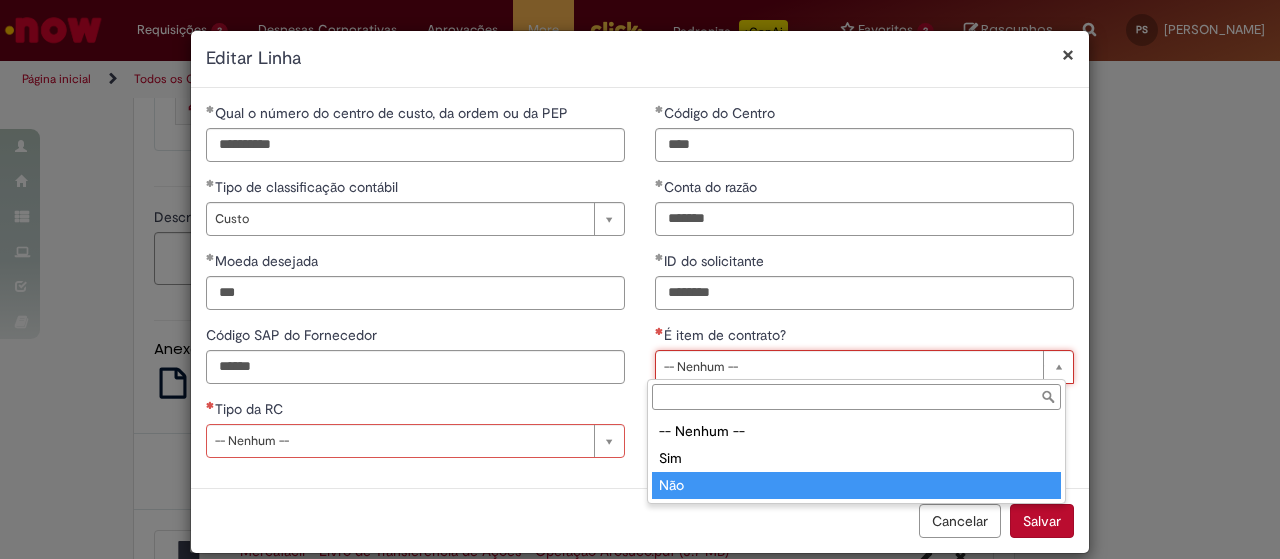 type on "***" 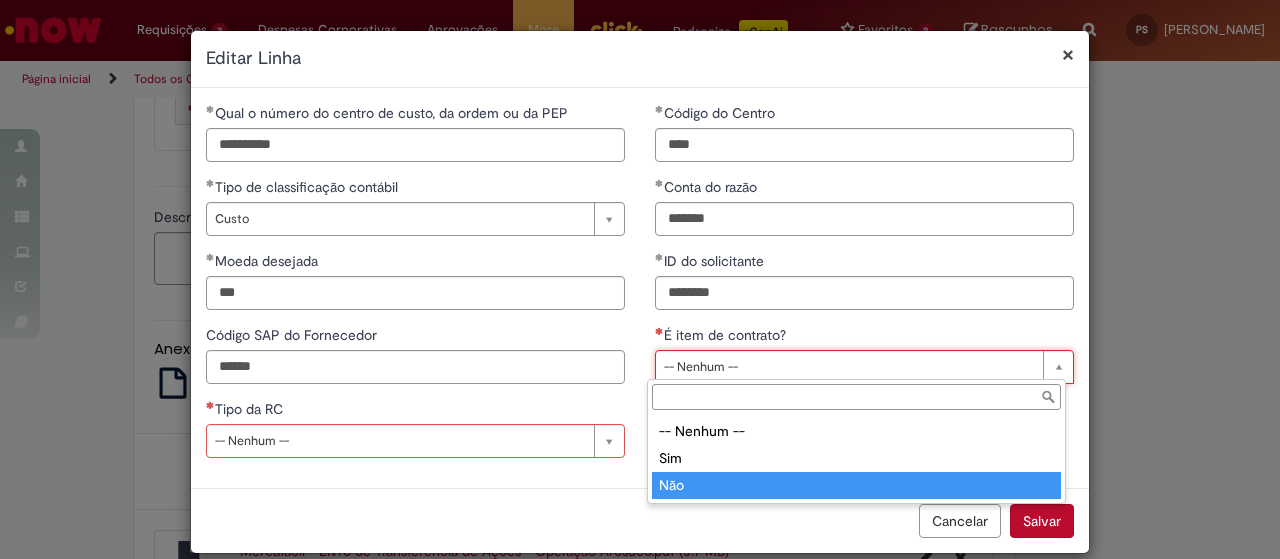 scroll, scrollTop: 0, scrollLeft: 24, axis: horizontal 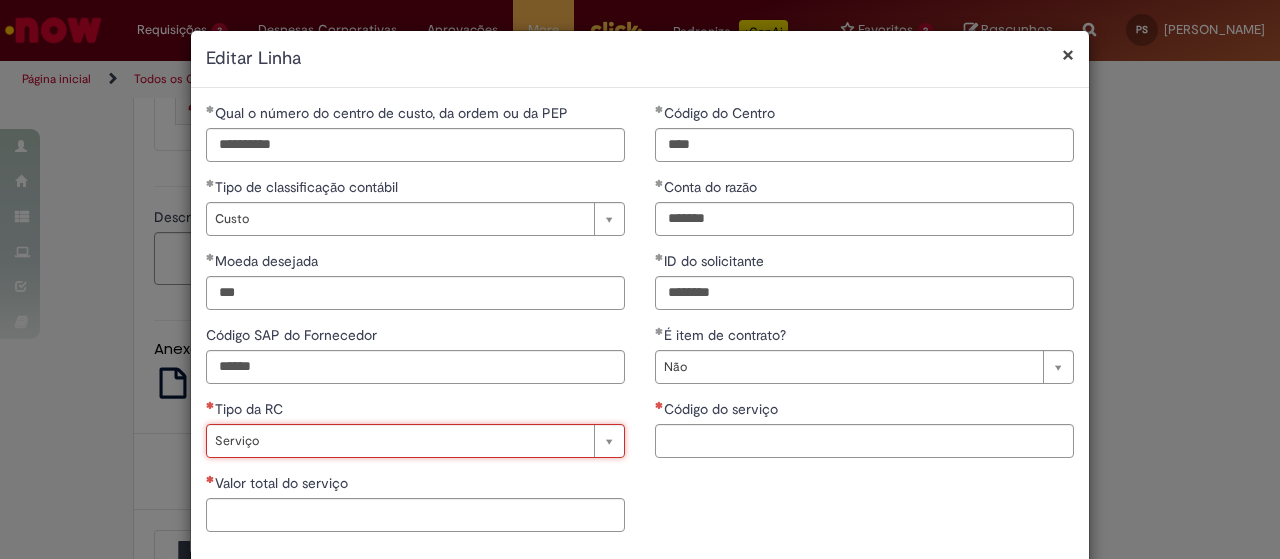 type on "*******" 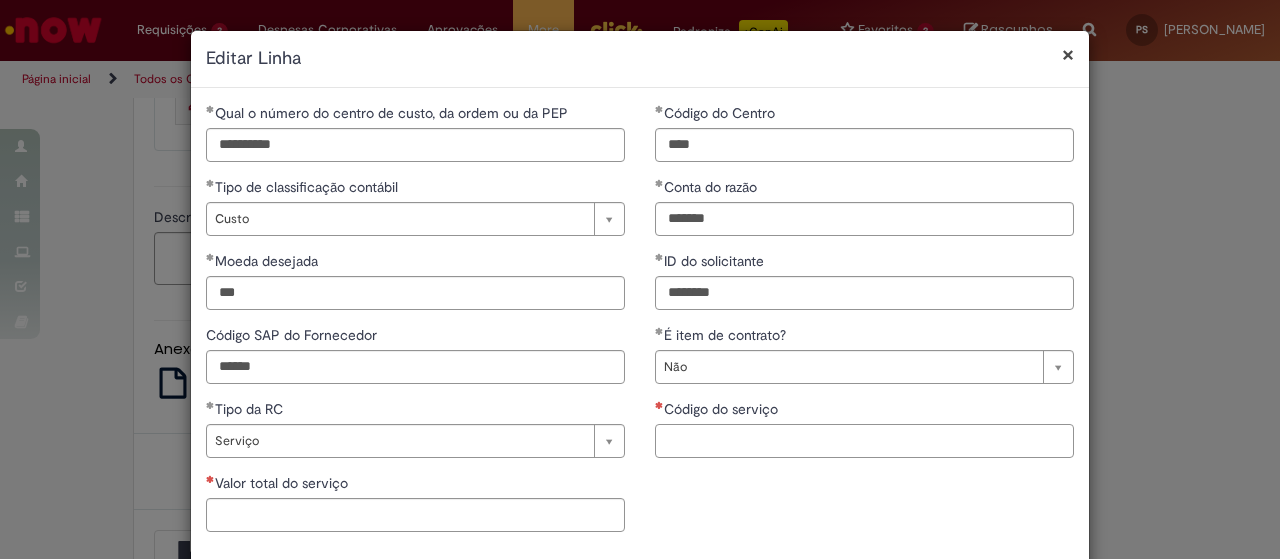 scroll, scrollTop: 0, scrollLeft: 0, axis: both 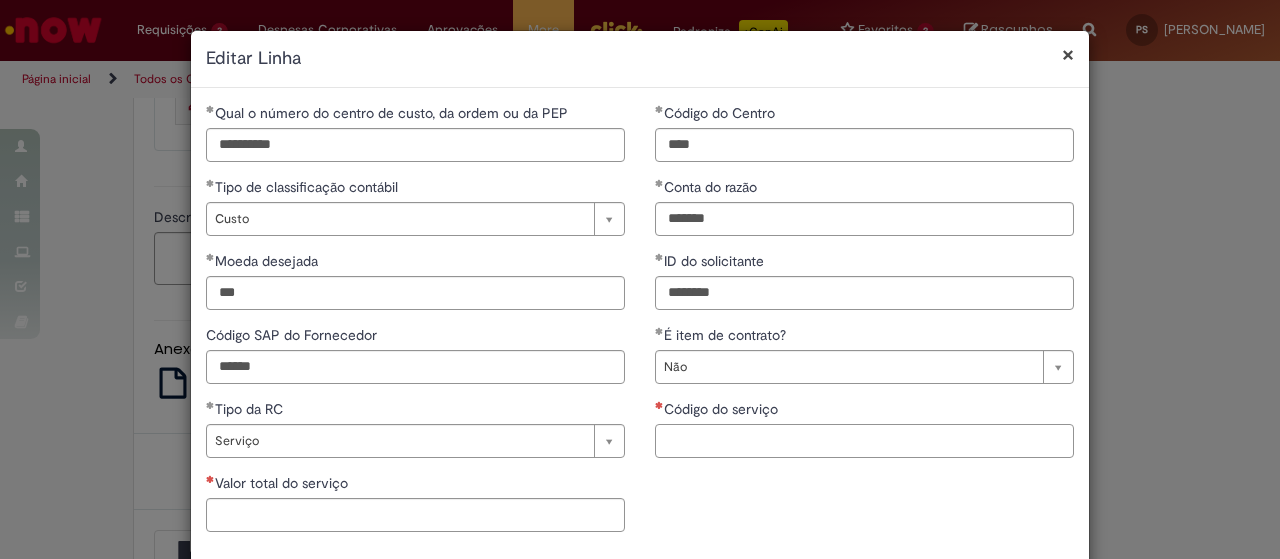 click on "Código do serviço" at bounding box center (864, 441) 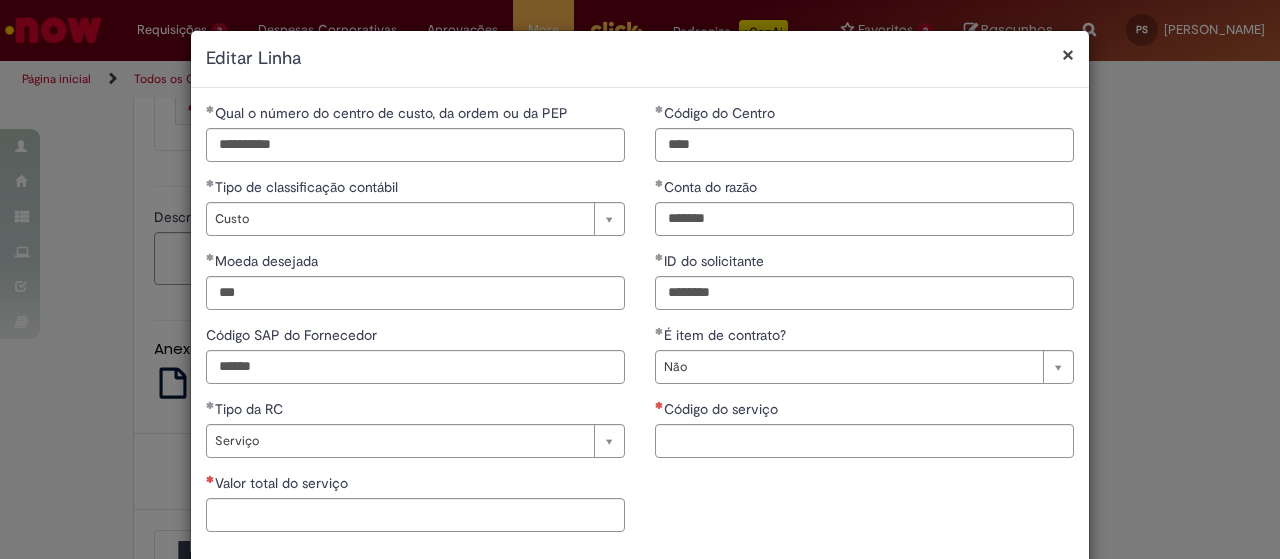 click on "**********" at bounding box center (415, 325) 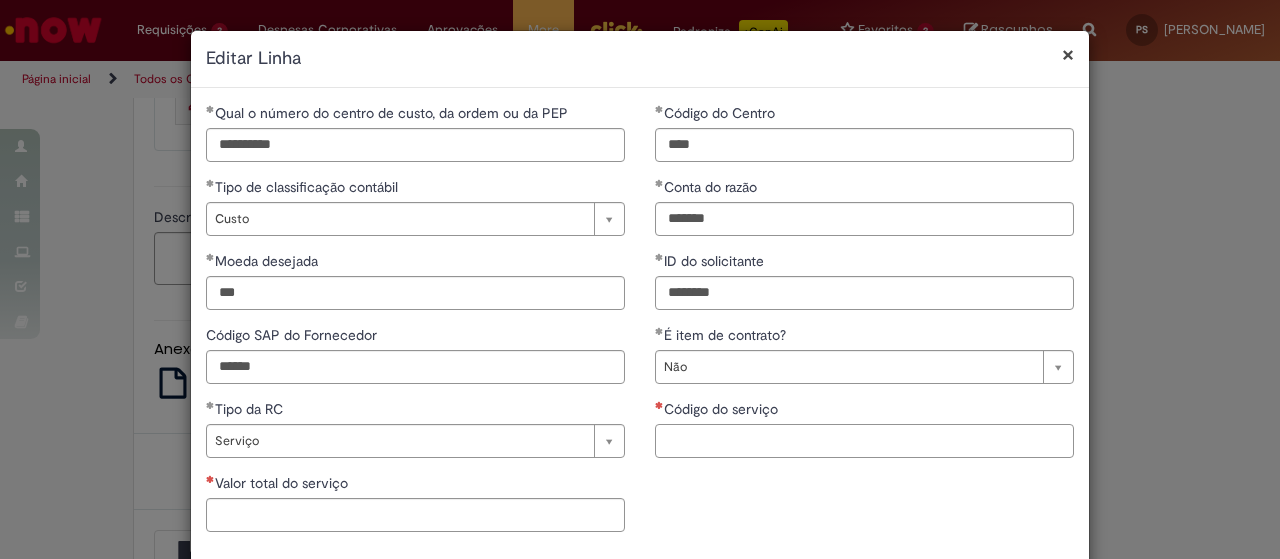 click on "Código do serviço" at bounding box center (864, 441) 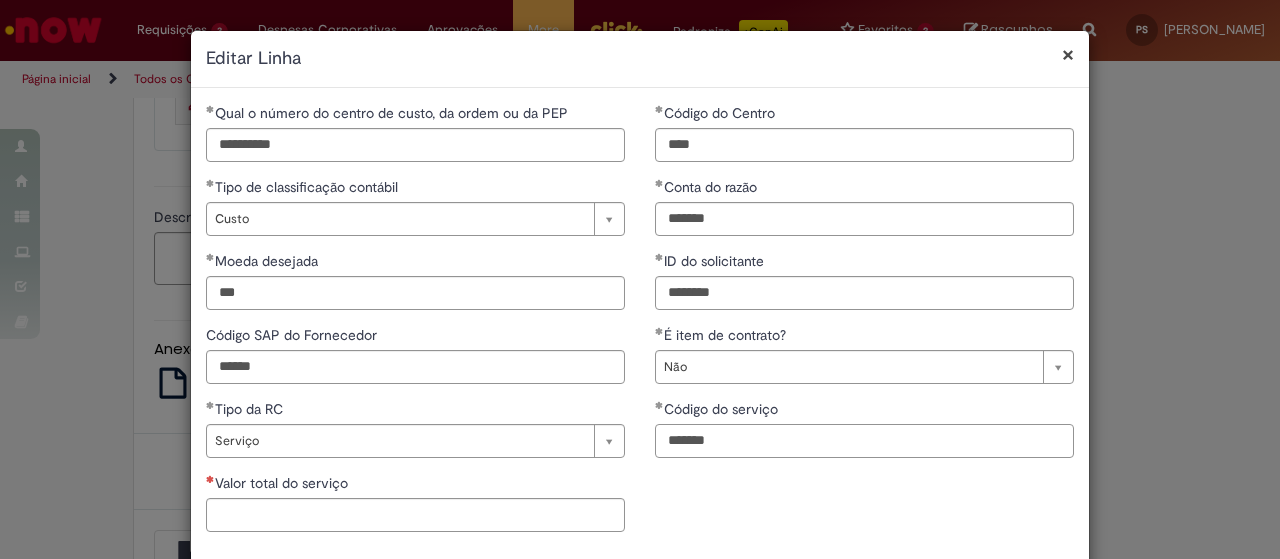 type on "*******" 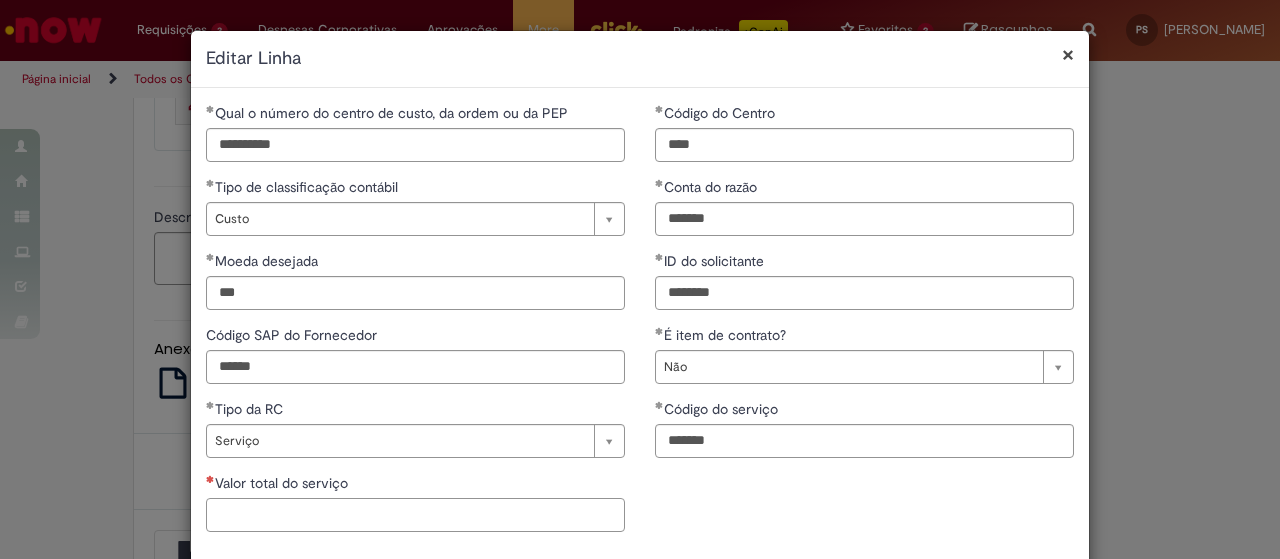 click on "Valor total do serviço" at bounding box center [415, 515] 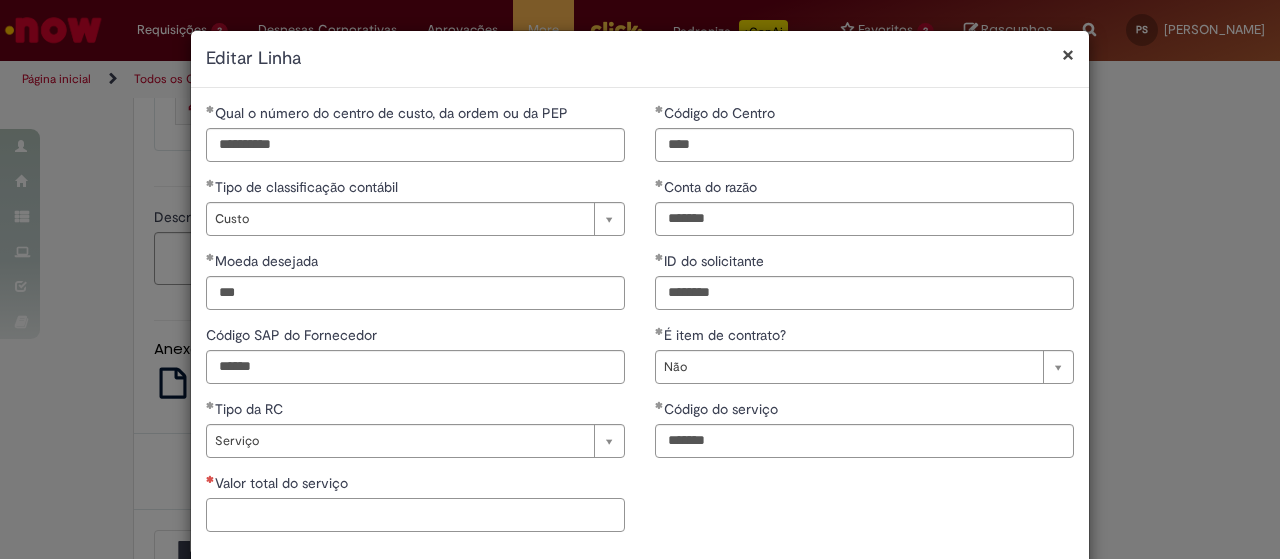 paste on "*********" 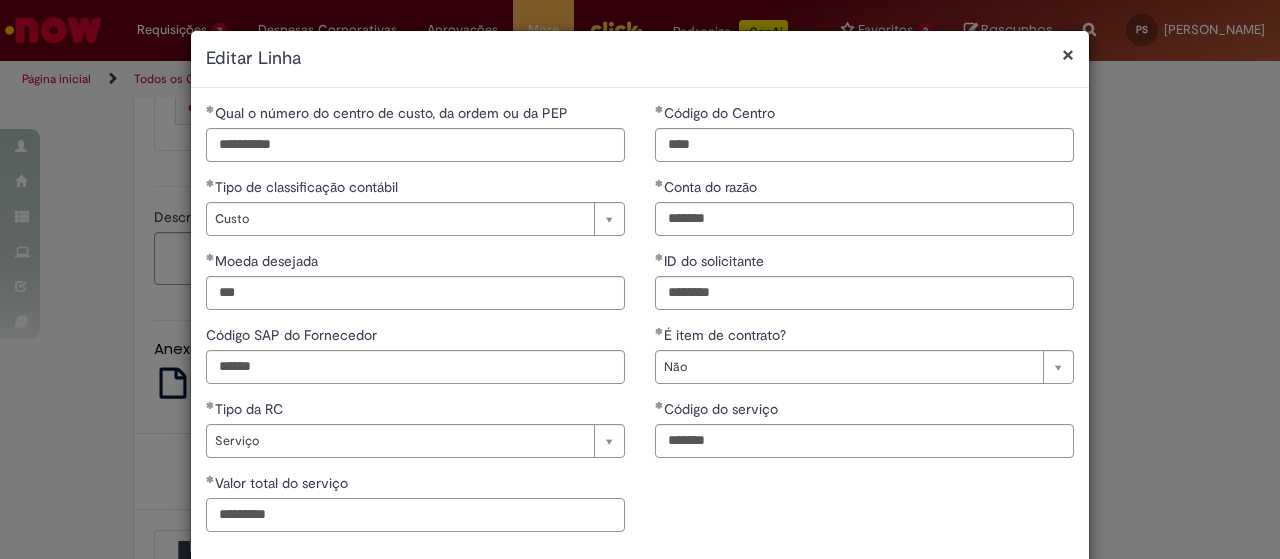 type on "*********" 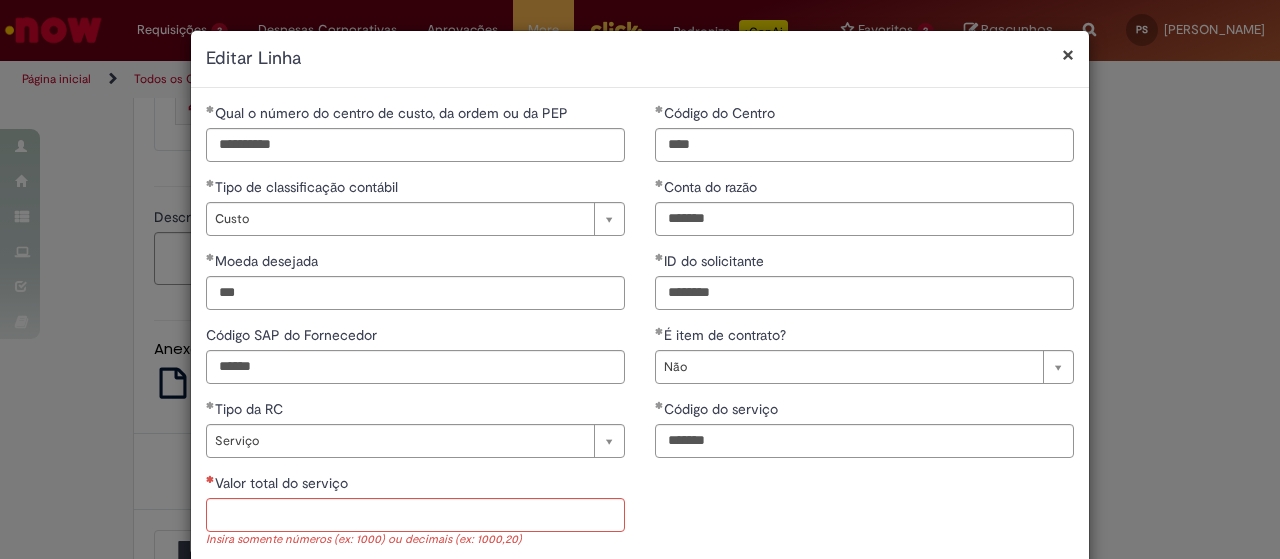 click on "**********" at bounding box center [640, 333] 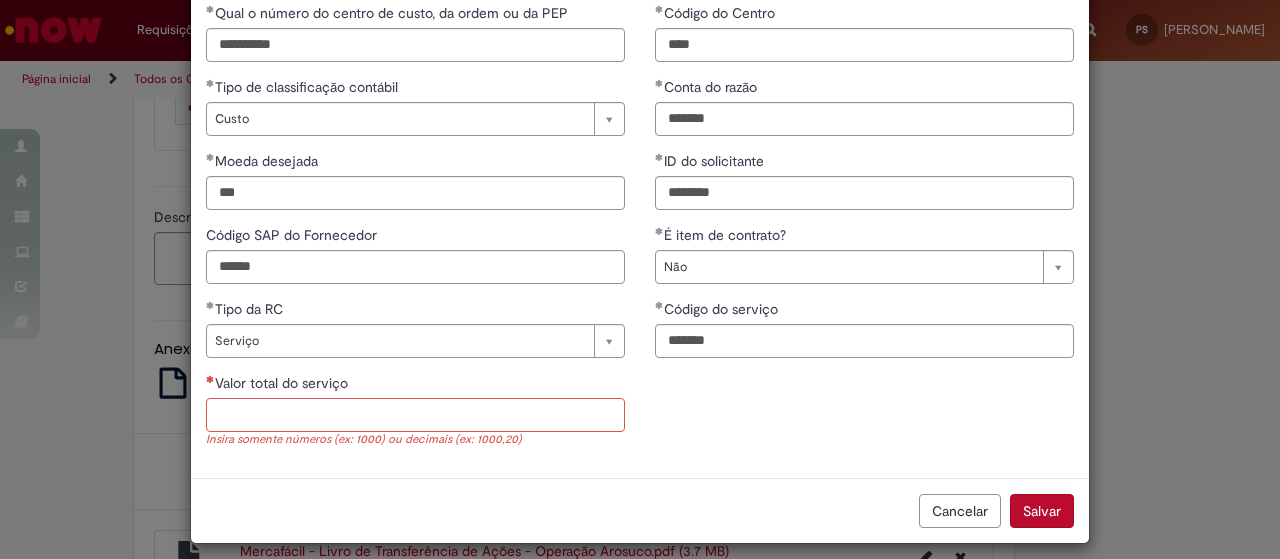 scroll, scrollTop: 99, scrollLeft: 0, axis: vertical 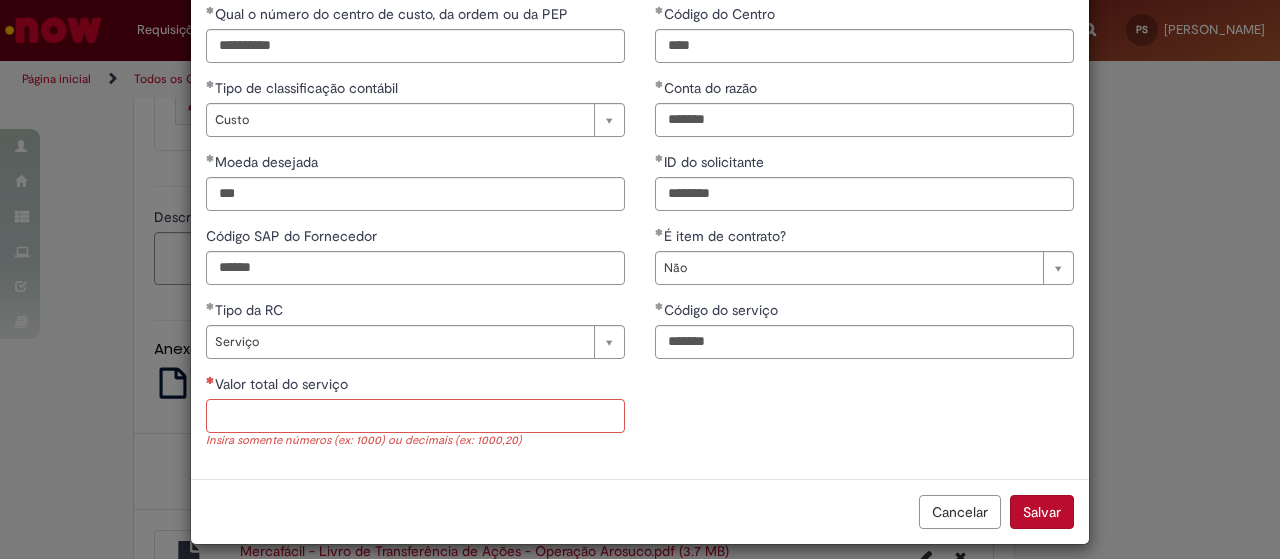click on "Valor total do serviço" at bounding box center [415, 416] 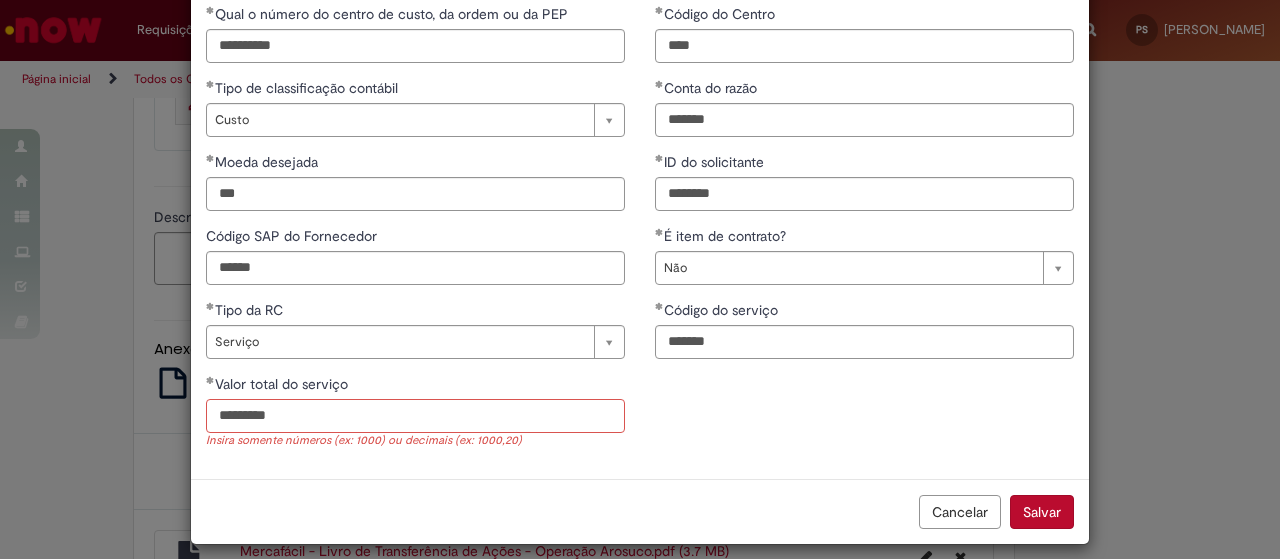 click on "*********" at bounding box center (415, 416) 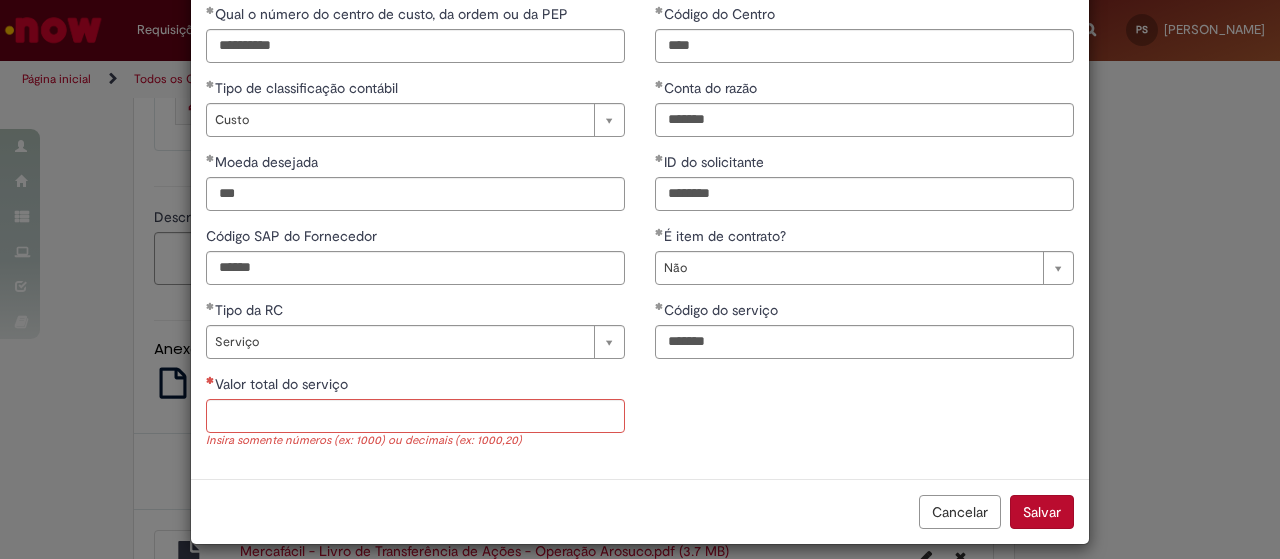 click on "**********" at bounding box center [640, 234] 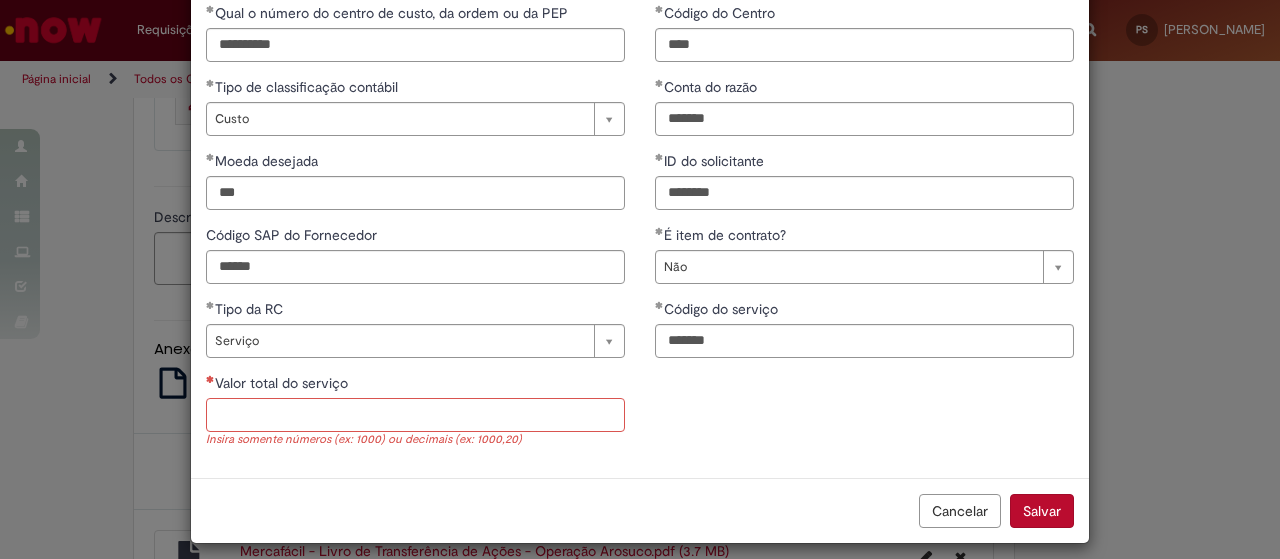 click on "Valor total do serviço" at bounding box center [415, 415] 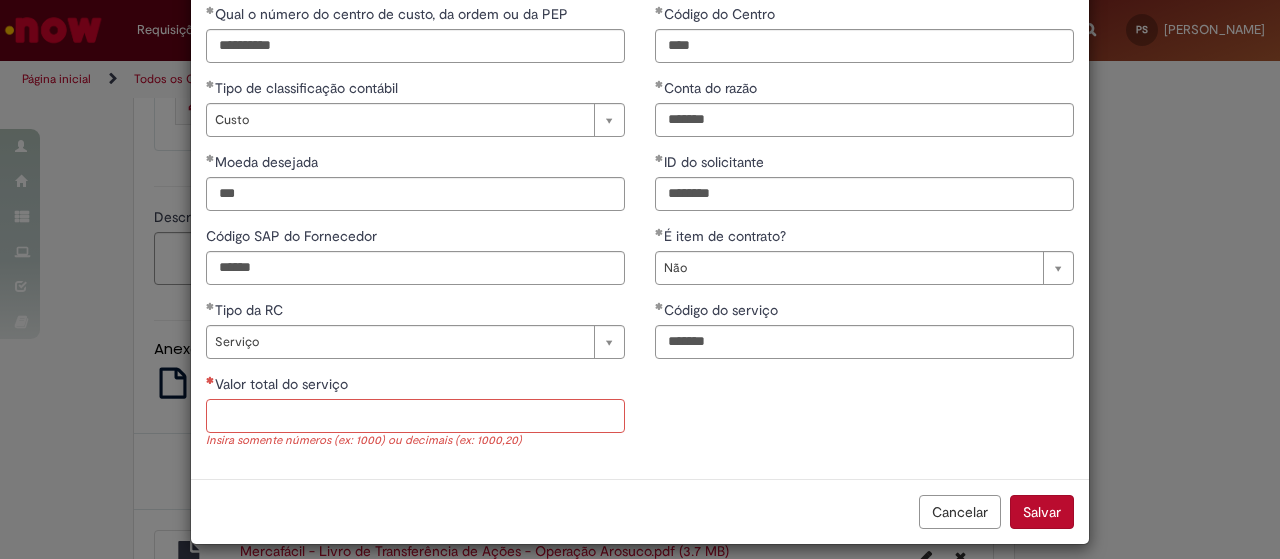paste on "*********" 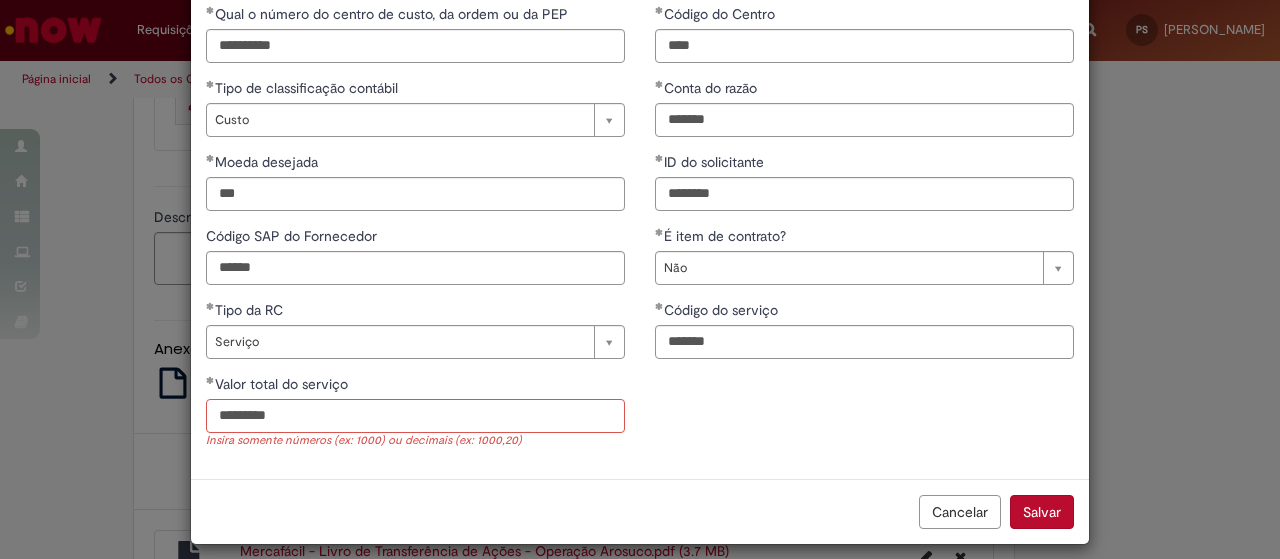 click on "*********" at bounding box center [415, 416] 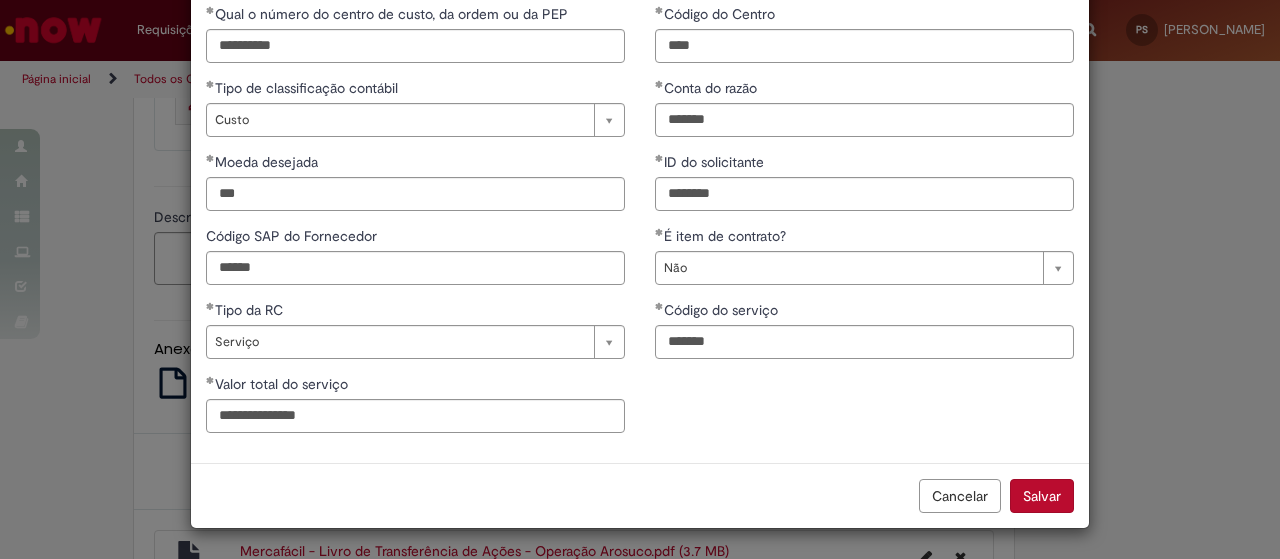scroll, scrollTop: 98, scrollLeft: 0, axis: vertical 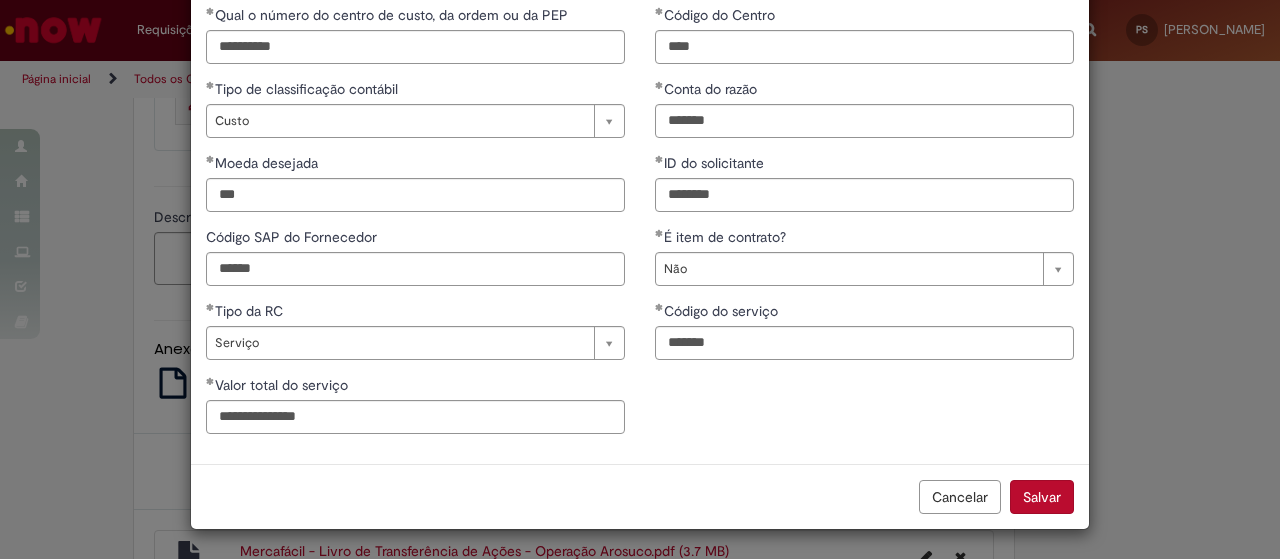 click on "**********" at bounding box center (640, 227) 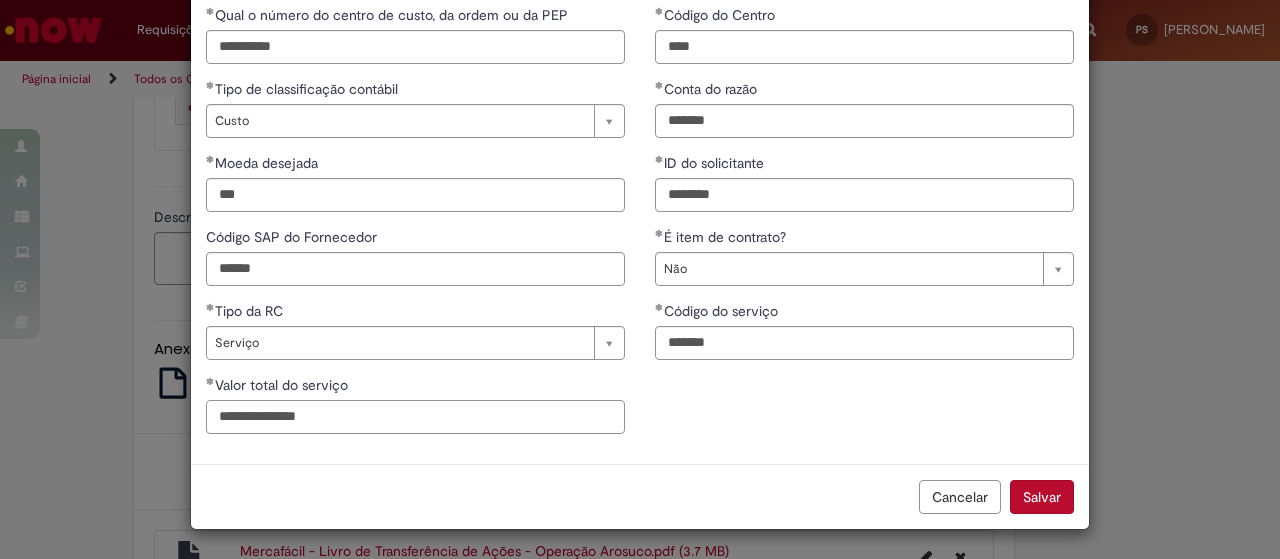 scroll, scrollTop: 96, scrollLeft: 0, axis: vertical 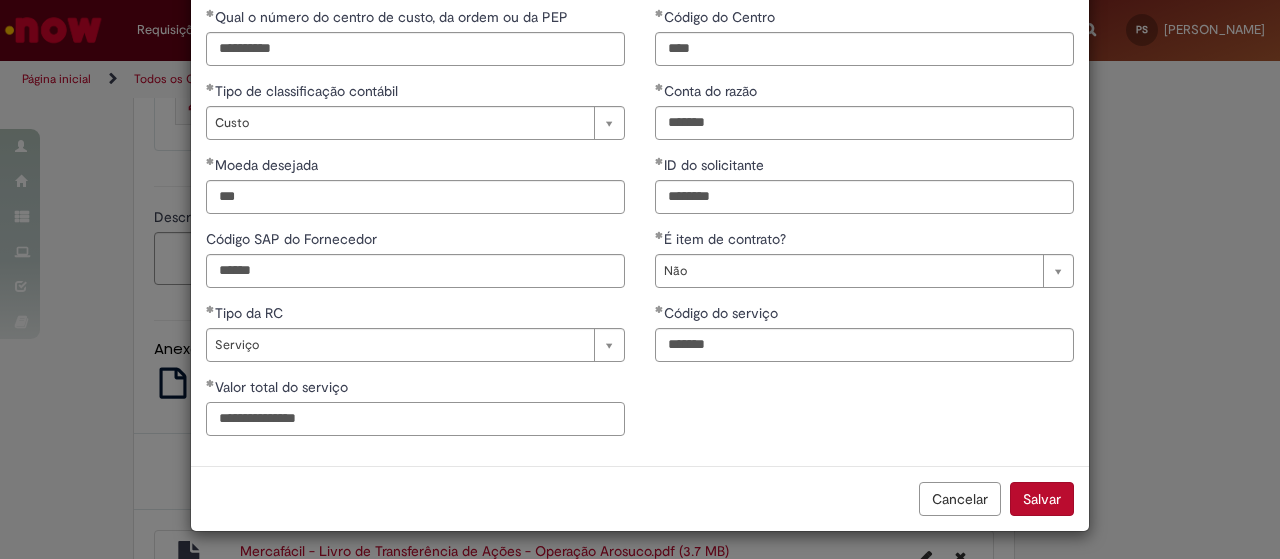 click on "**********" at bounding box center (415, 419) 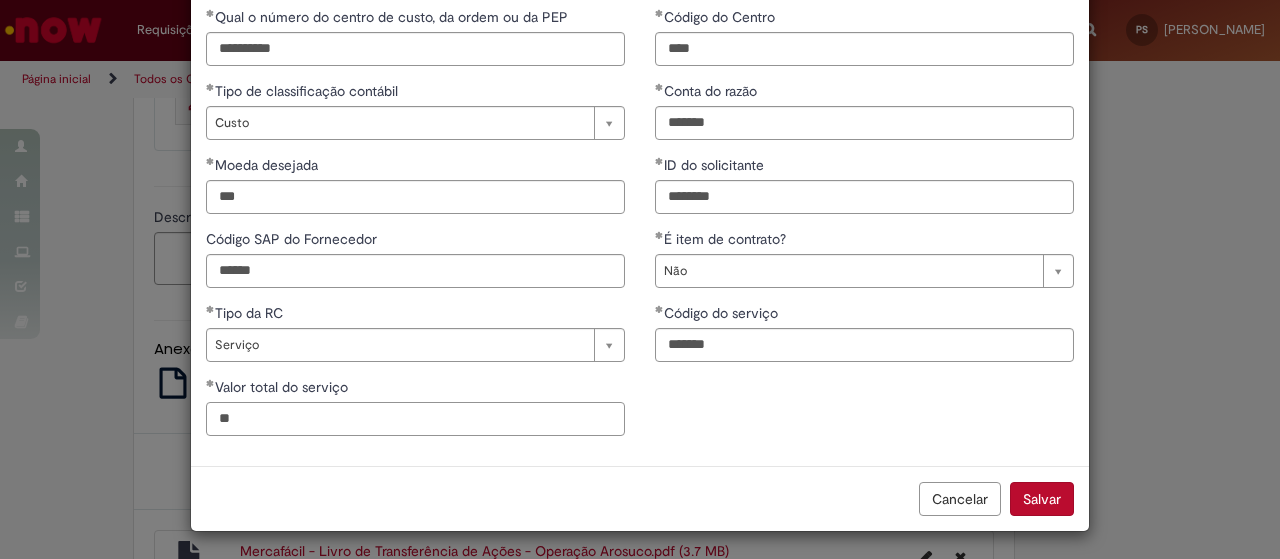 type on "*" 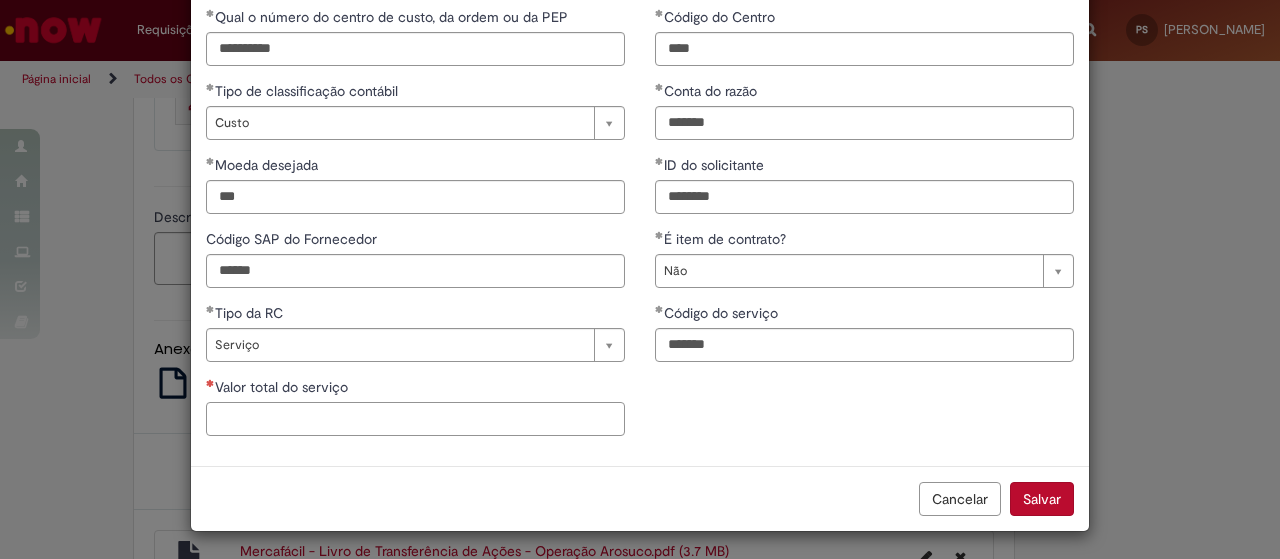 paste on "*********" 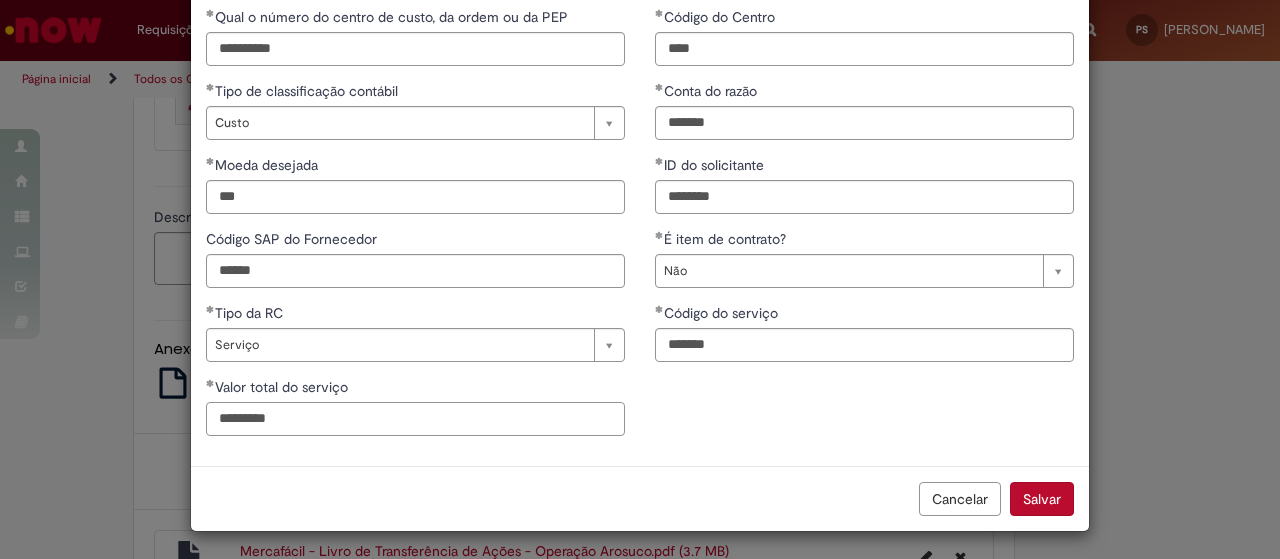 click on "*********" at bounding box center [415, 419] 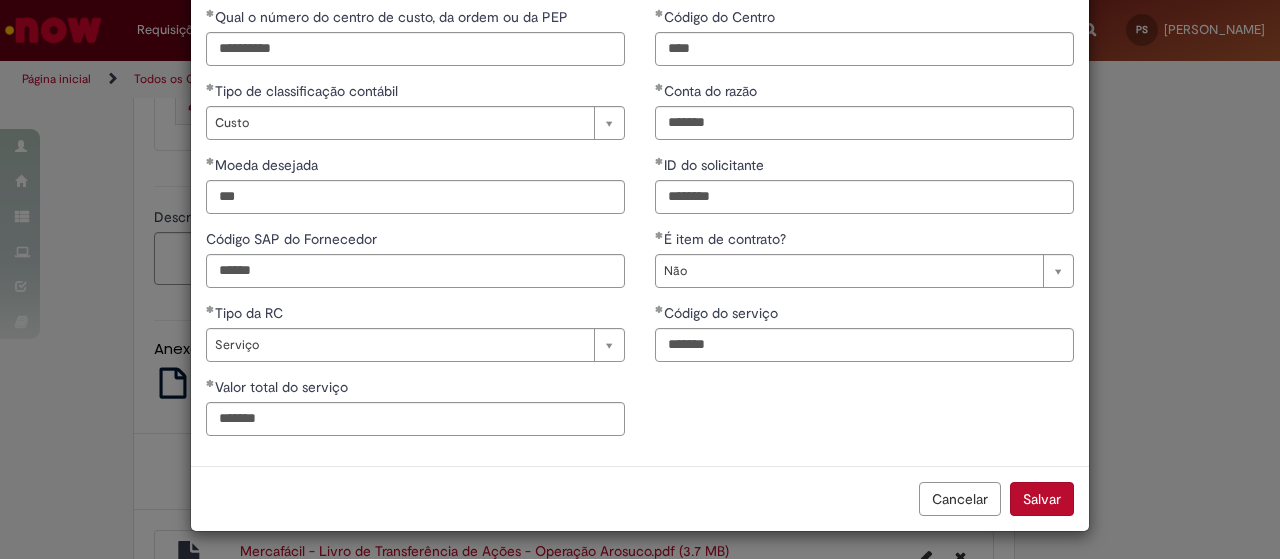 type on "**********" 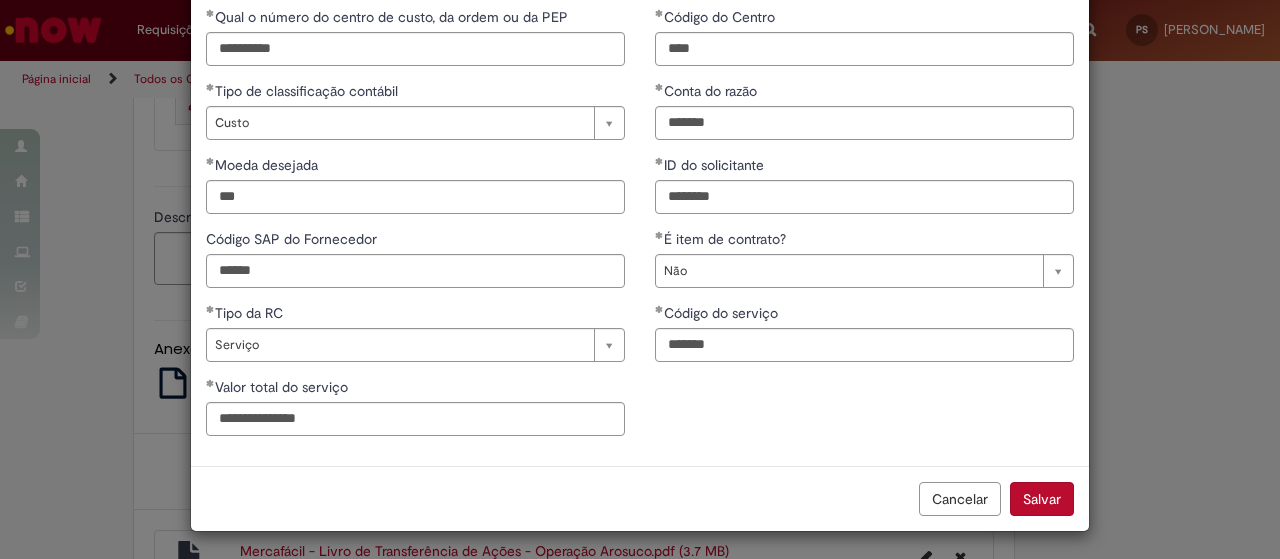 click on "**********" at bounding box center (640, 229) 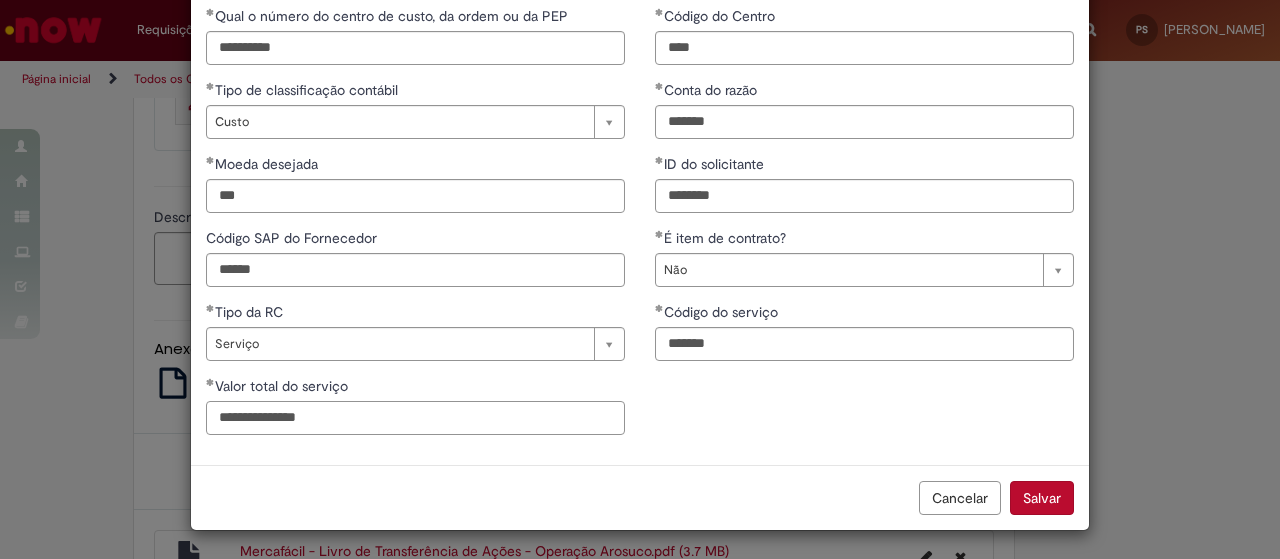 scroll, scrollTop: 96, scrollLeft: 0, axis: vertical 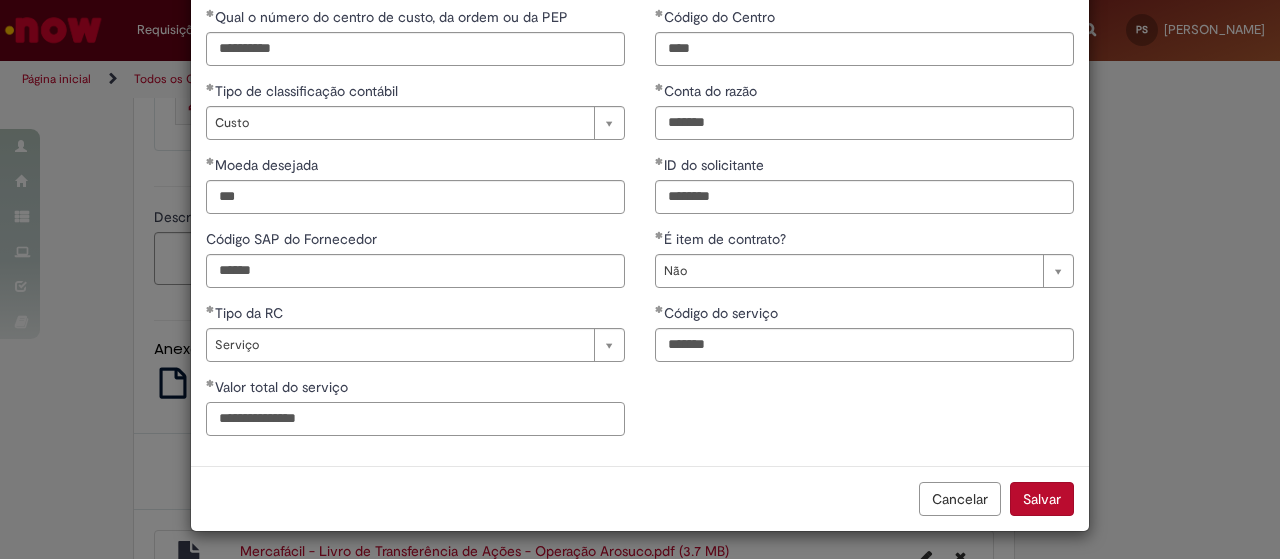 drag, startPoint x: 328, startPoint y: 420, endPoint x: 121, endPoint y: 400, distance: 207.96394 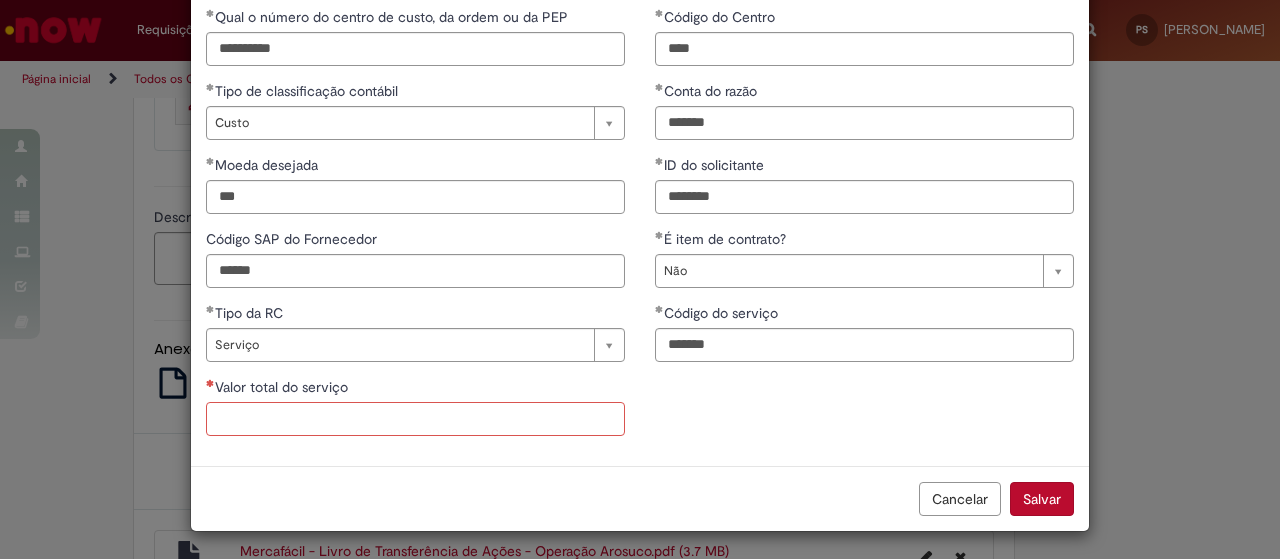 paste on "*******" 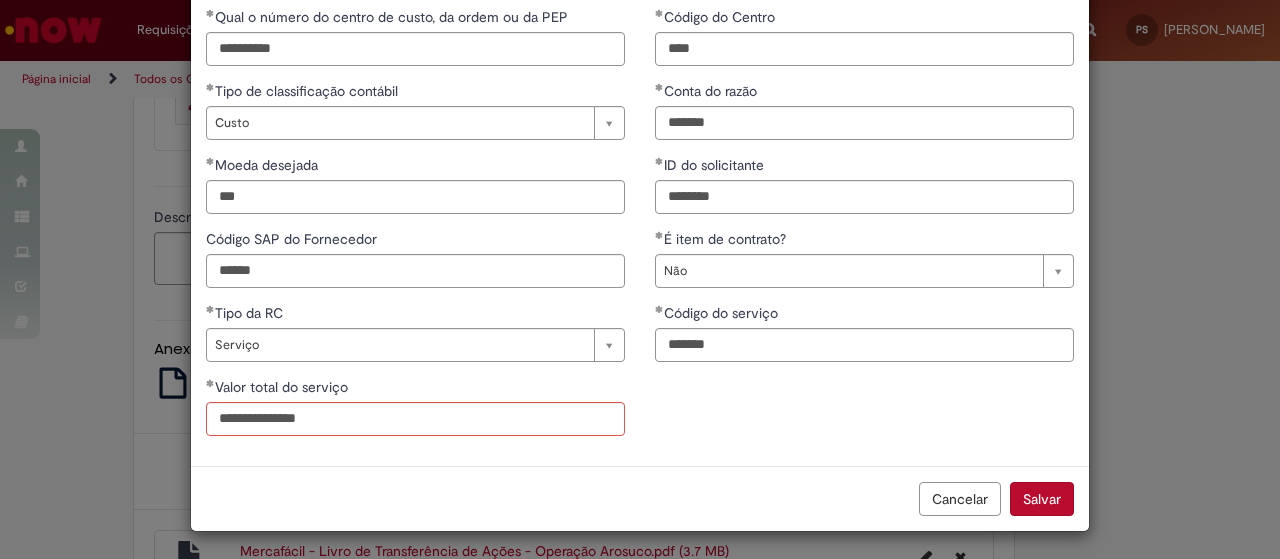 scroll, scrollTop: 97, scrollLeft: 0, axis: vertical 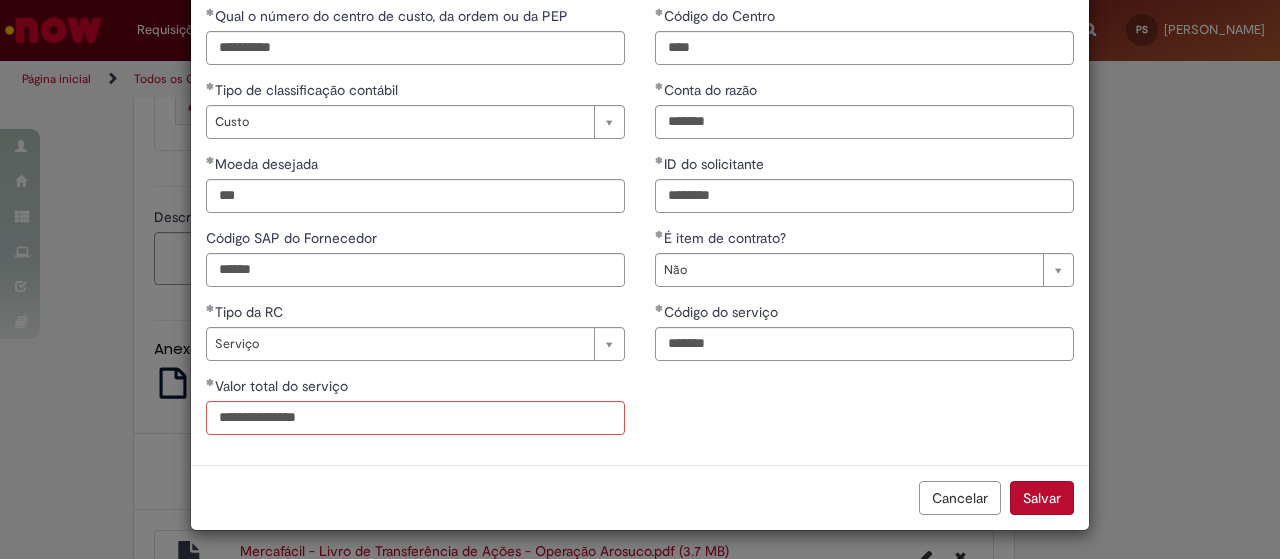 click on "**********" at bounding box center [640, 228] 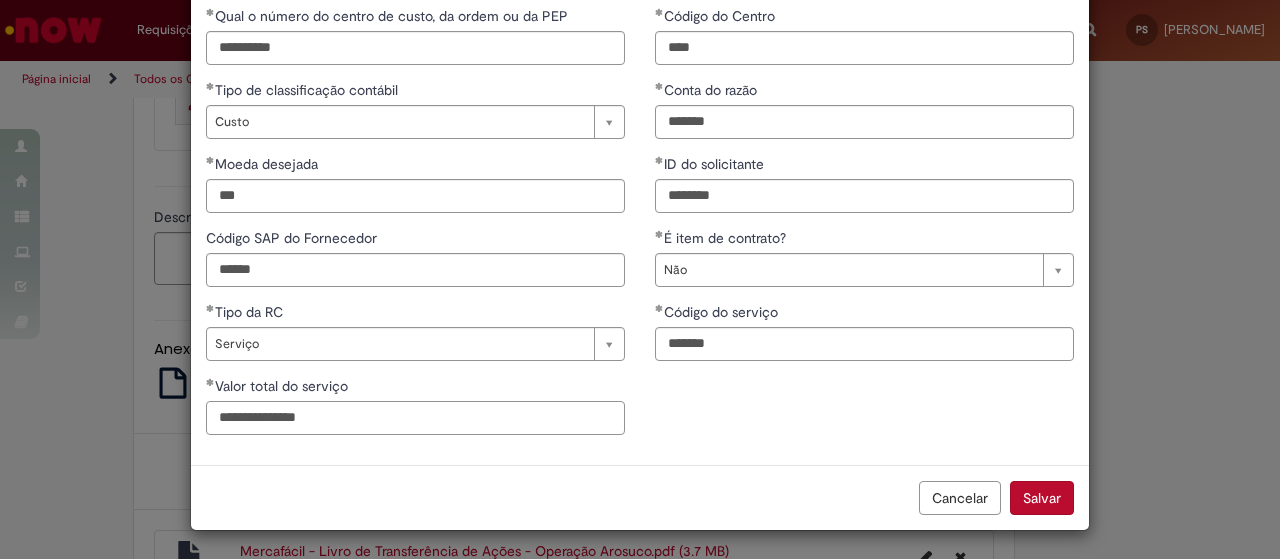 click on "**********" at bounding box center [415, 418] 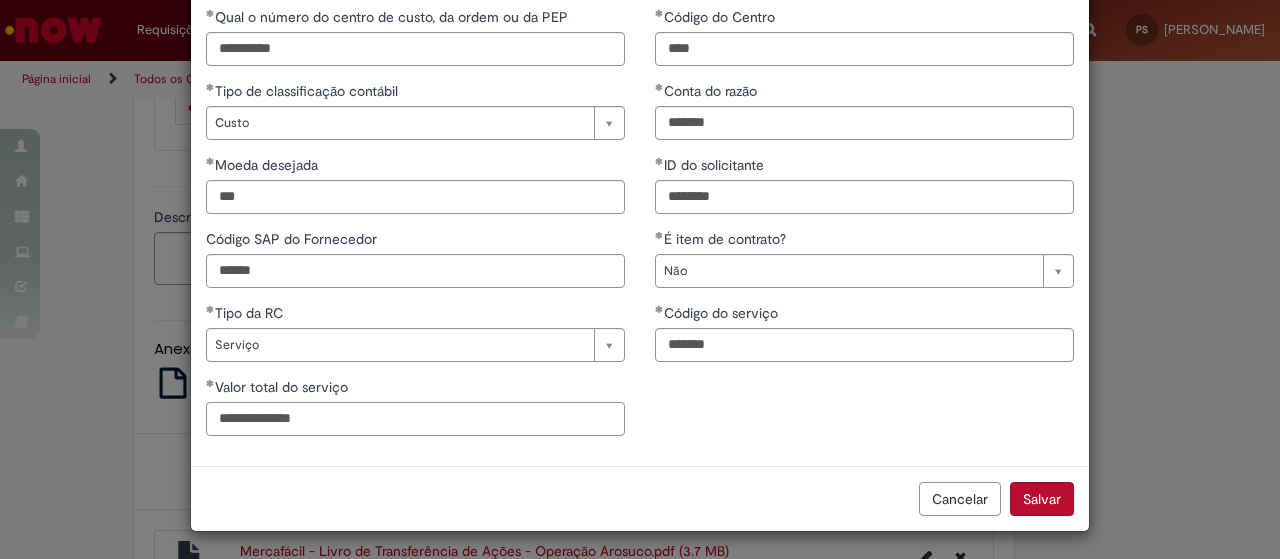 type on "**********" 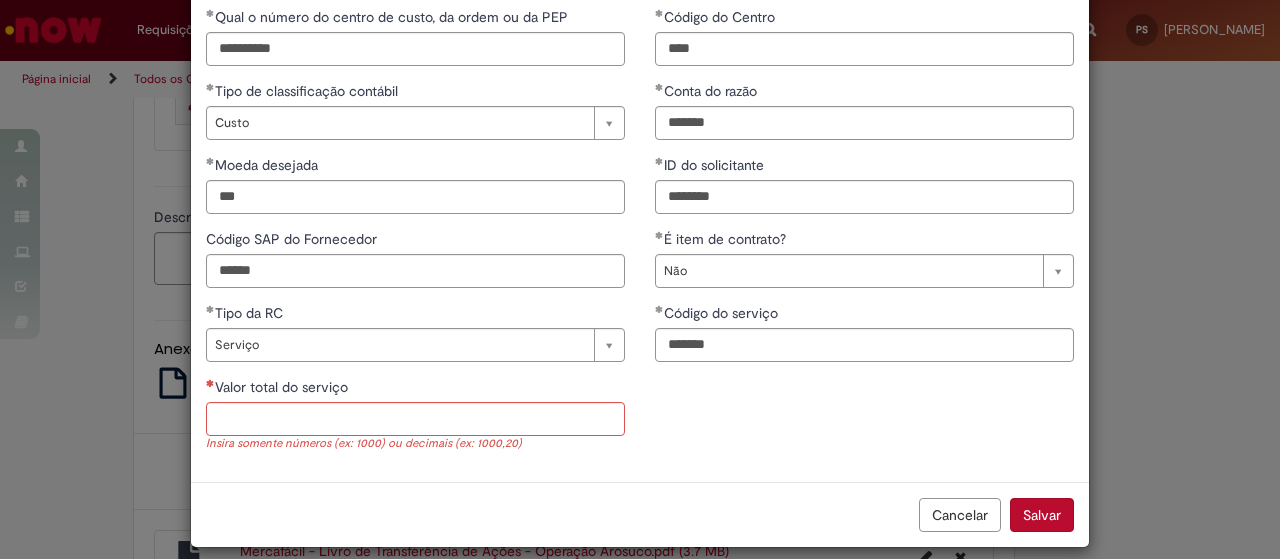 scroll, scrollTop: 97, scrollLeft: 0, axis: vertical 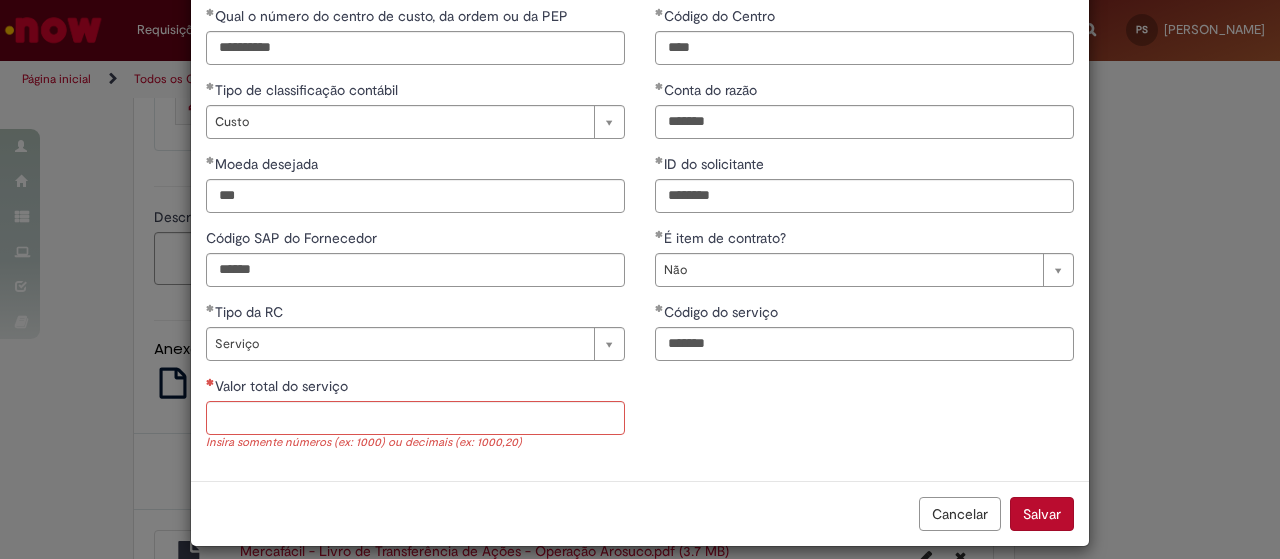 click on "Valor total do serviço" at bounding box center (415, 388) 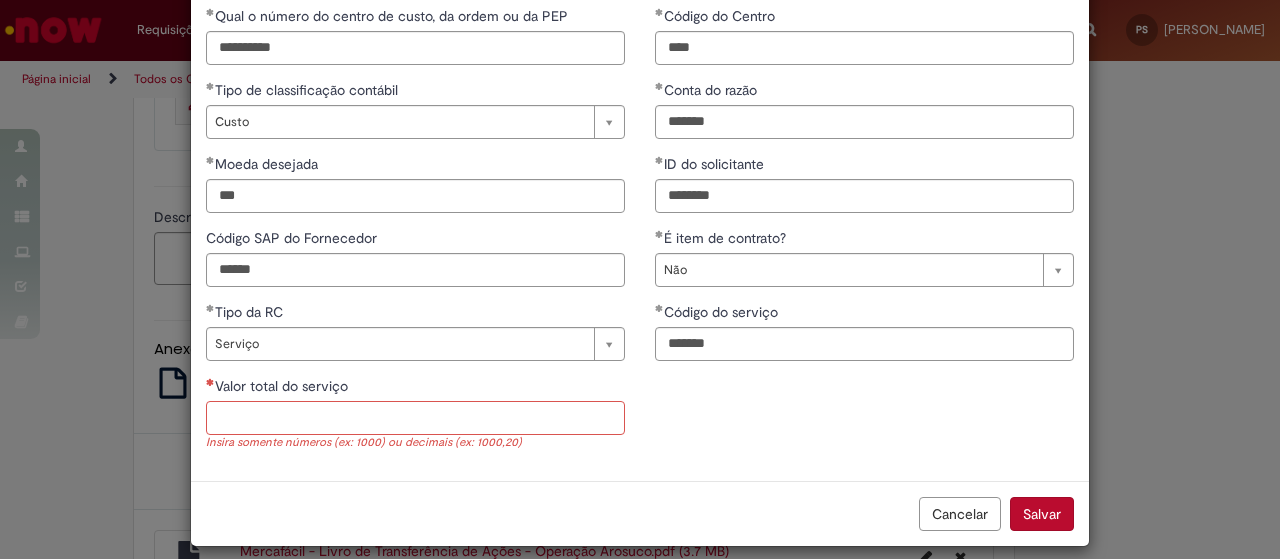 click on "Valor total do serviço" at bounding box center [415, 418] 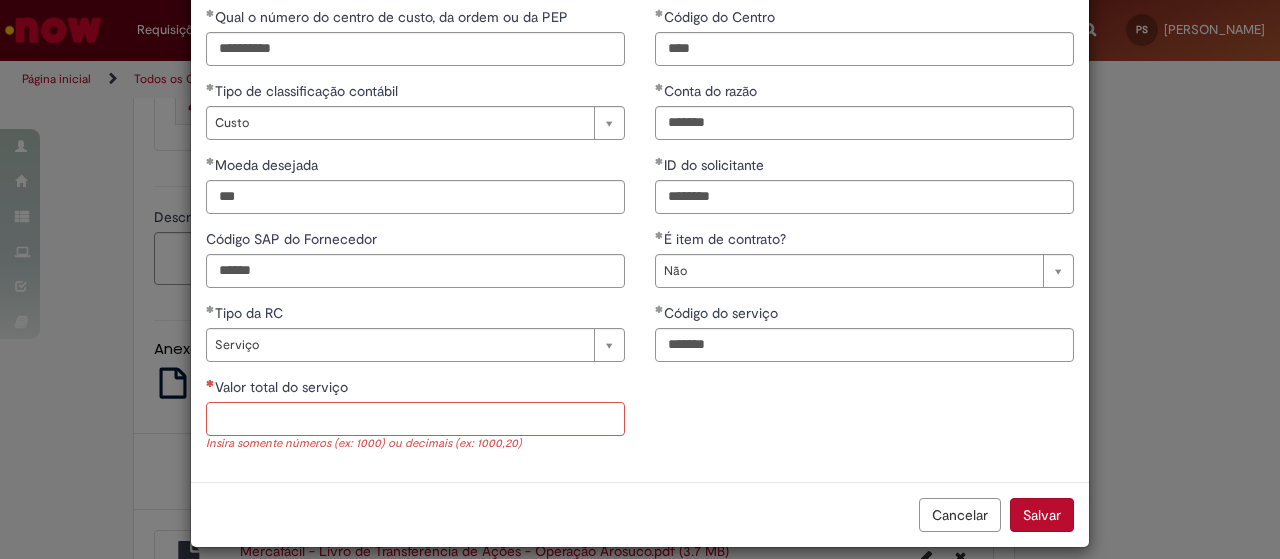 paste on "*******" 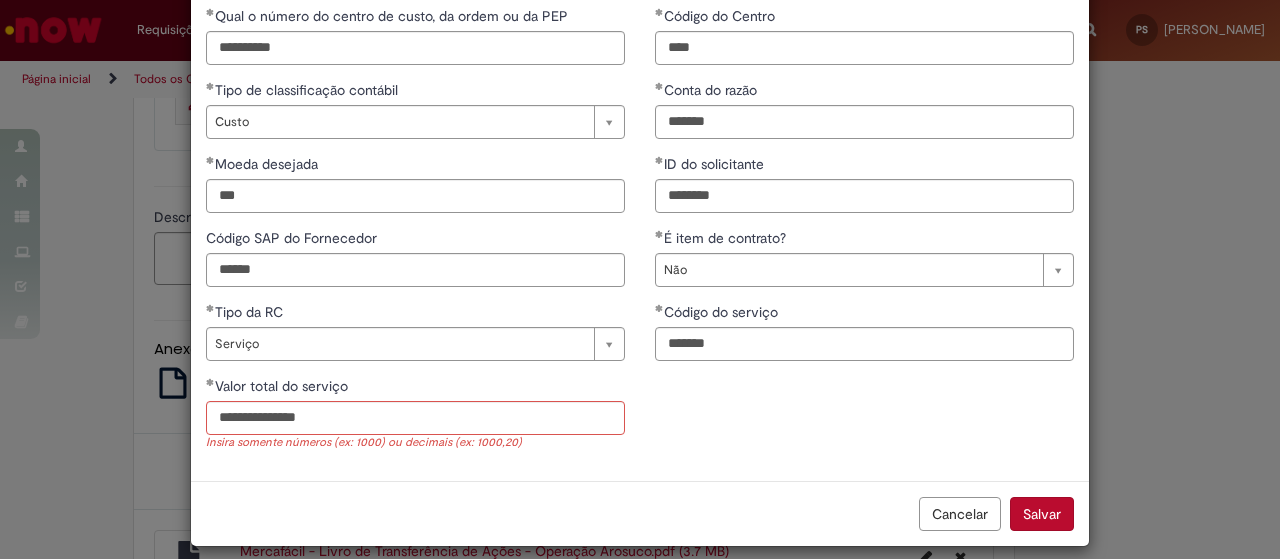 click on "Valor total do serviço" at bounding box center [415, 388] 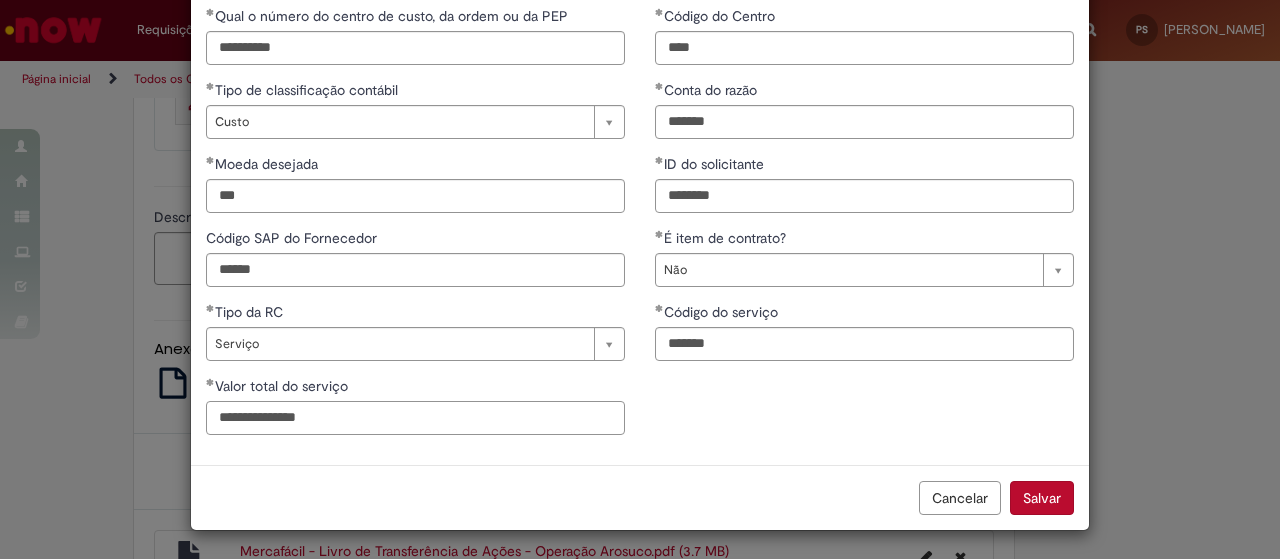 scroll, scrollTop: 96, scrollLeft: 0, axis: vertical 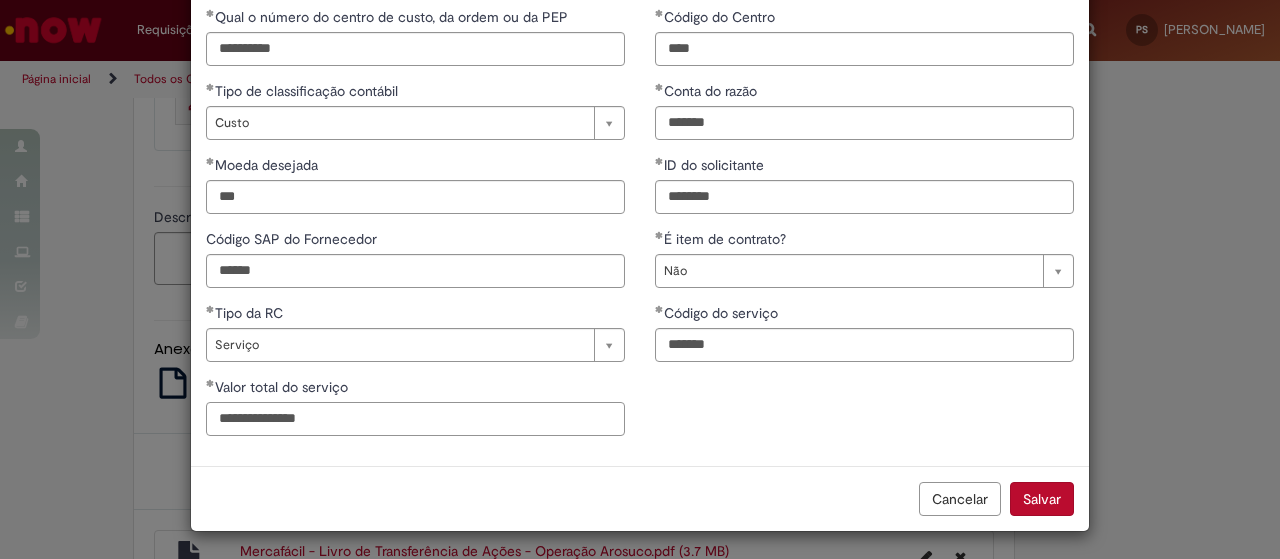 click on "**********" at bounding box center [415, 419] 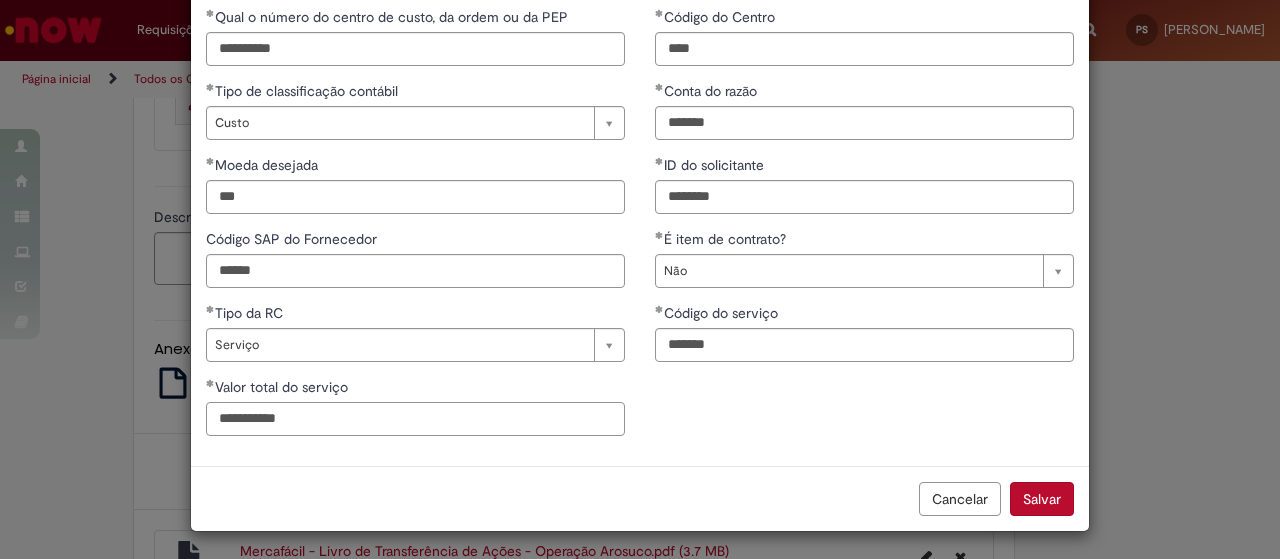 type on "**********" 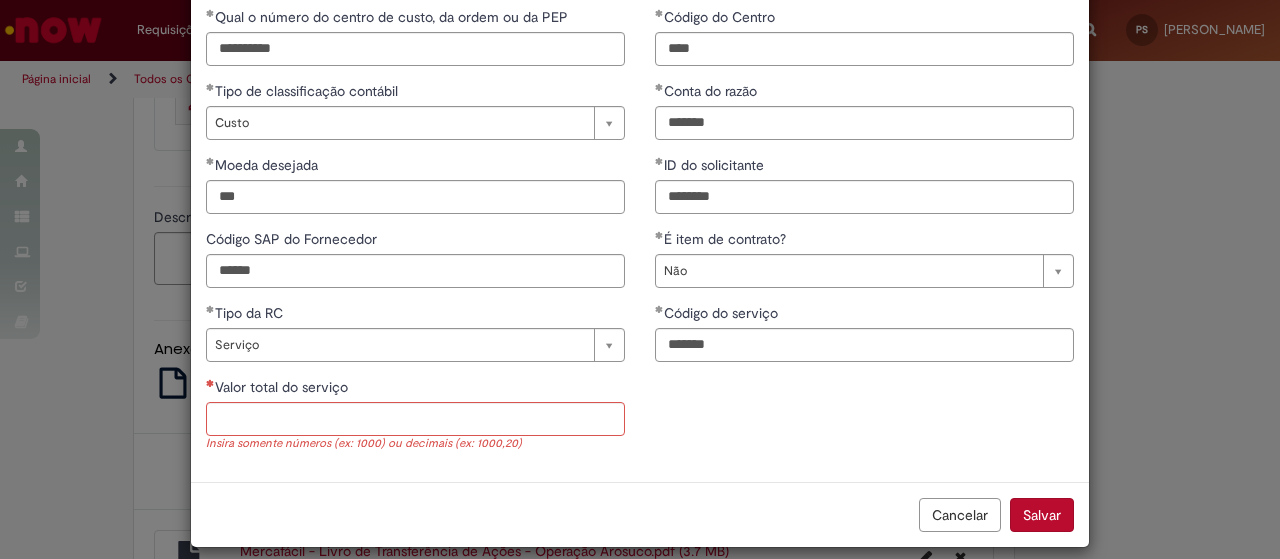 scroll, scrollTop: 97, scrollLeft: 0, axis: vertical 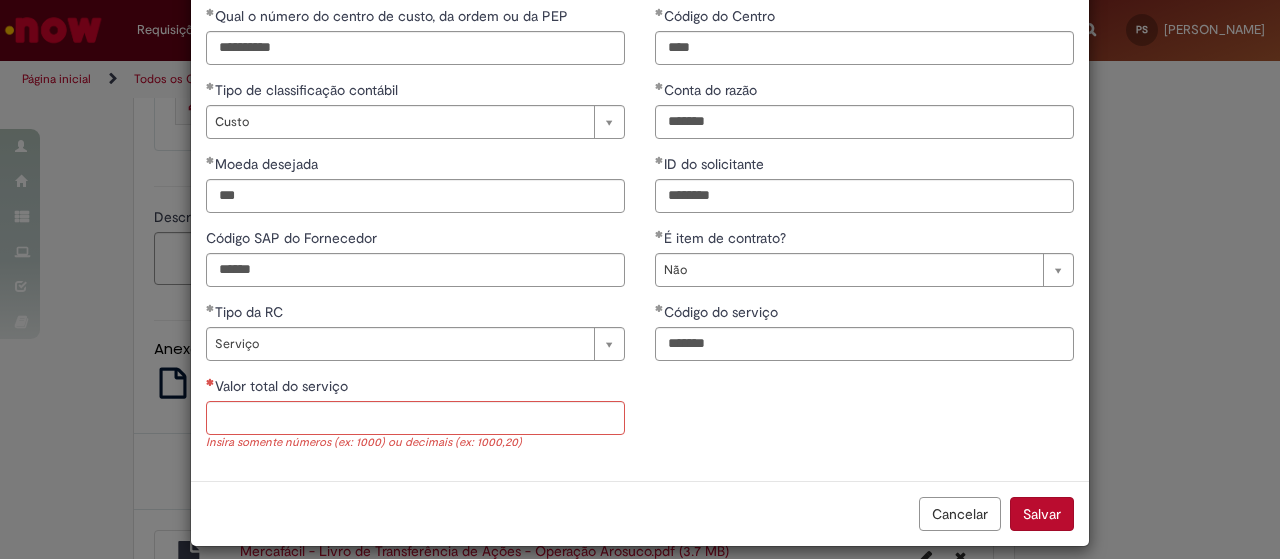 click on "**********" at bounding box center [640, 236] 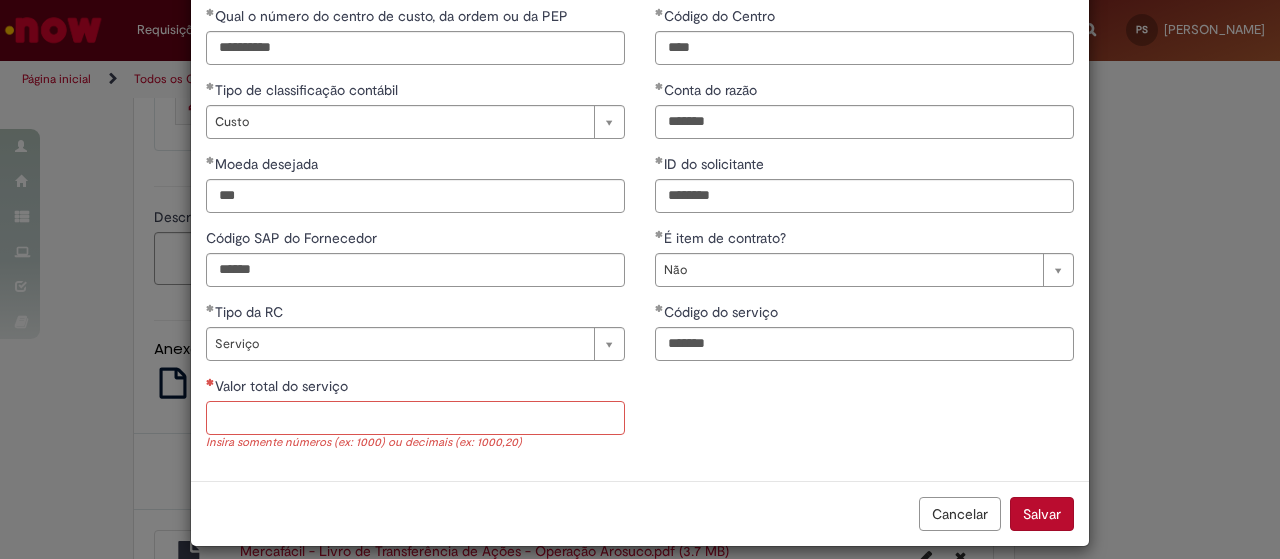 scroll, scrollTop: 96, scrollLeft: 0, axis: vertical 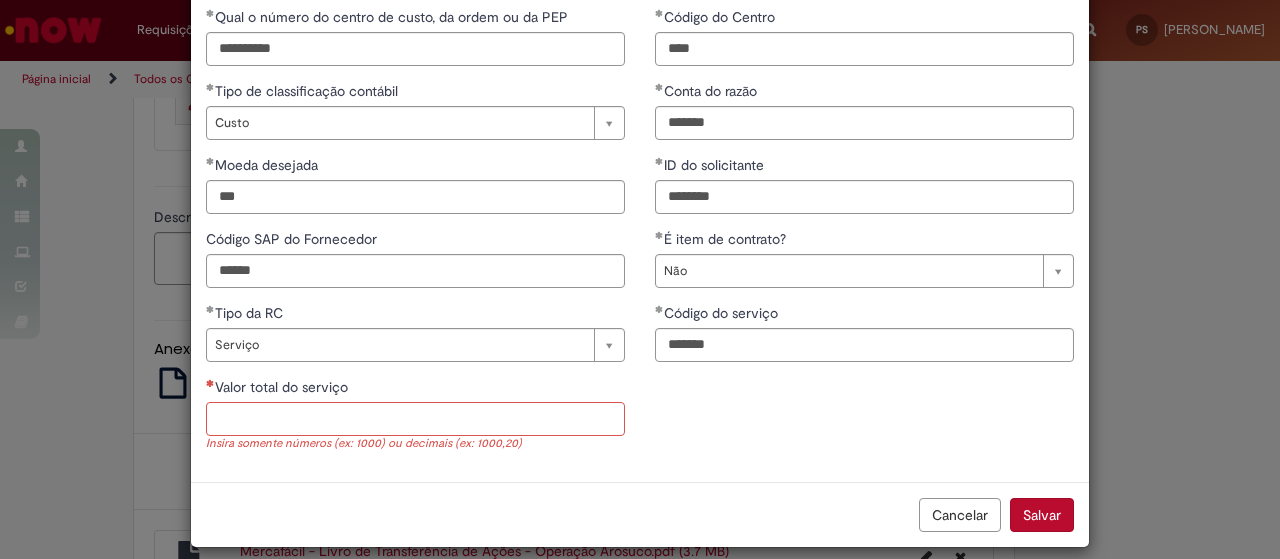 click on "Valor total do serviço" at bounding box center (415, 419) 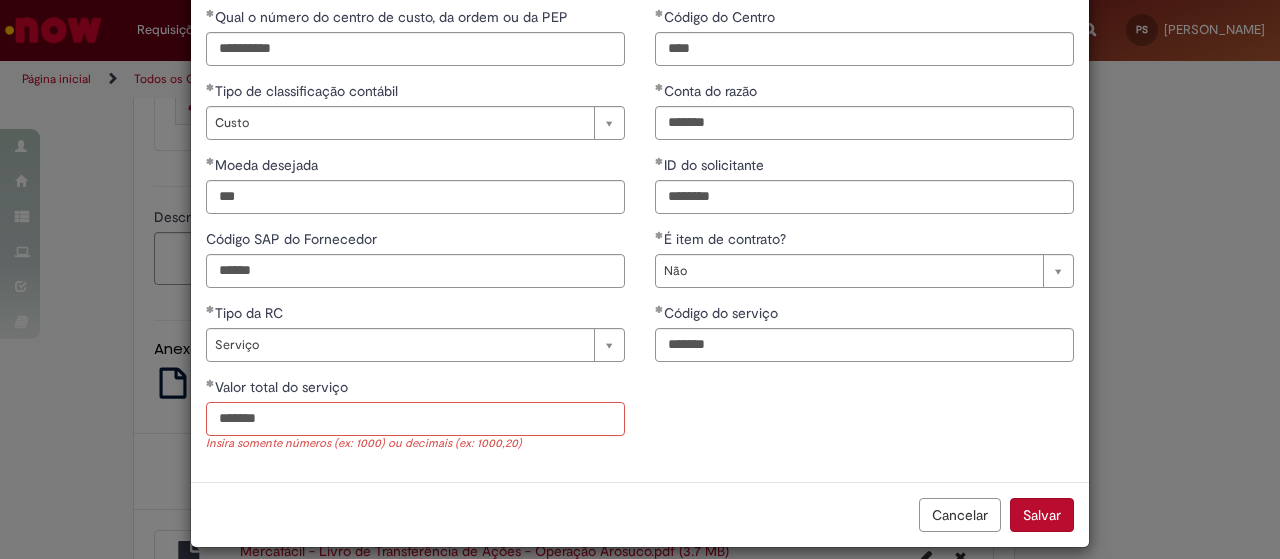 click on "*******" at bounding box center [415, 419] 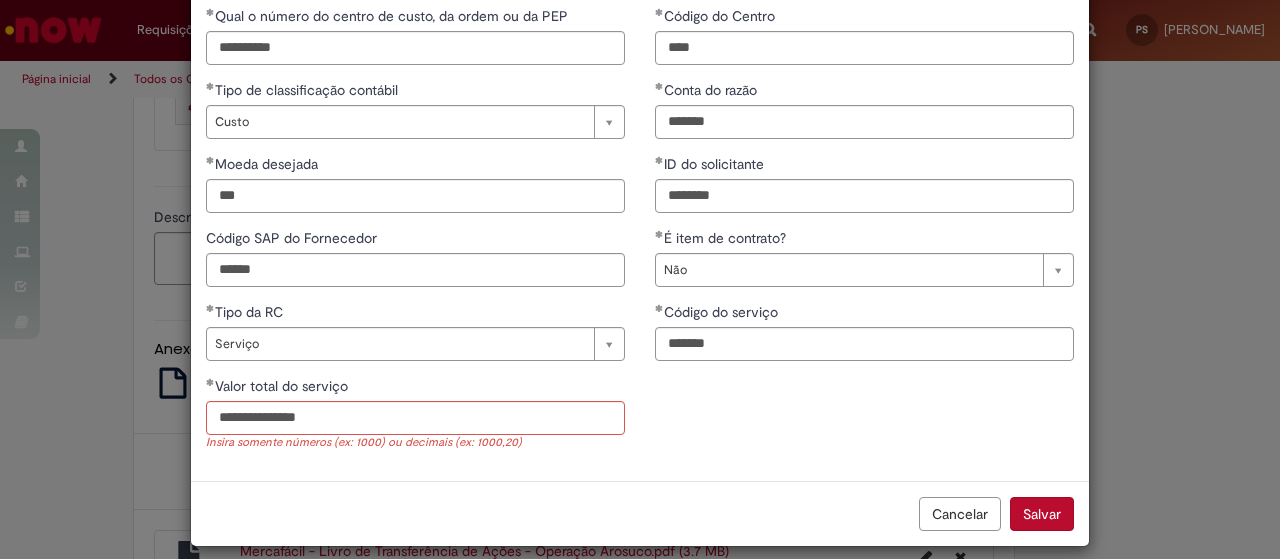 click on "Valor total do serviço" at bounding box center [283, 386] 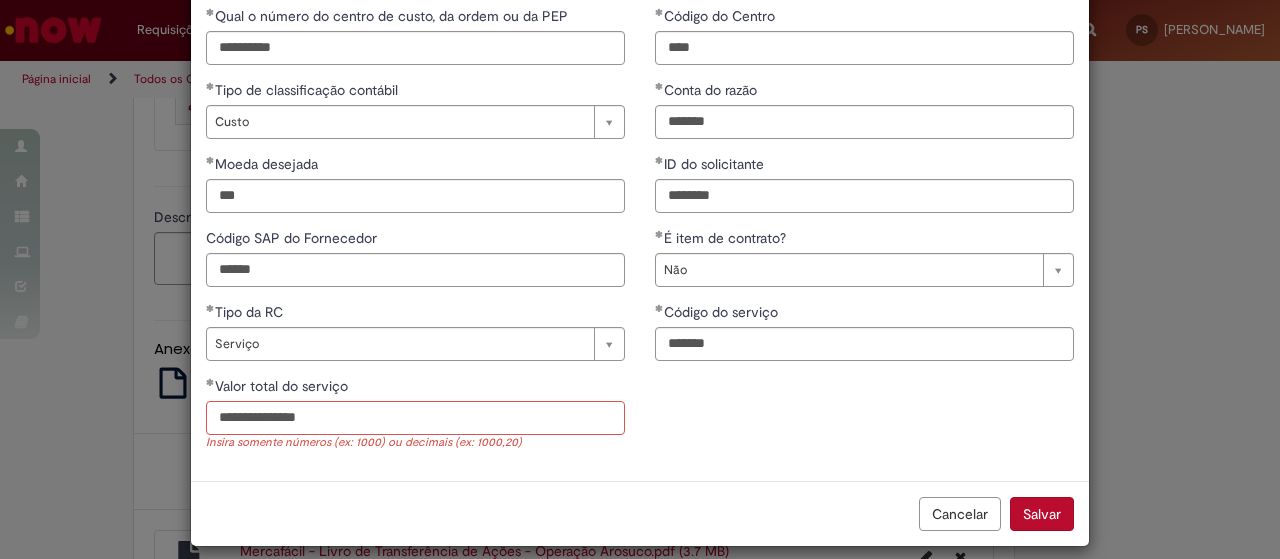 click on "**********" at bounding box center [415, 418] 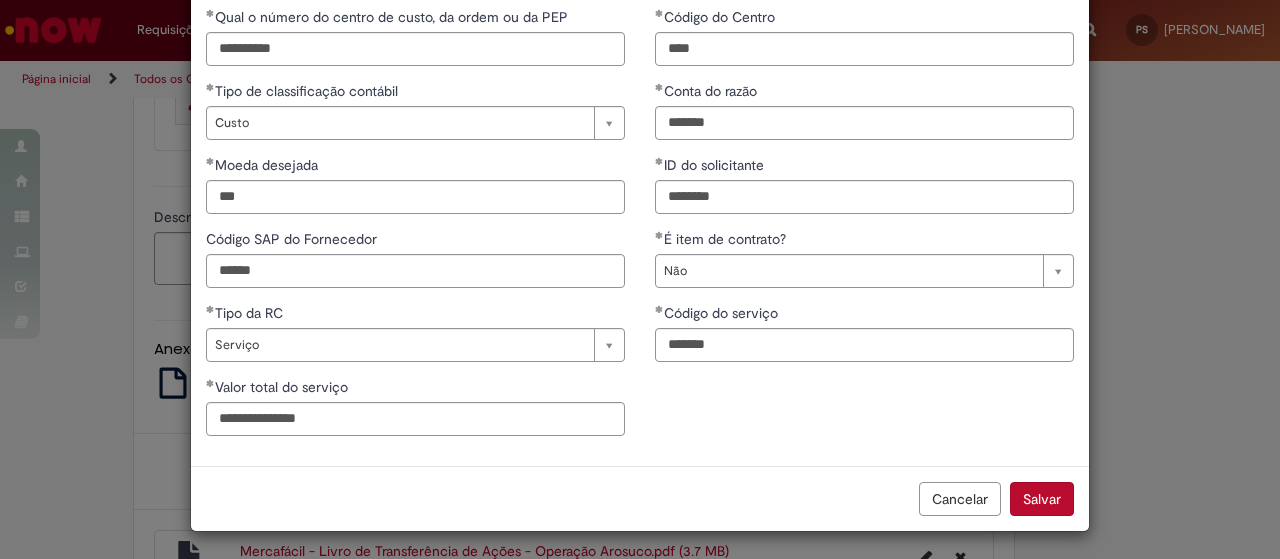 scroll, scrollTop: 96, scrollLeft: 0, axis: vertical 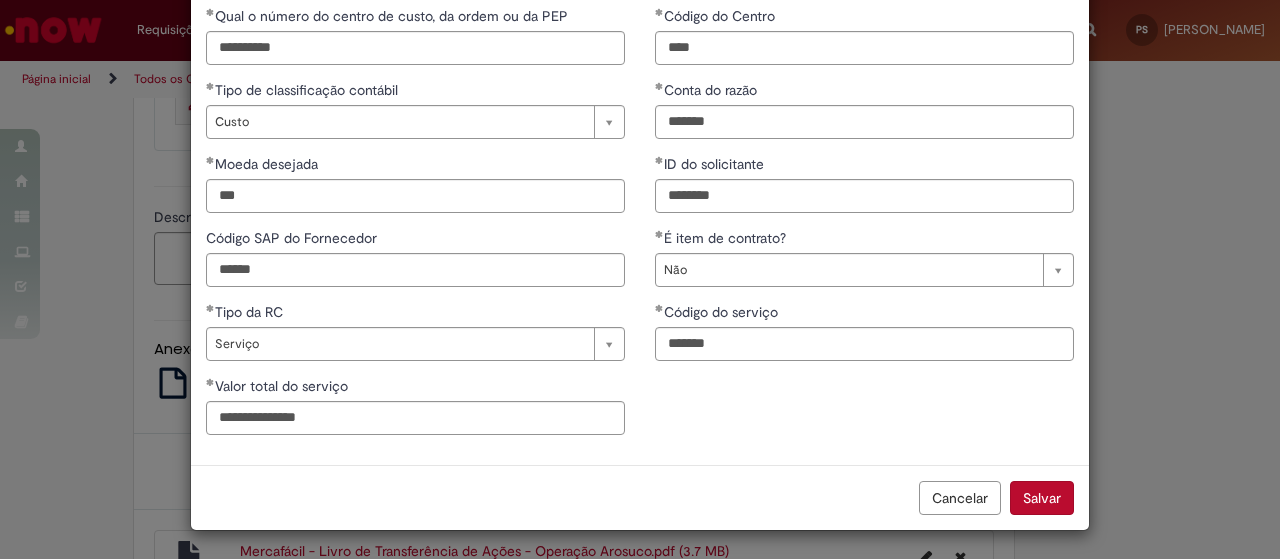 click on "Valor total do serviço" at bounding box center [283, 386] 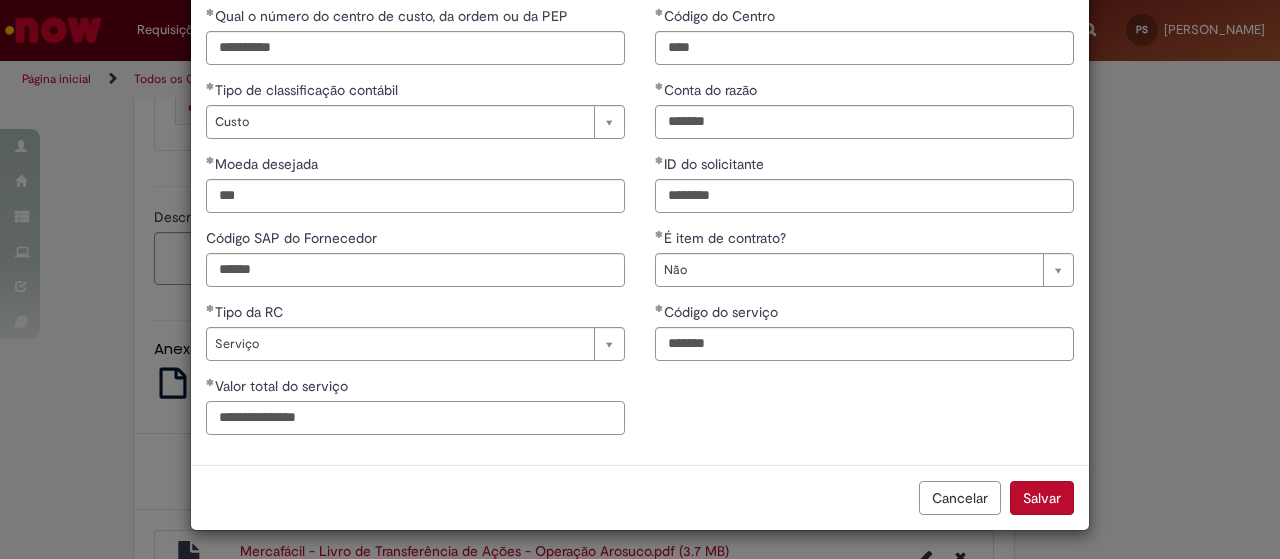 click on "**********" at bounding box center (415, 418) 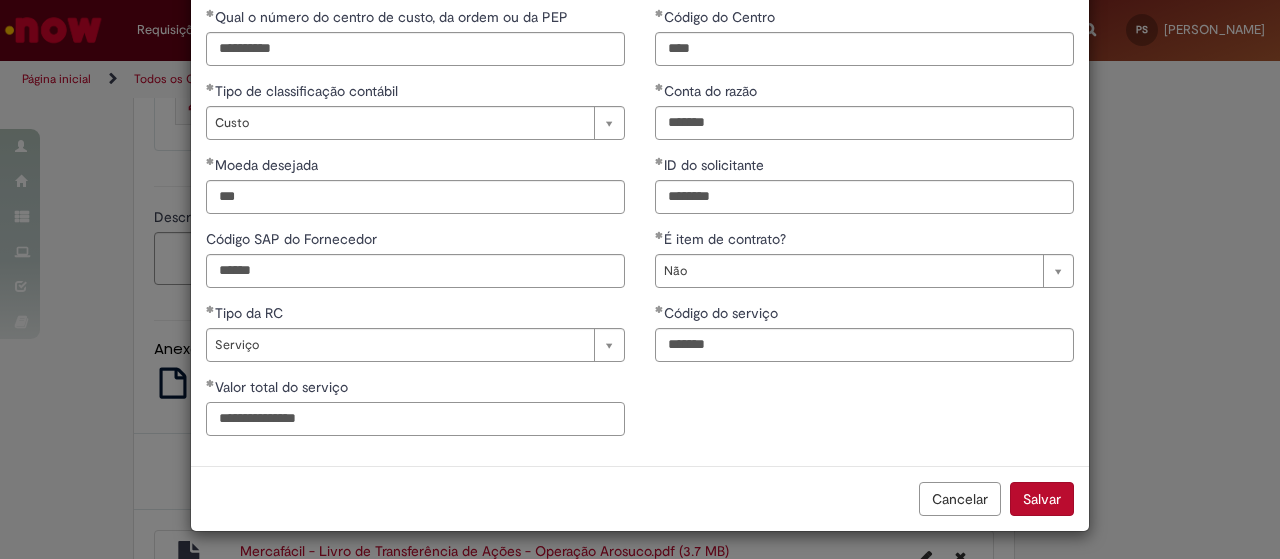click on "**********" at bounding box center [415, 419] 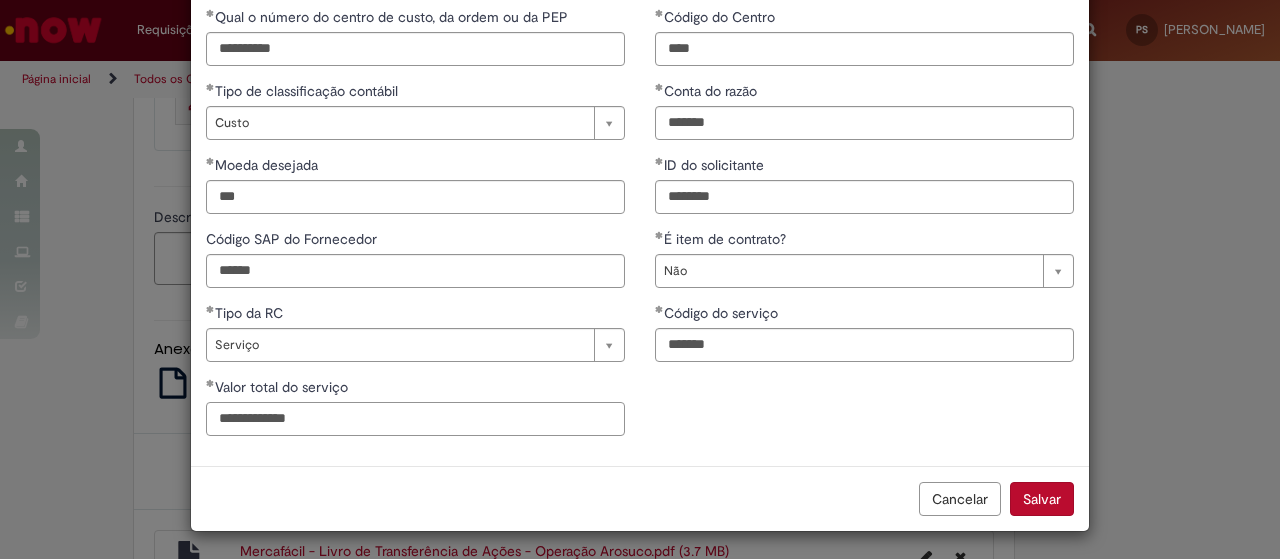 type on "**********" 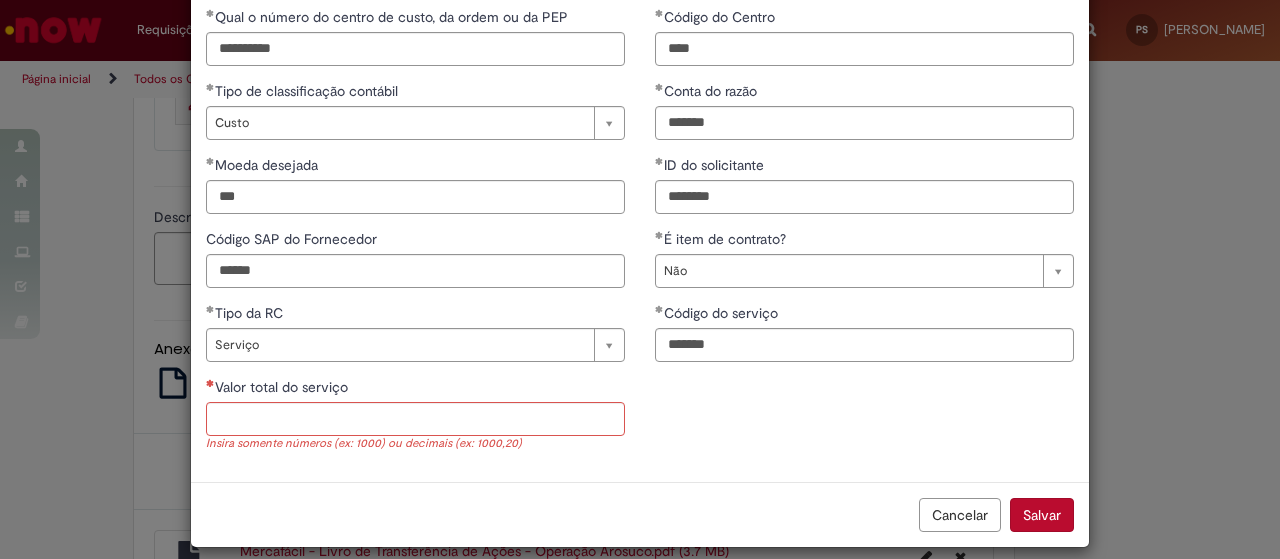 scroll, scrollTop: 97, scrollLeft: 0, axis: vertical 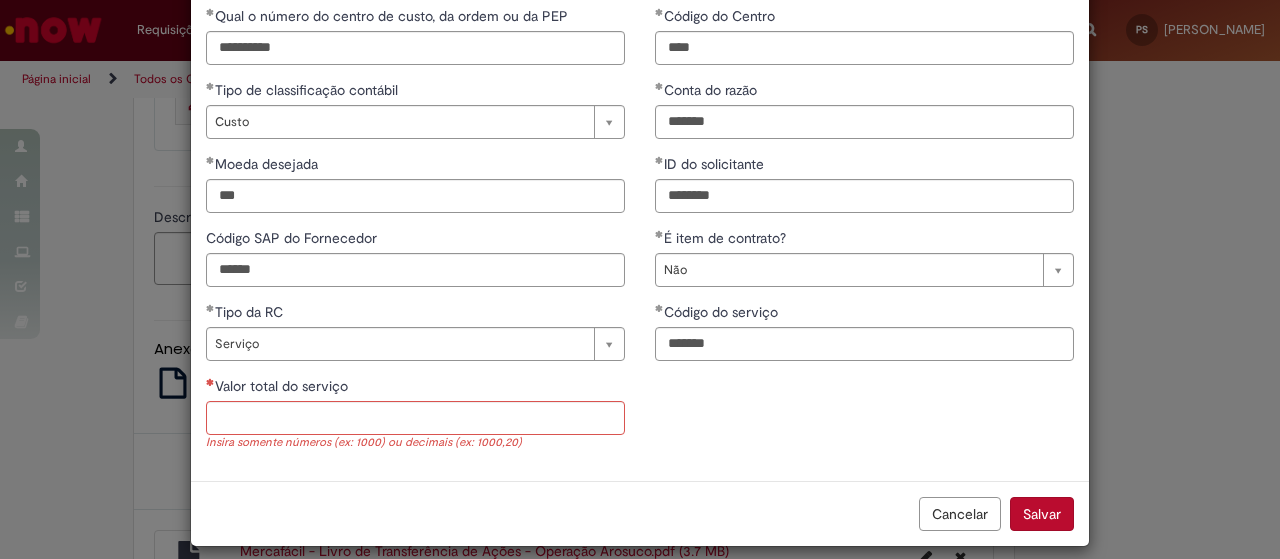 click on "**********" at bounding box center [640, 236] 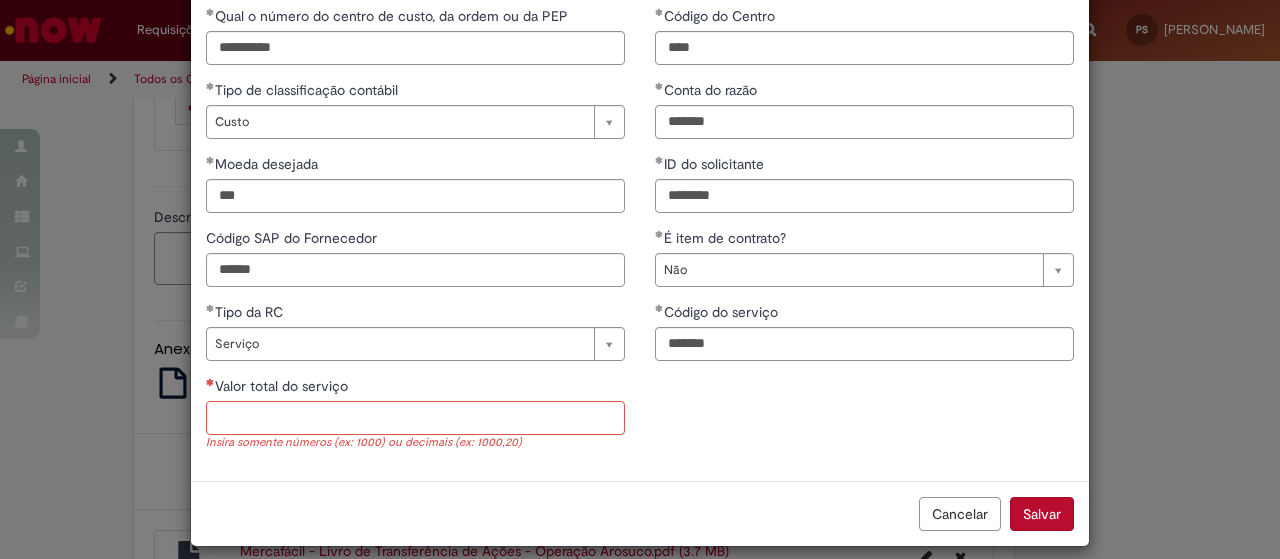 scroll, scrollTop: 96, scrollLeft: 0, axis: vertical 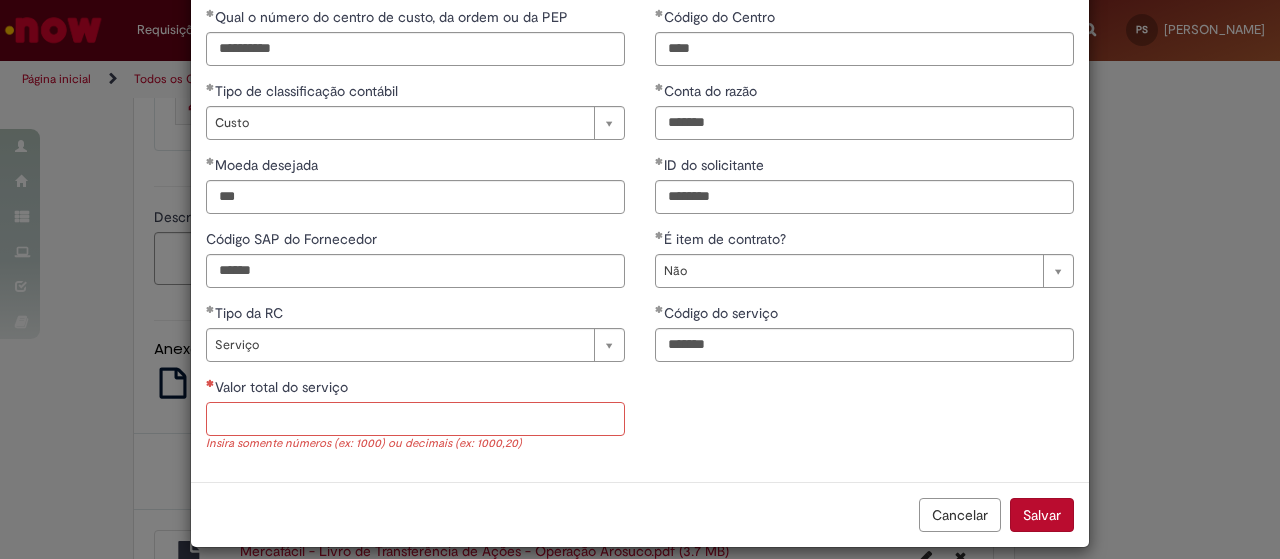 click on "Valor total do serviço" at bounding box center [415, 419] 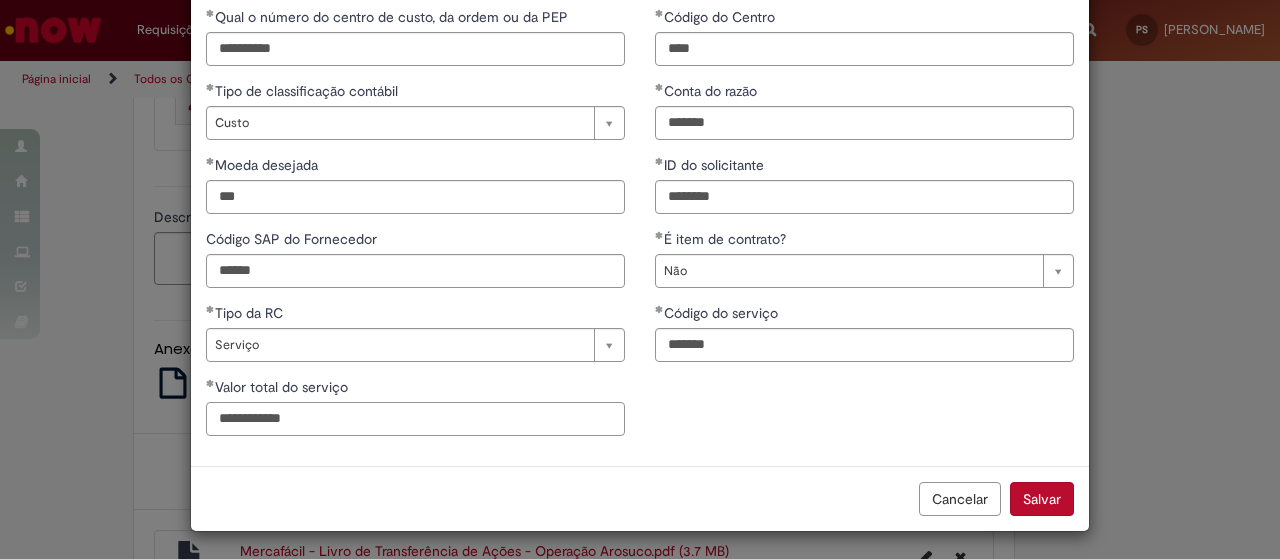 type on "**********" 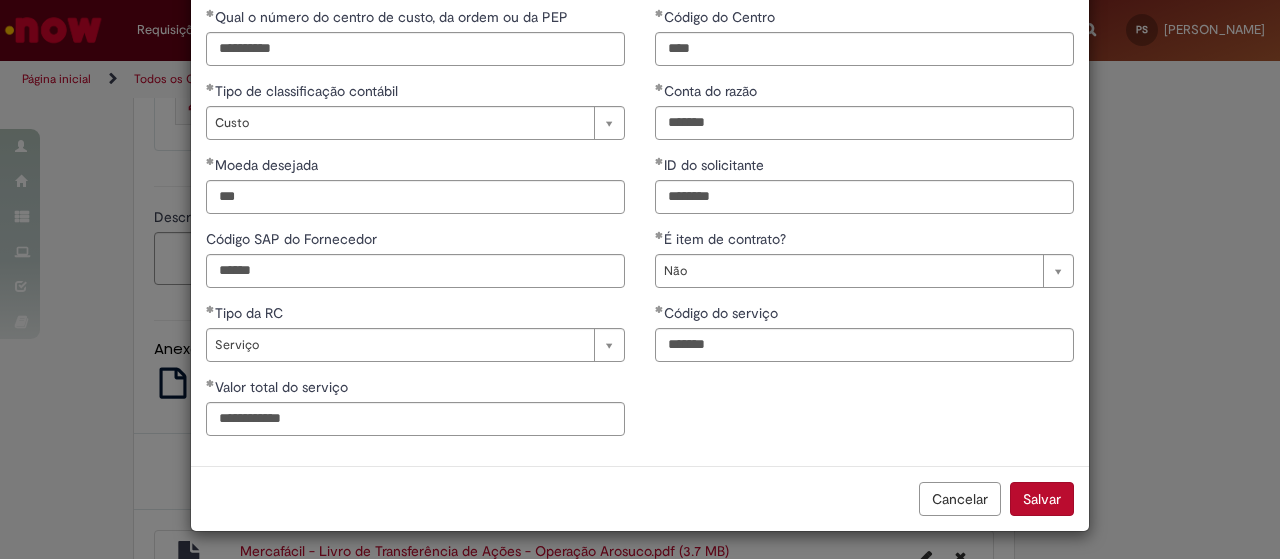 click on "**********" at bounding box center [640, 229] 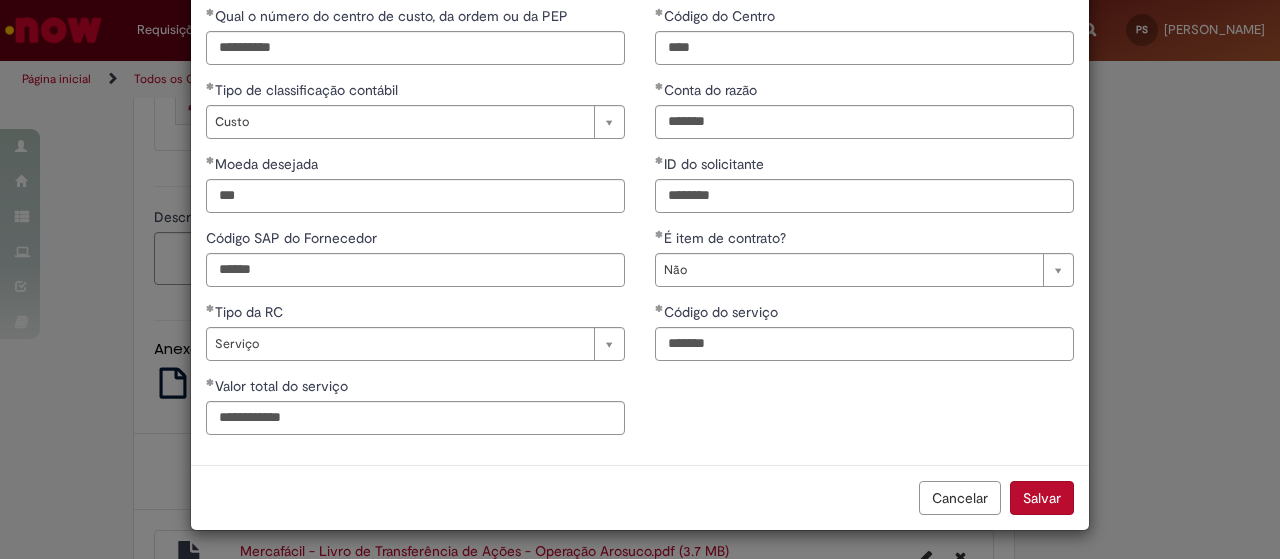 scroll, scrollTop: 96, scrollLeft: 0, axis: vertical 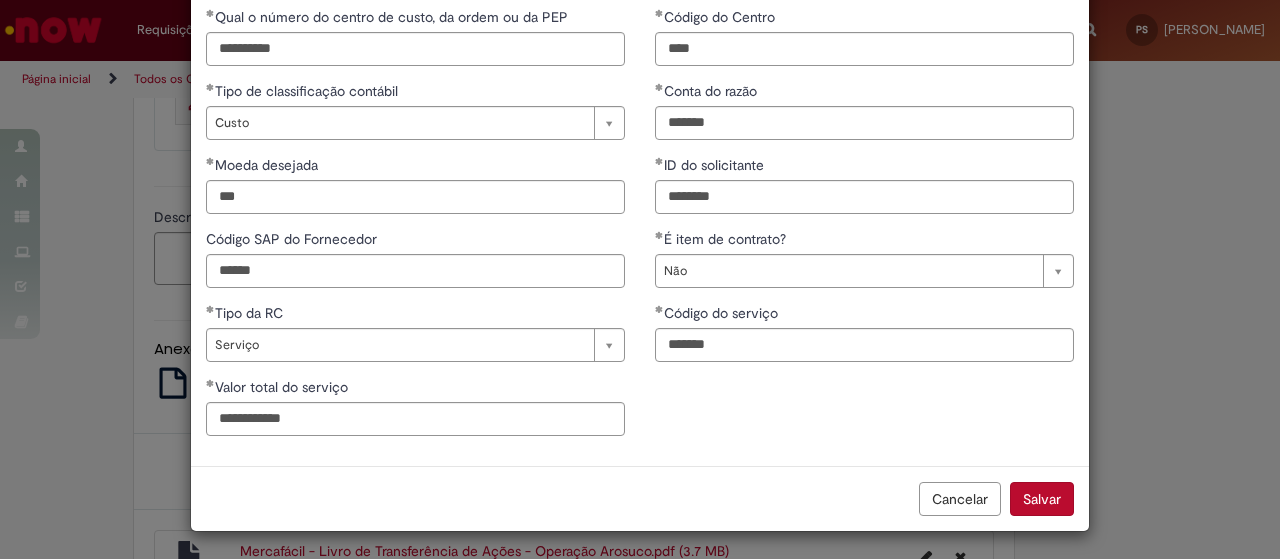 click on "Salvar" at bounding box center [1042, 499] 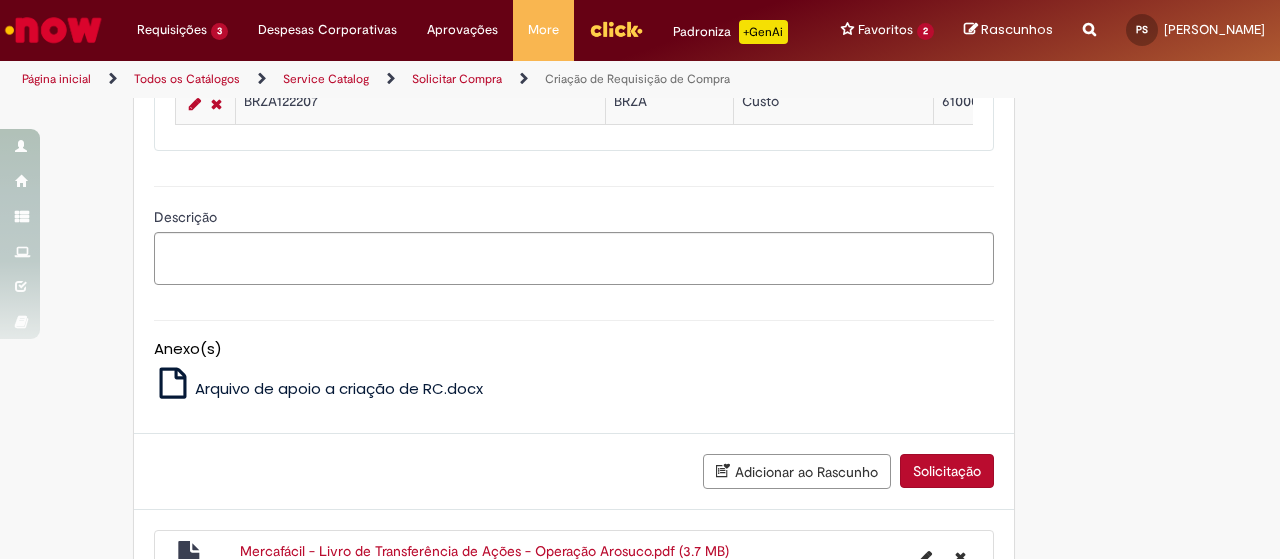 click on "Remover linha" at bounding box center [217, -13] 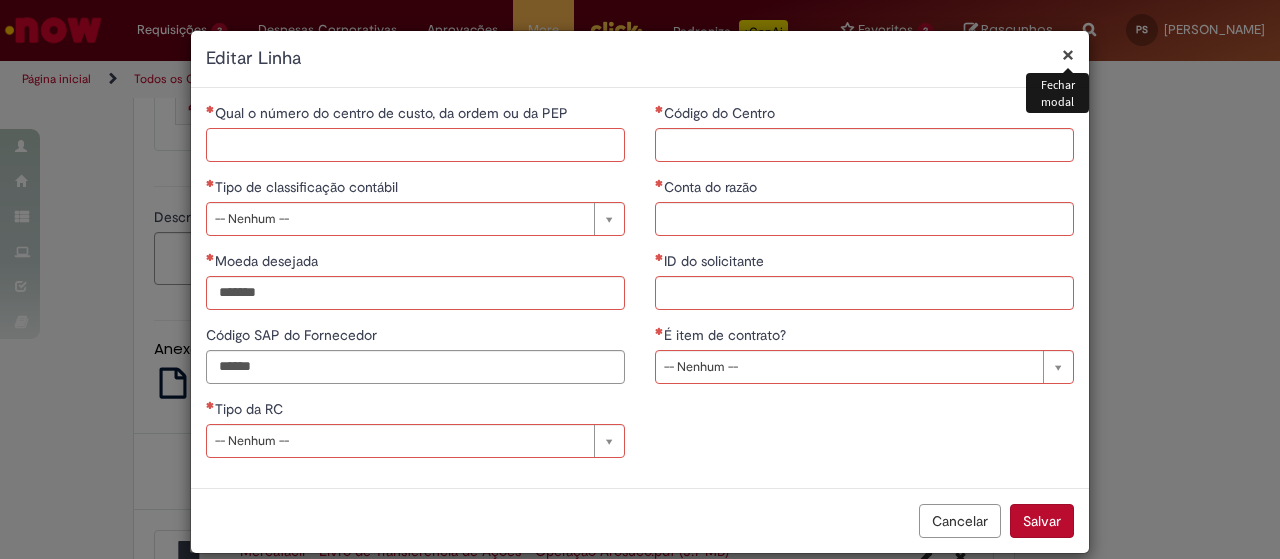click on "Qual o número do centro de custo, da ordem ou da PEP" at bounding box center [415, 145] 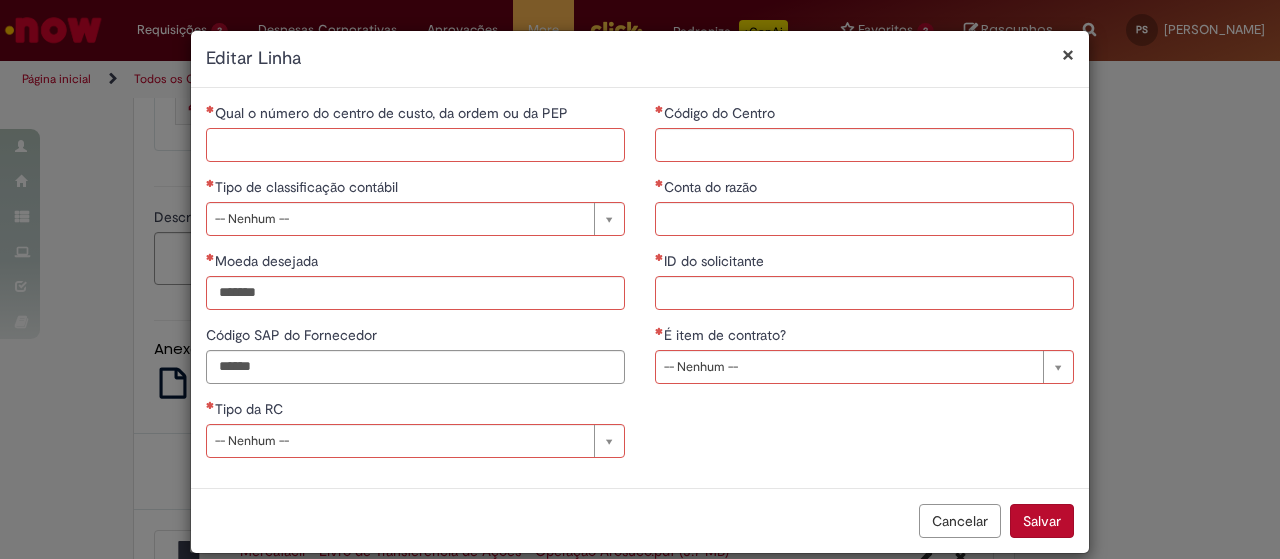 paste on "**********" 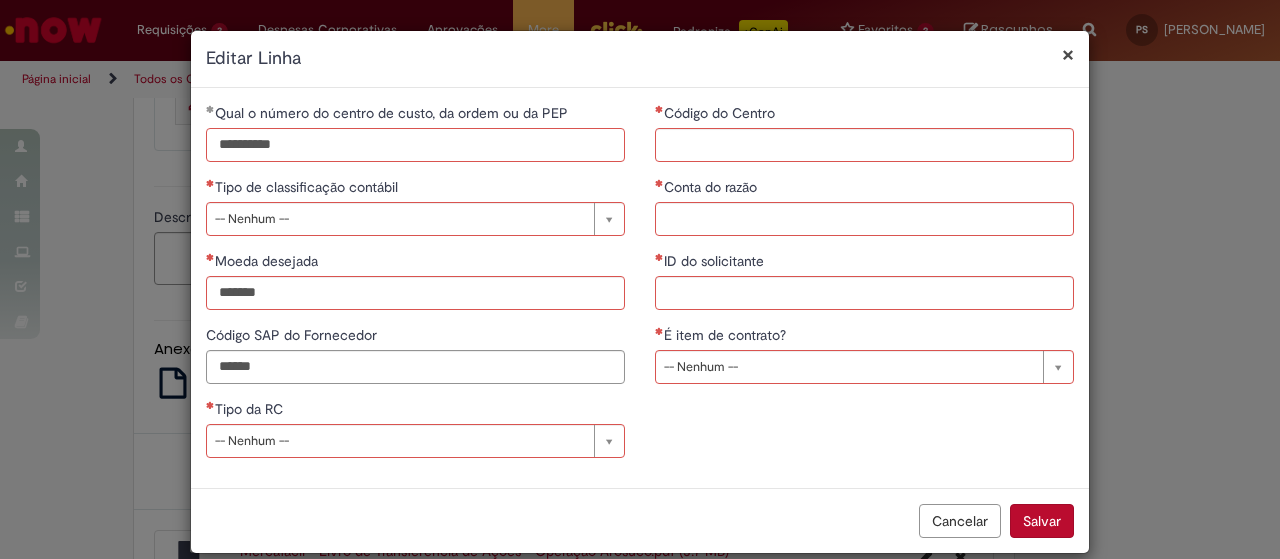 type on "**********" 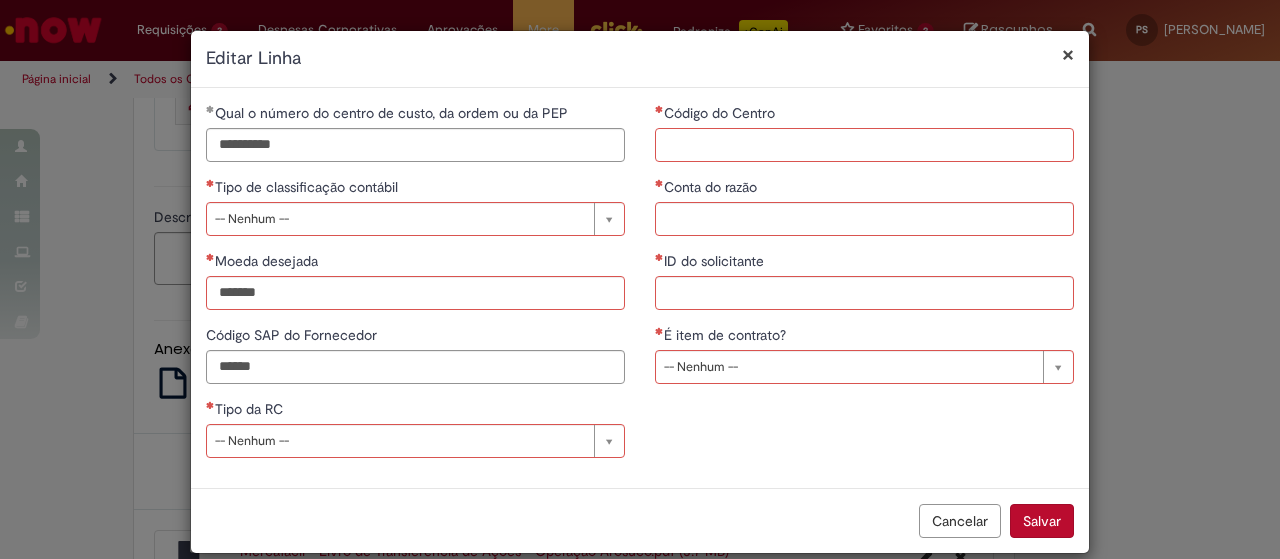drag, startPoint x: 692, startPoint y: 149, endPoint x: 640, endPoint y: 217, distance: 85.60374 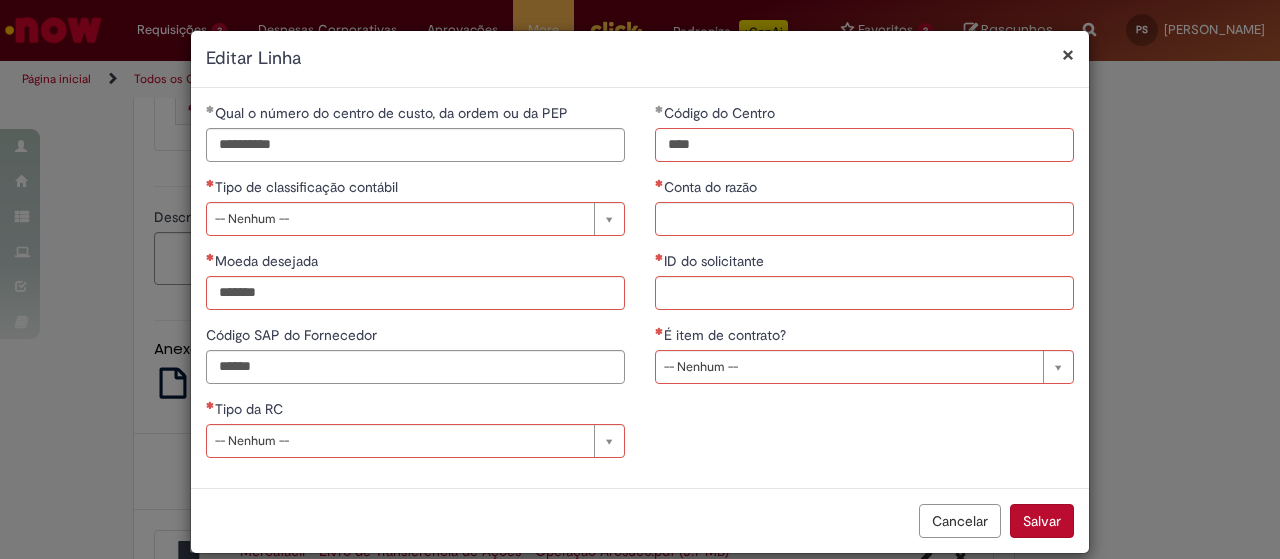 type on "****" 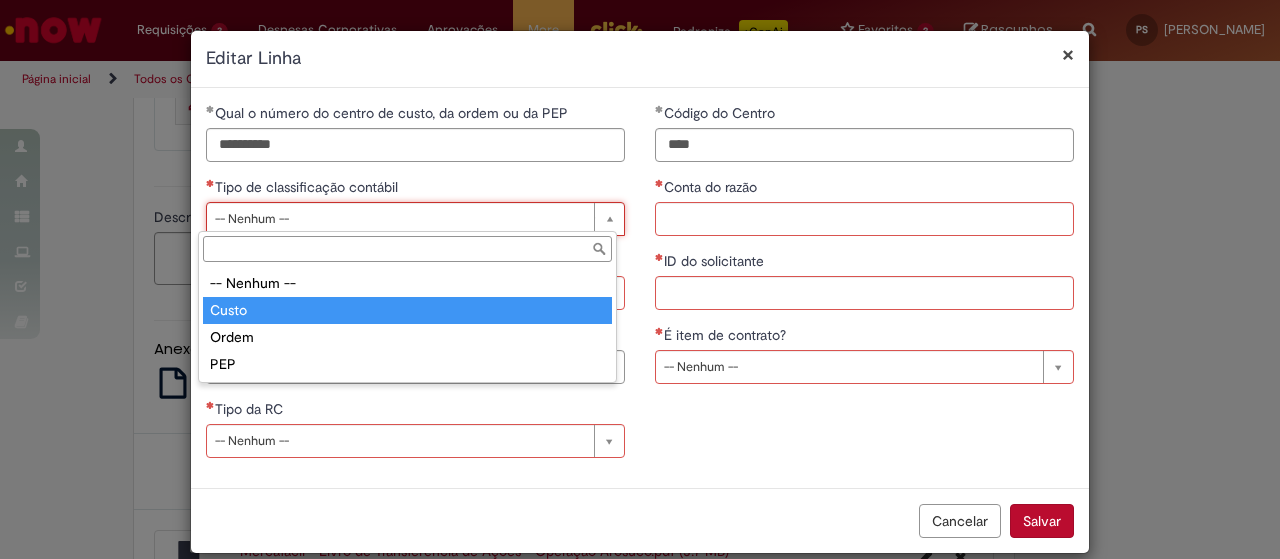 type on "*****" 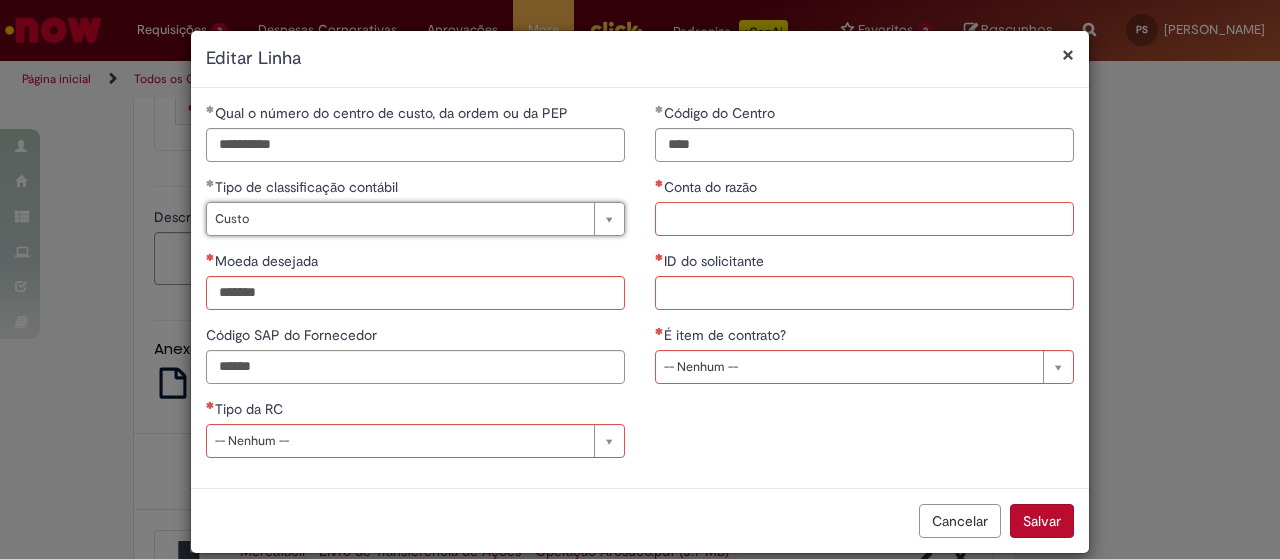 click on "Conta do razão" at bounding box center [864, 219] 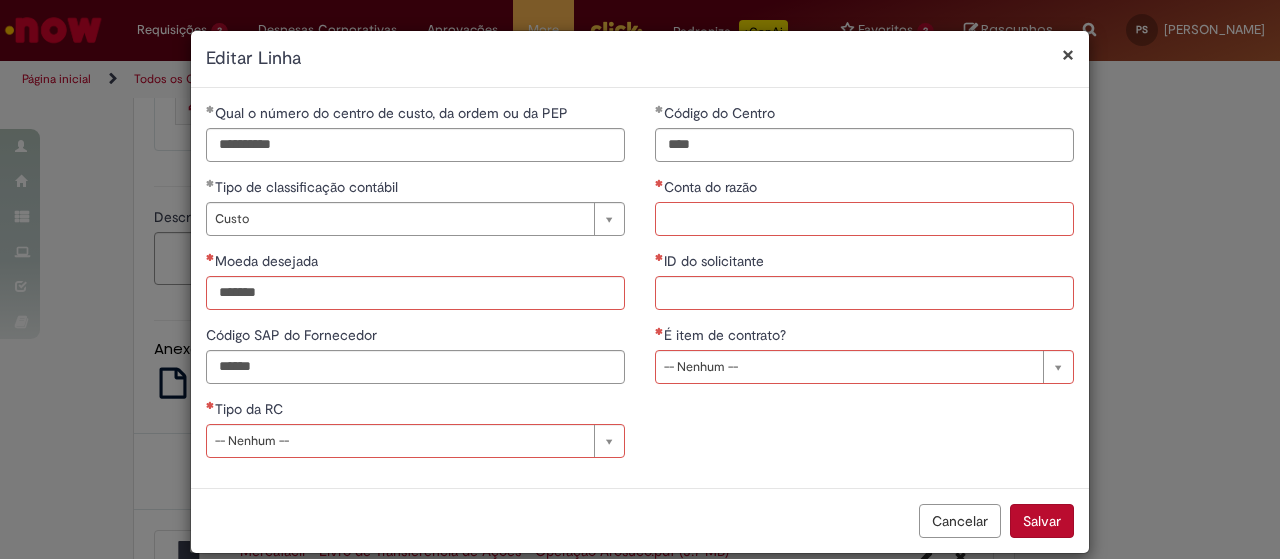 paste on "*******" 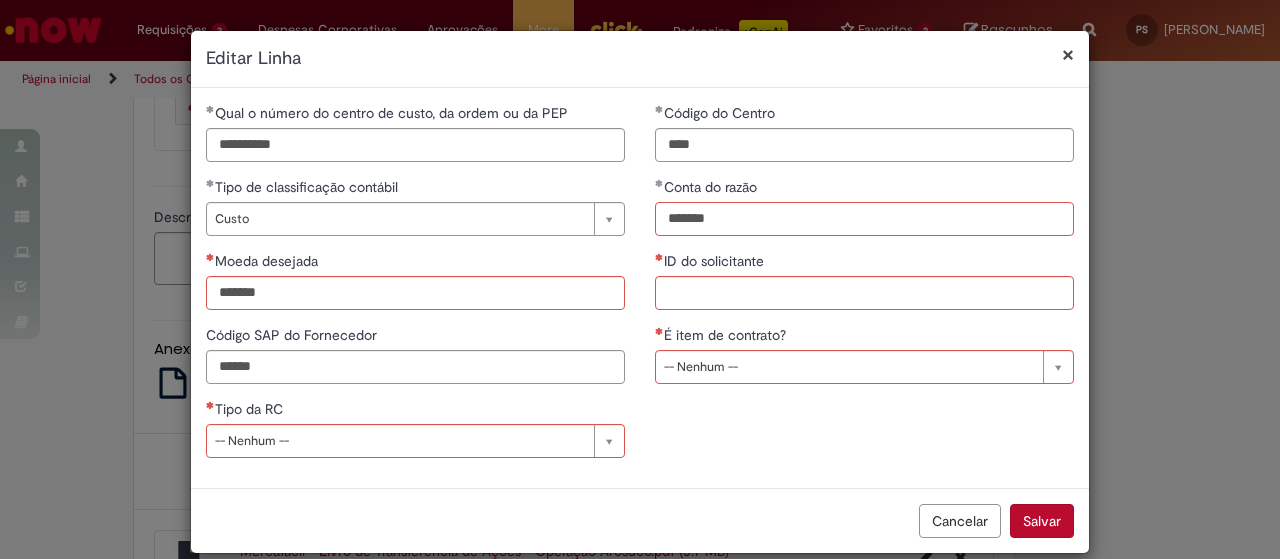 type on "*******" 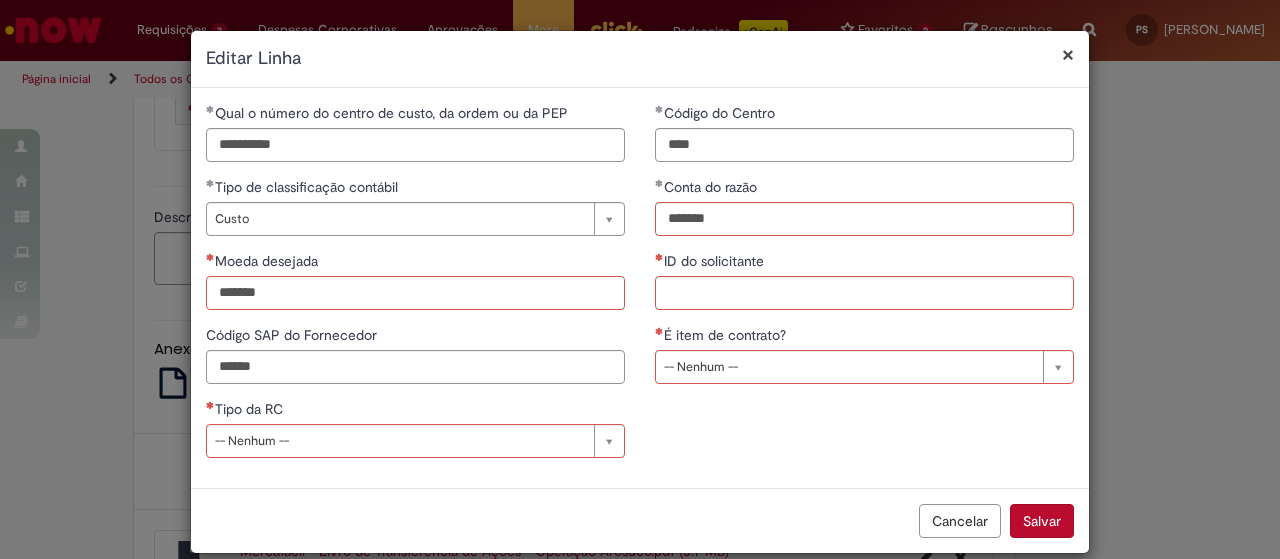 click on "Moeda desejada" at bounding box center [415, 293] 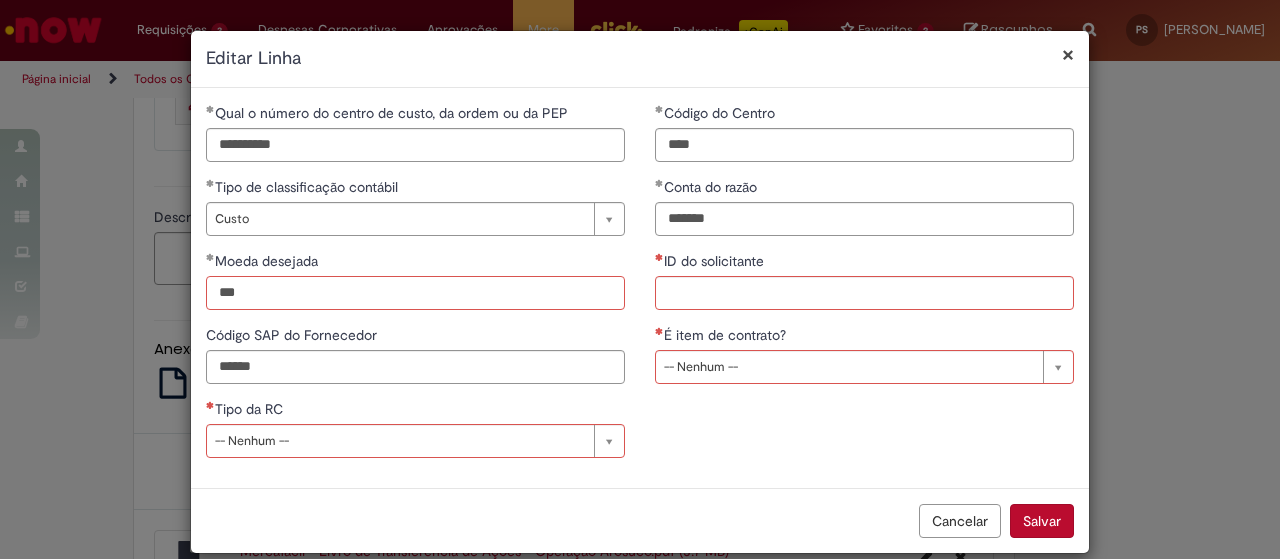 type on "***" 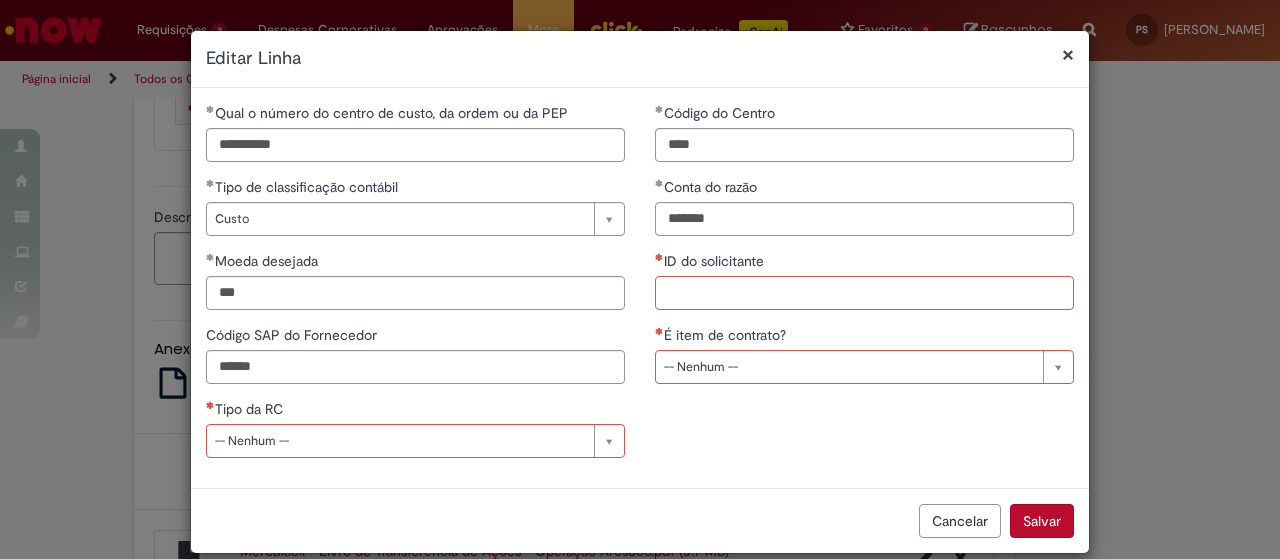 click on "ID do solicitante" at bounding box center (864, 293) 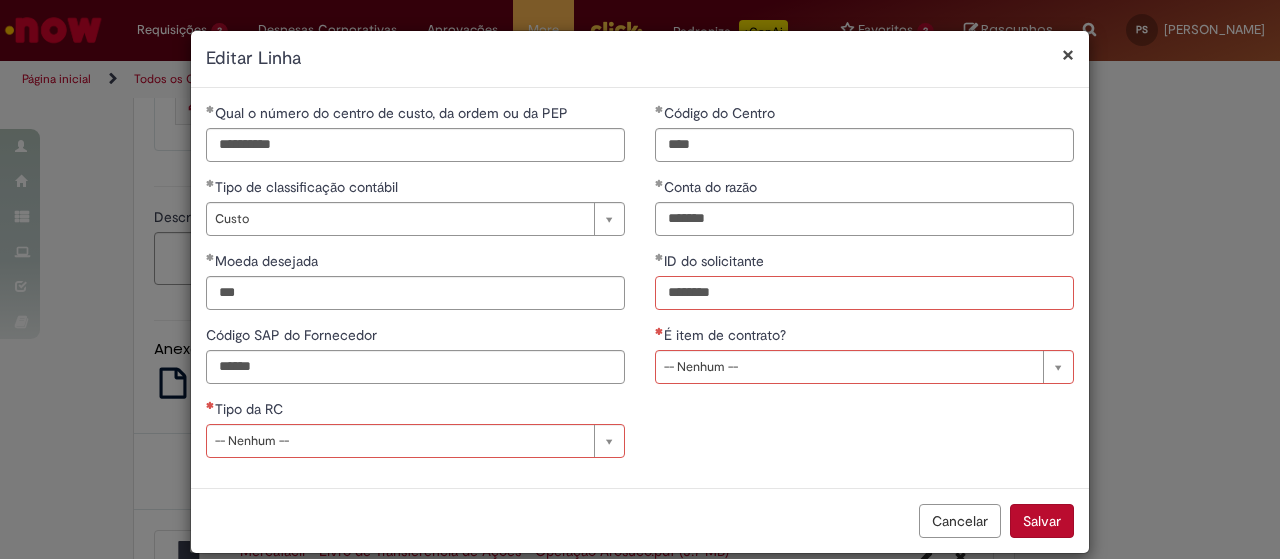 type on "********" 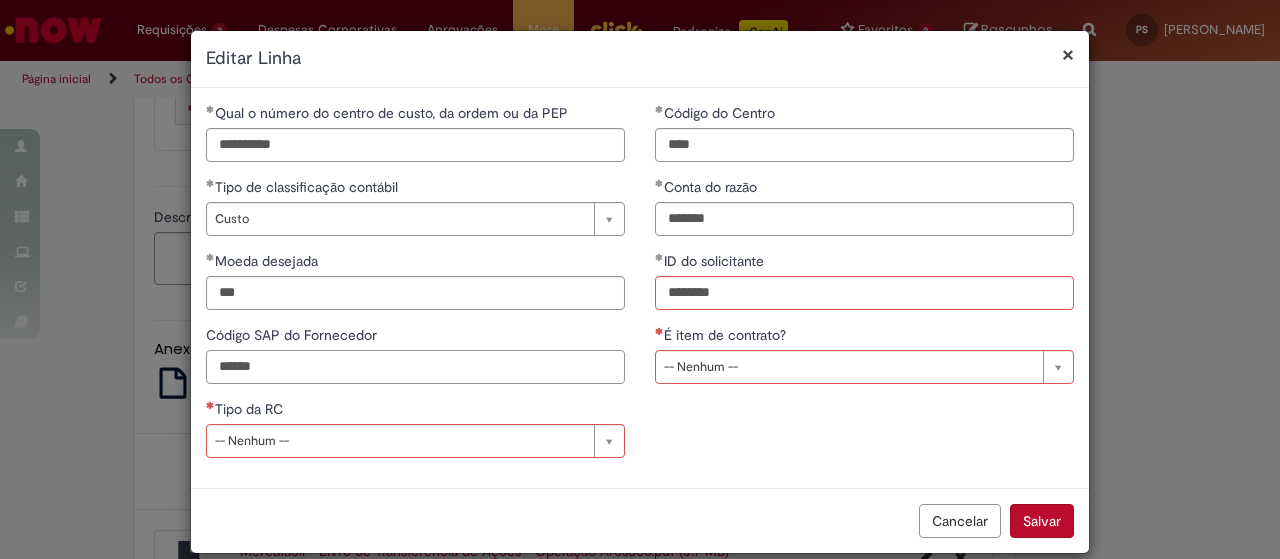 click on "******" at bounding box center [415, 367] 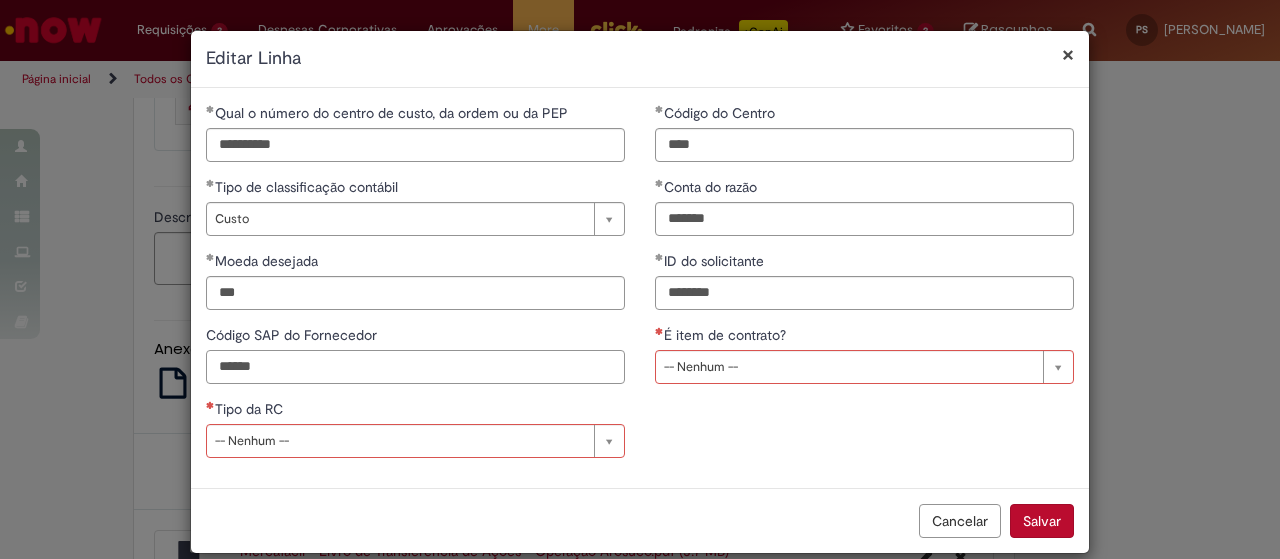 drag, startPoint x: 318, startPoint y: 365, endPoint x: 164, endPoint y: 369, distance: 154.05194 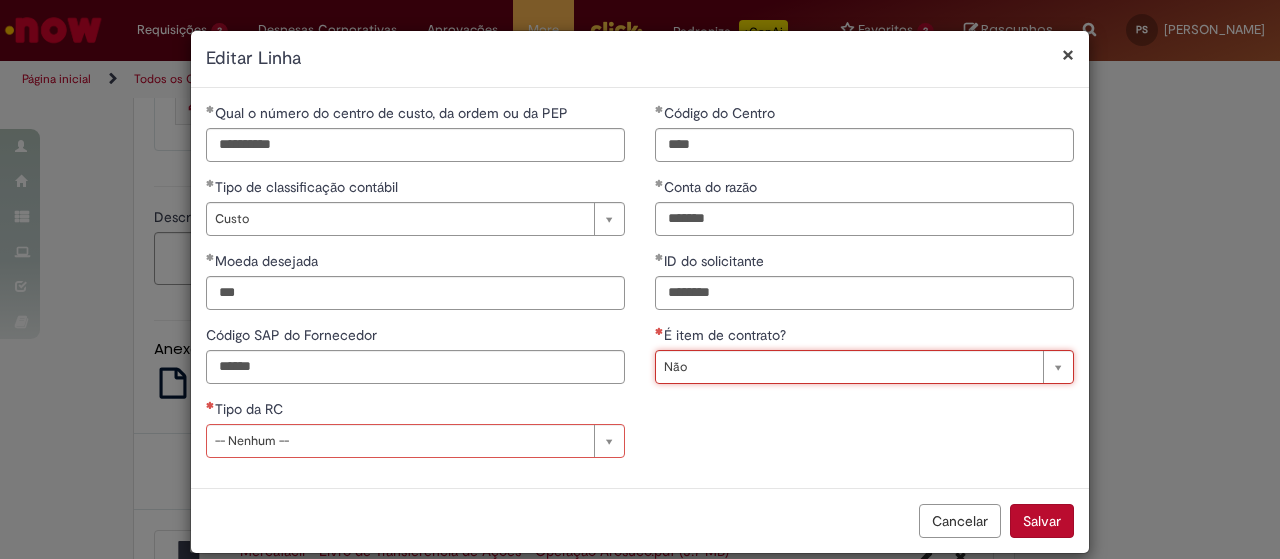 type on "***" 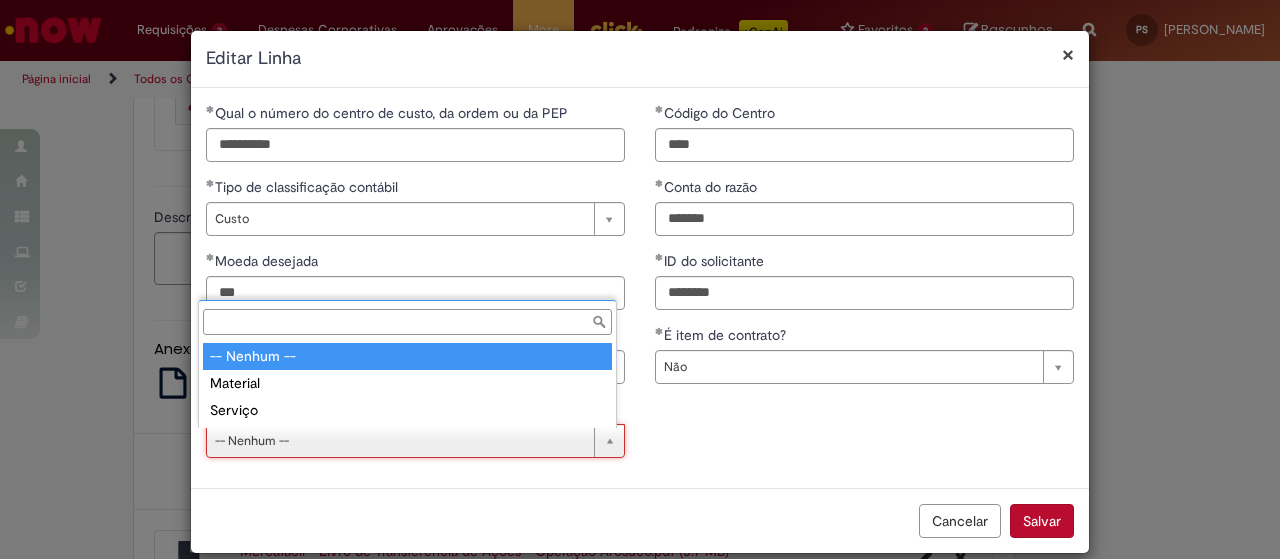 scroll, scrollTop: 0, scrollLeft: 0, axis: both 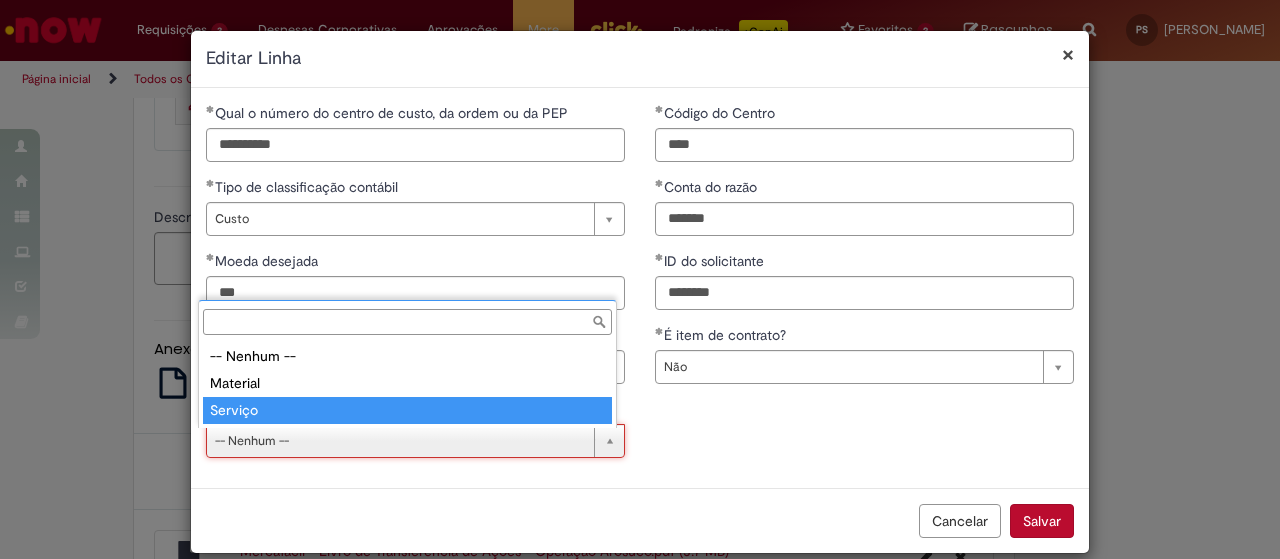 type on "*******" 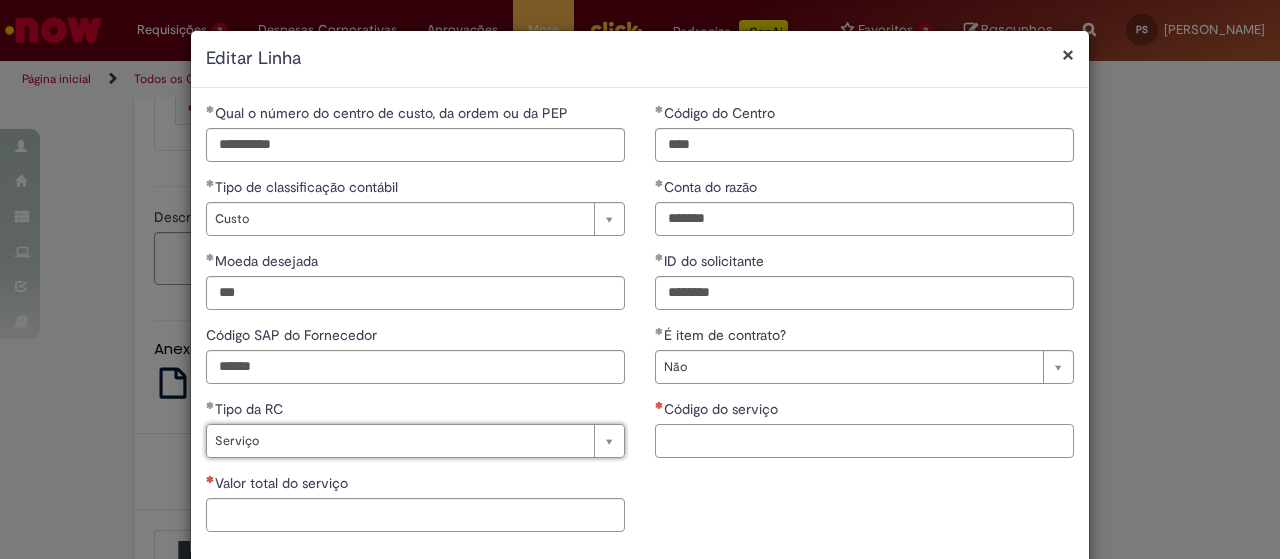 scroll, scrollTop: 0, scrollLeft: 0, axis: both 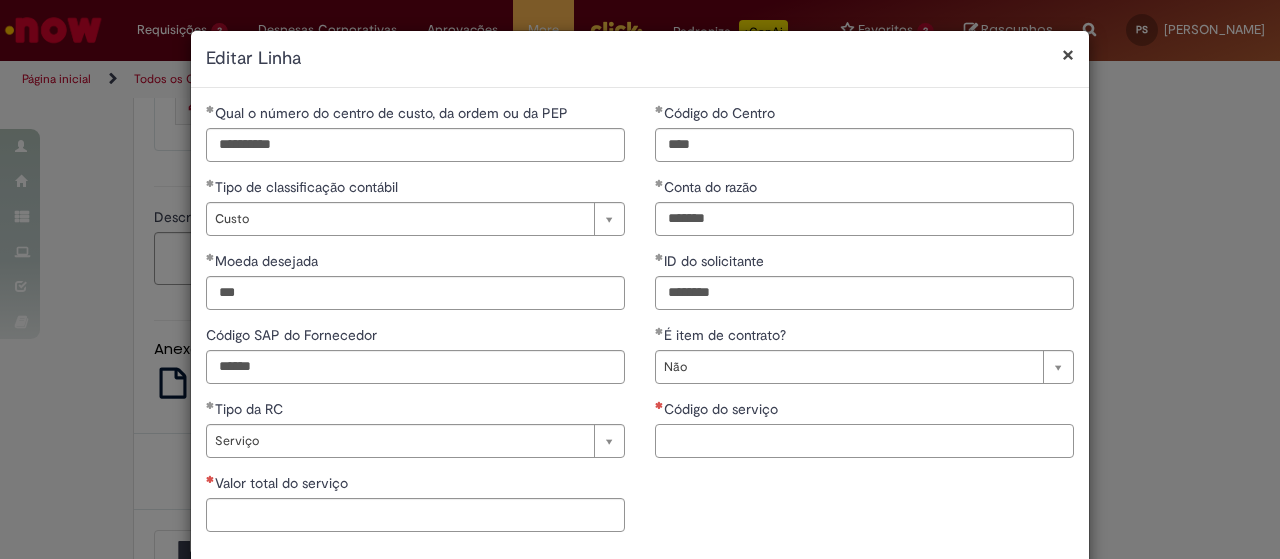 paste on "*******" 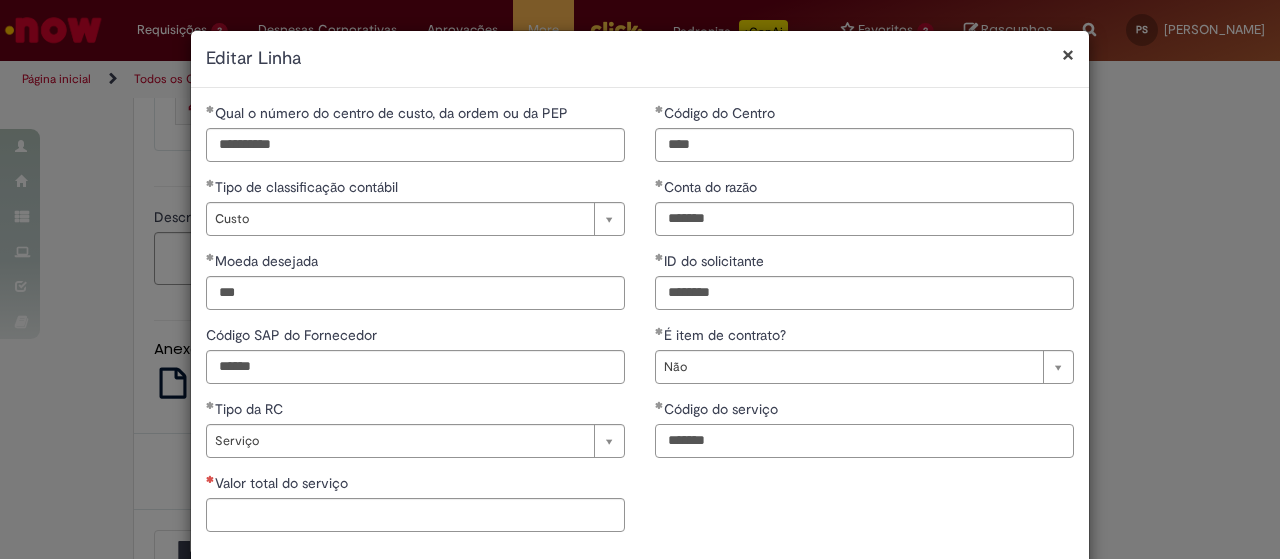 type on "*******" 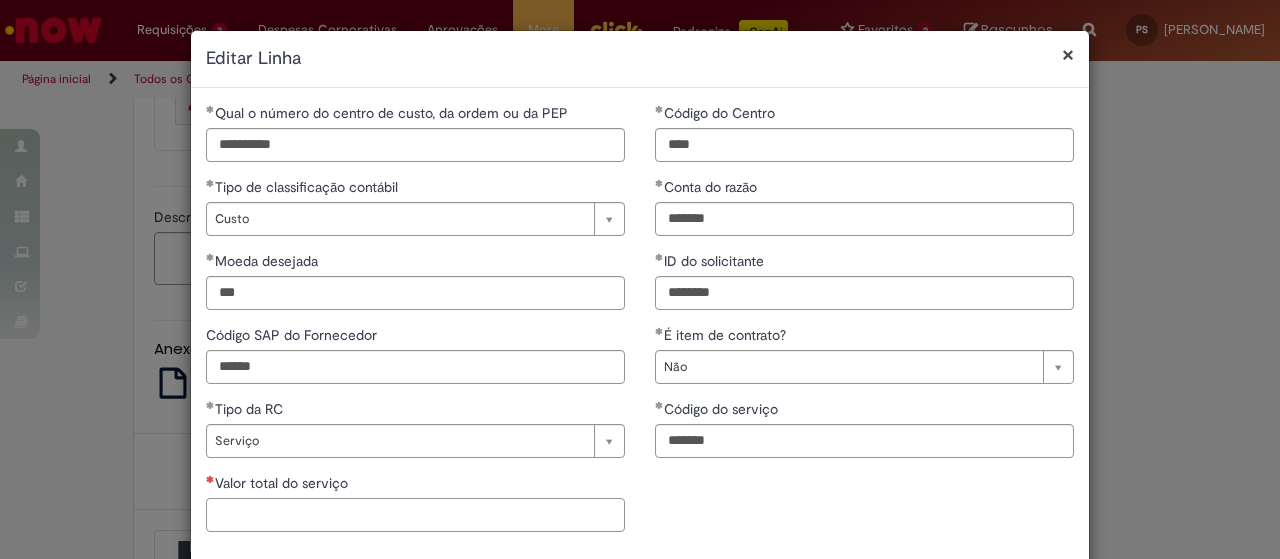 click on "Valor total do serviço" at bounding box center [415, 515] 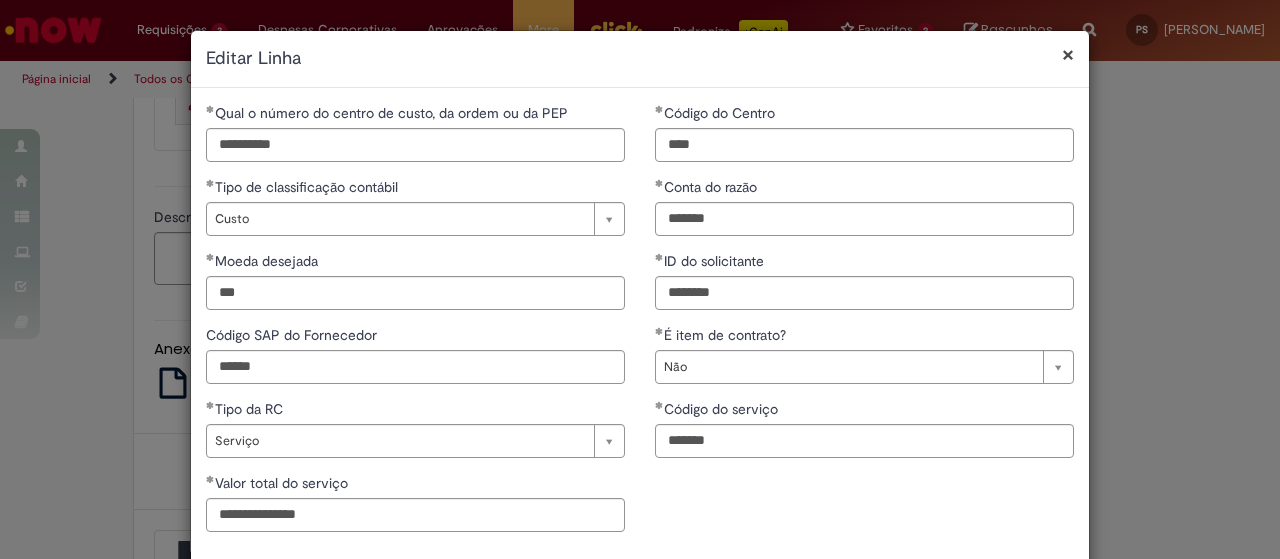 click on "**********" at bounding box center [640, 325] 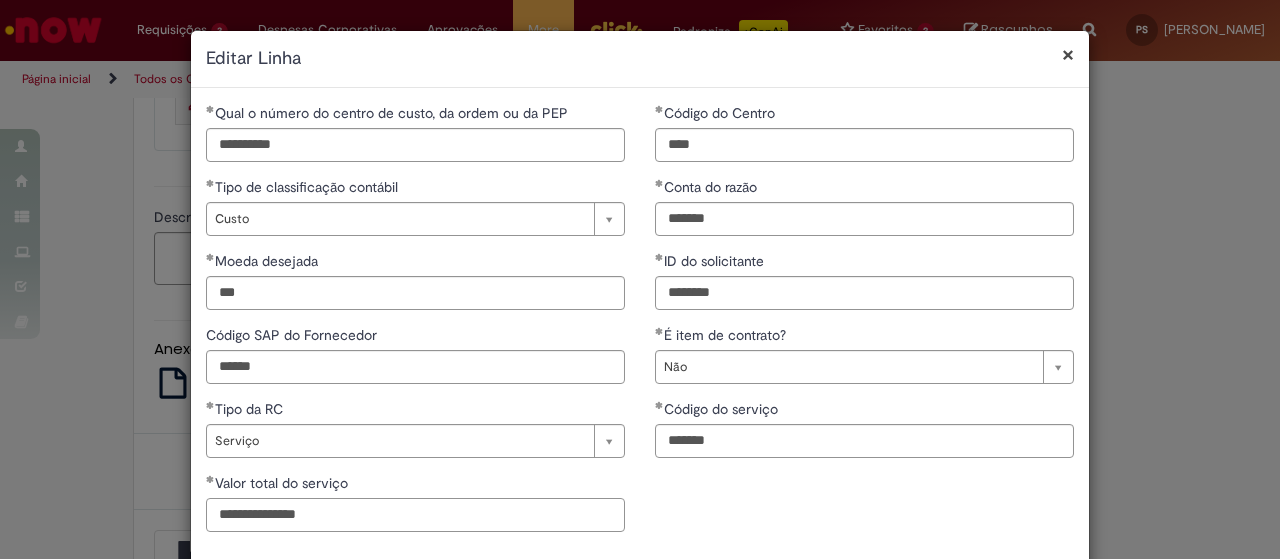 drag, startPoint x: 398, startPoint y: 525, endPoint x: 90, endPoint y: 508, distance: 308.4688 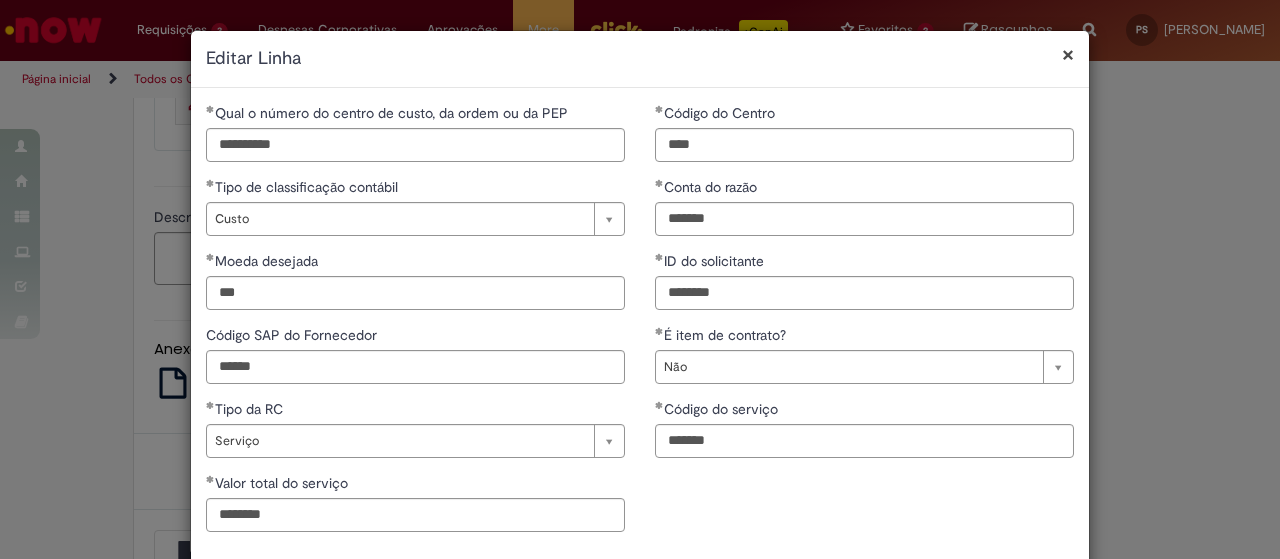 type on "**********" 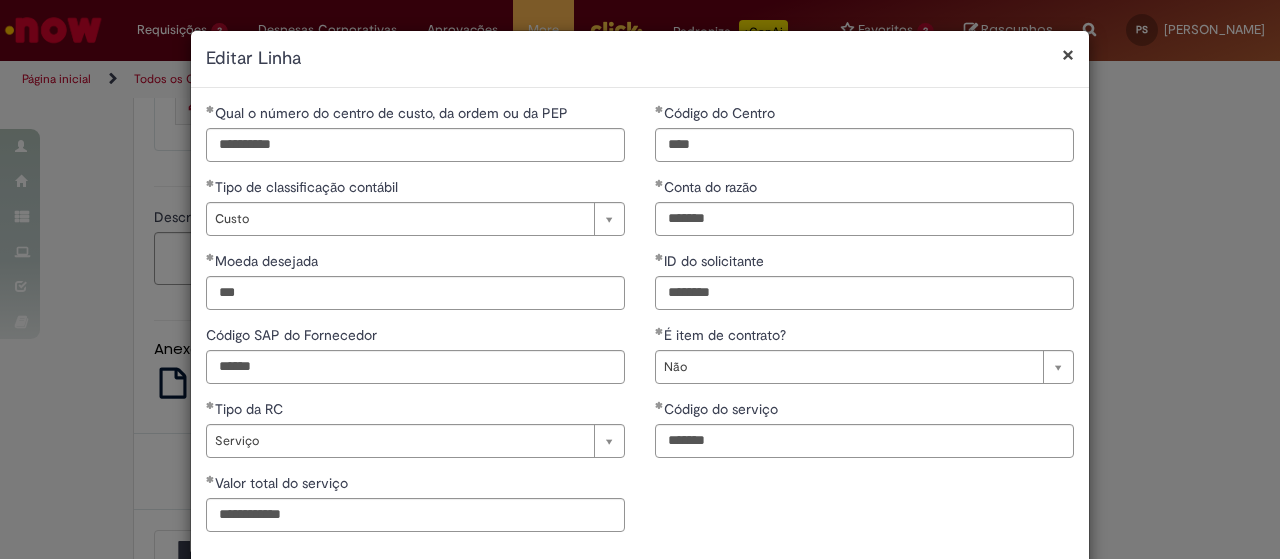 click on "**********" at bounding box center (640, 325) 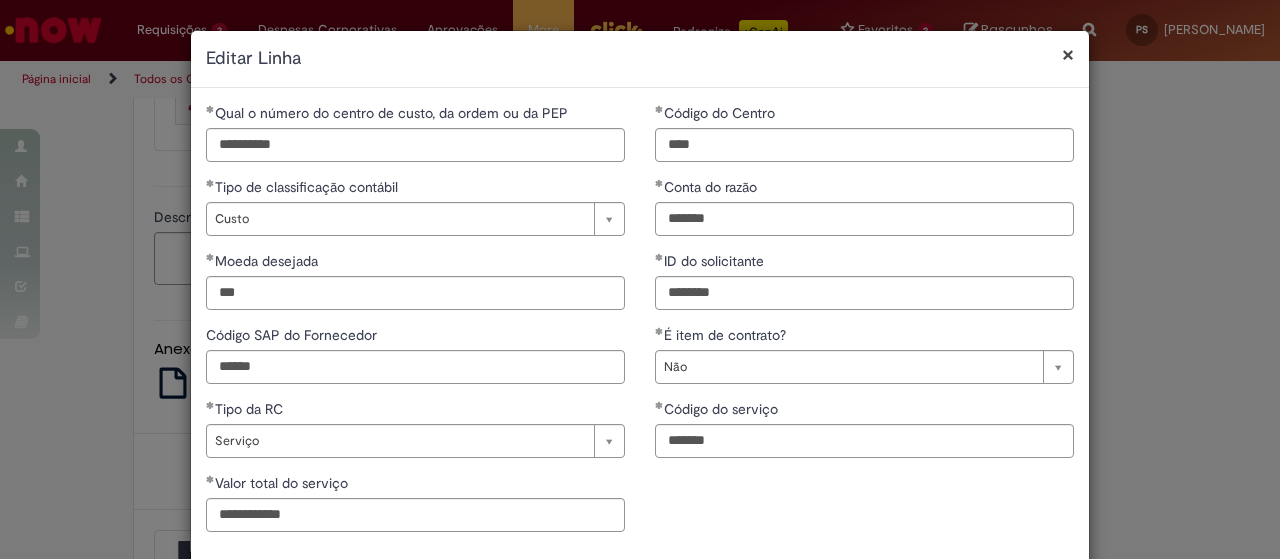 click on "**********" at bounding box center [640, 325] 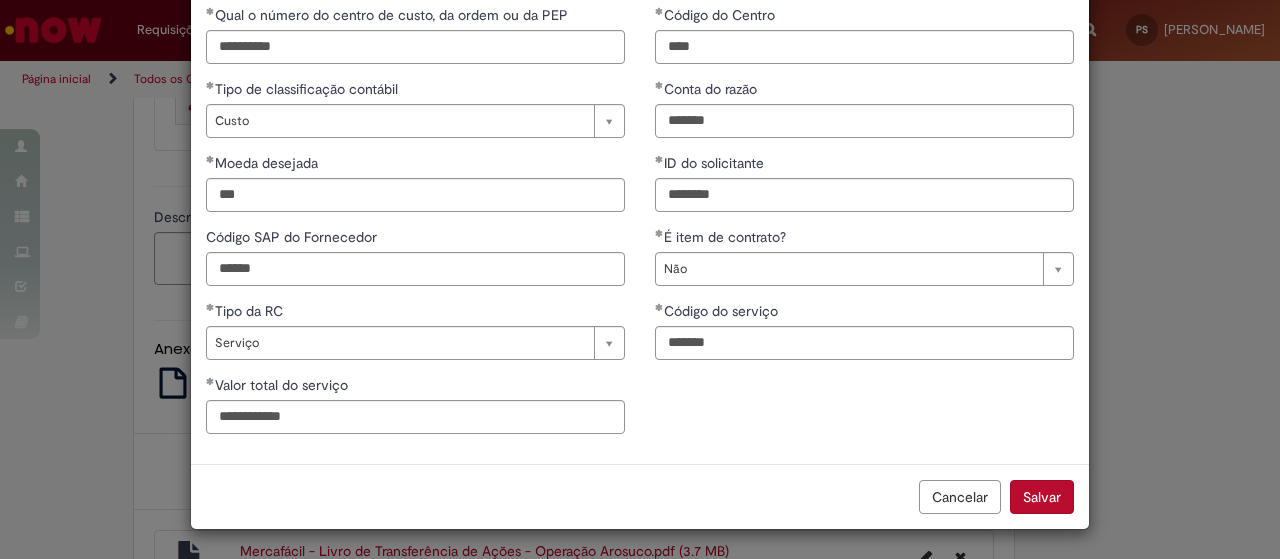 scroll, scrollTop: 96, scrollLeft: 0, axis: vertical 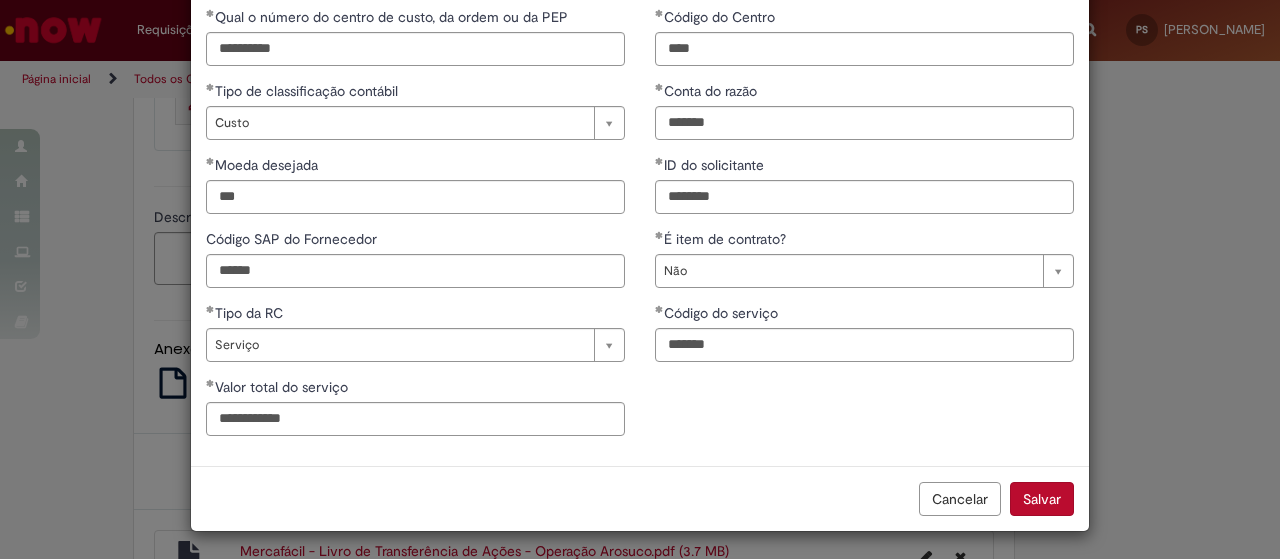 click on "Salvar" at bounding box center (1042, 499) 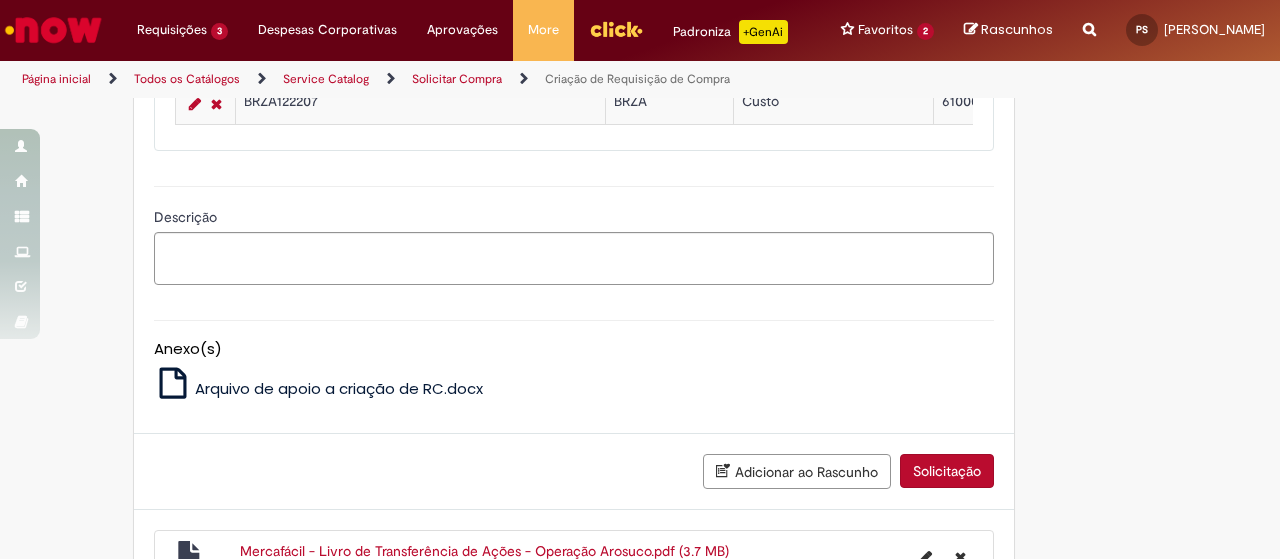 click at bounding box center (195, 22) 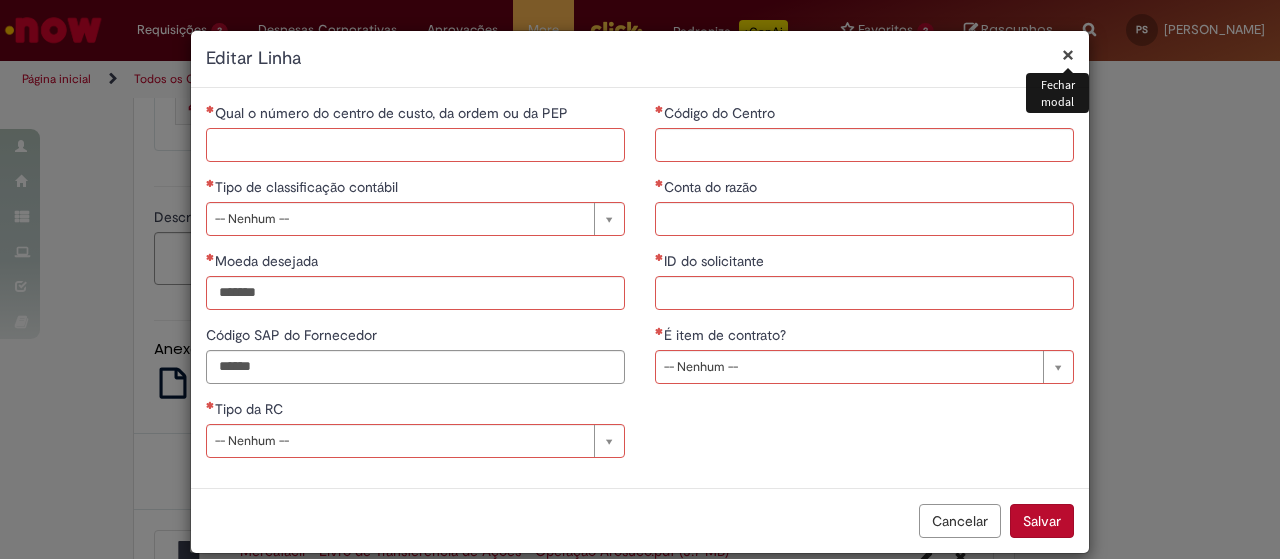 click on "Qual o número do centro de custo, da ordem ou da PEP" at bounding box center [415, 145] 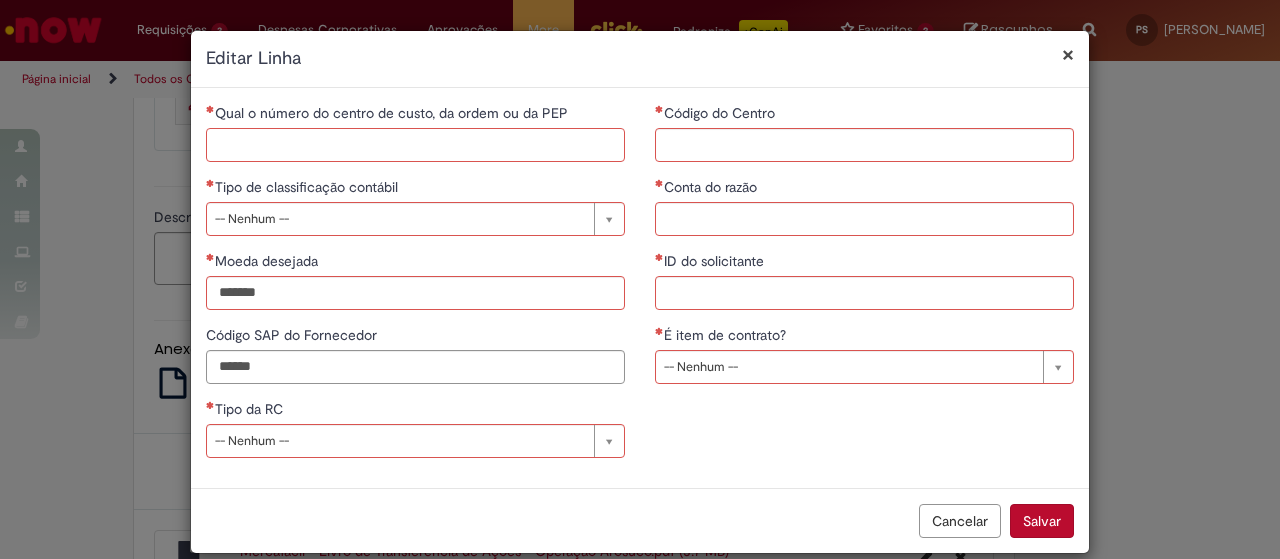 paste on "**********" 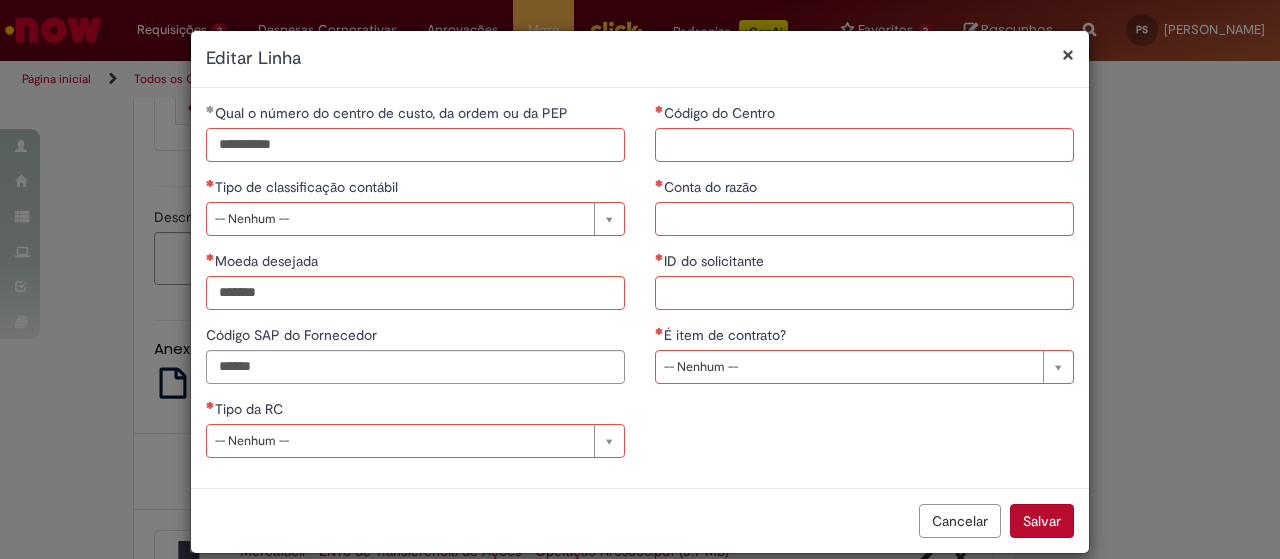 type on "**********" 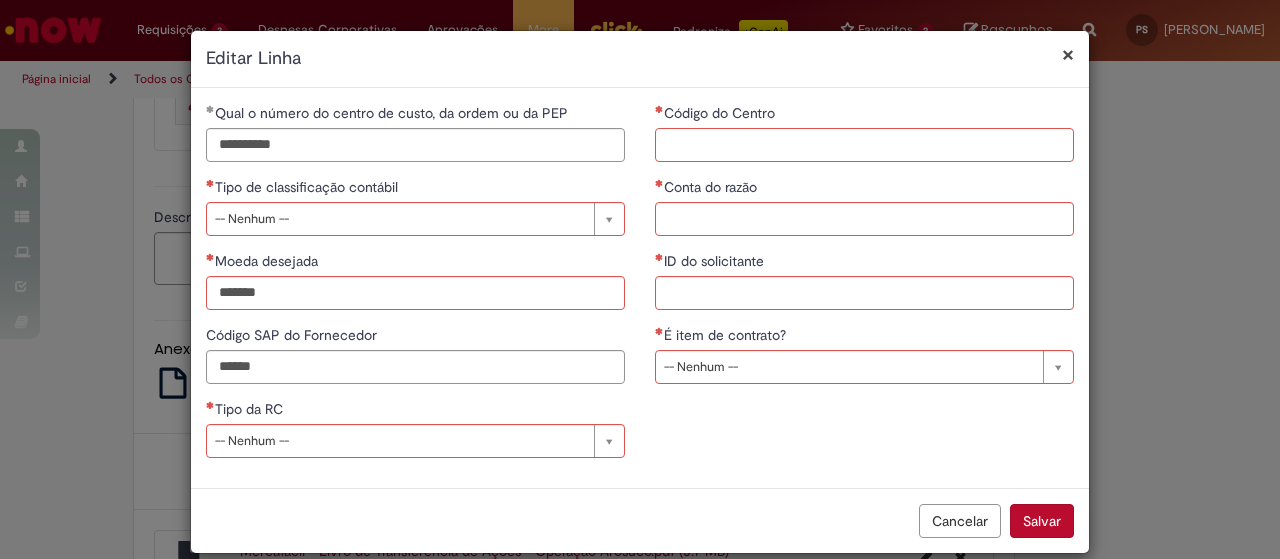 click on "Código do Centro" at bounding box center [864, 145] 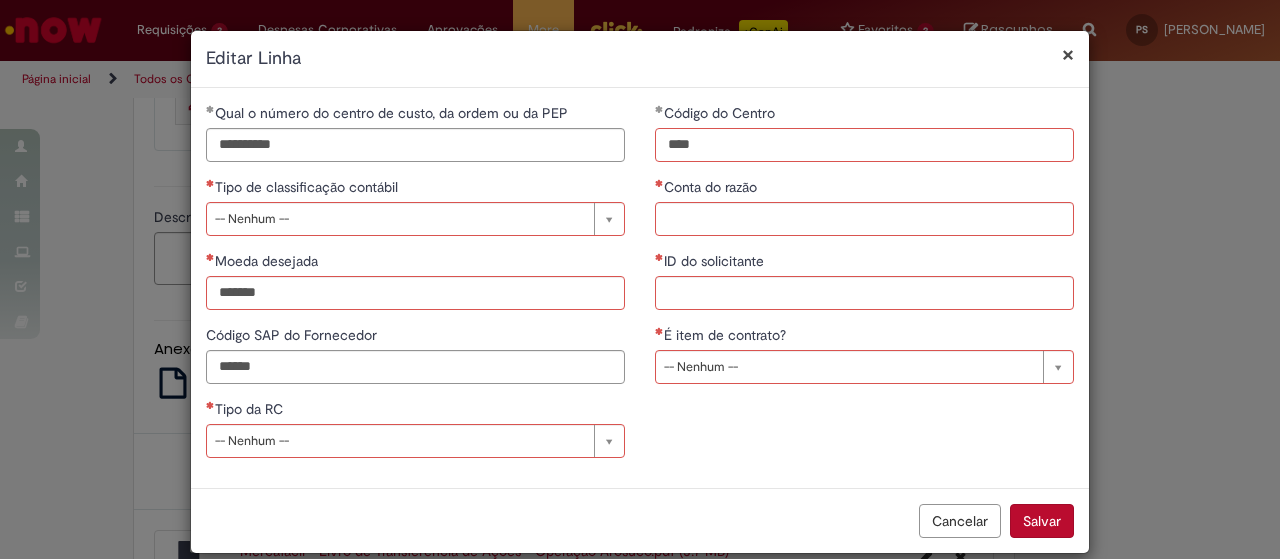 type on "****" 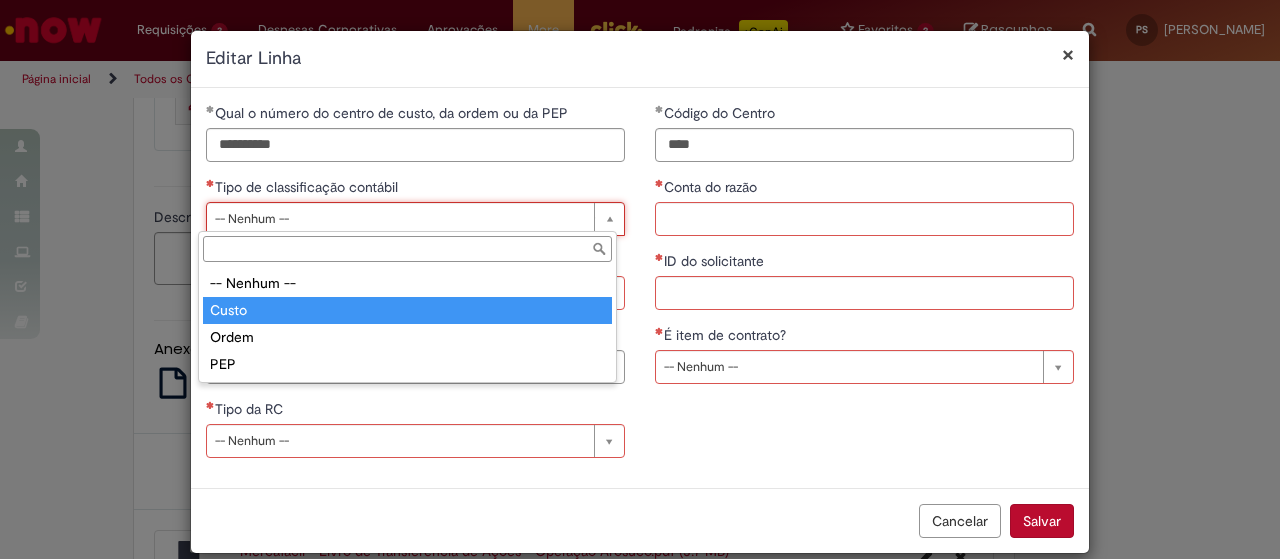type on "*****" 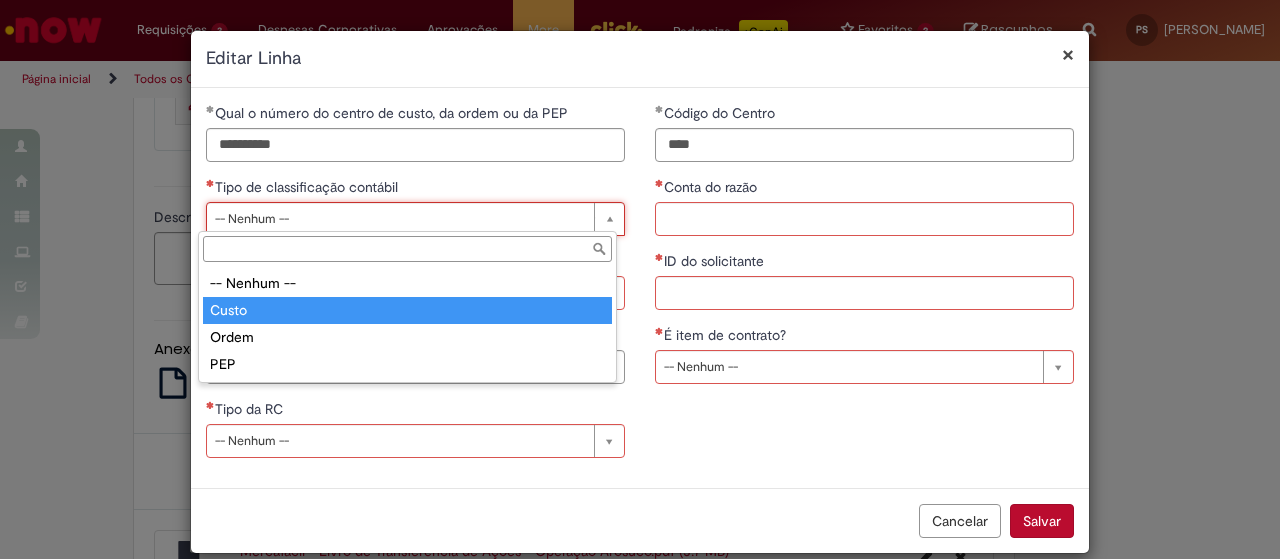 scroll, scrollTop: 0, scrollLeft: 35, axis: horizontal 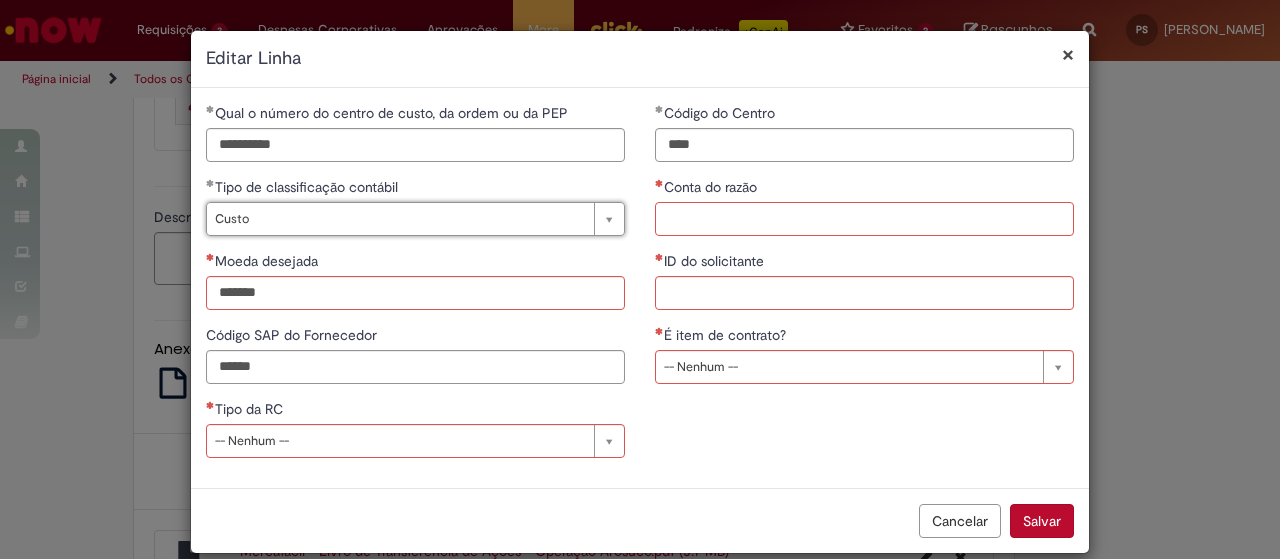 click on "Conta do razão" at bounding box center [864, 219] 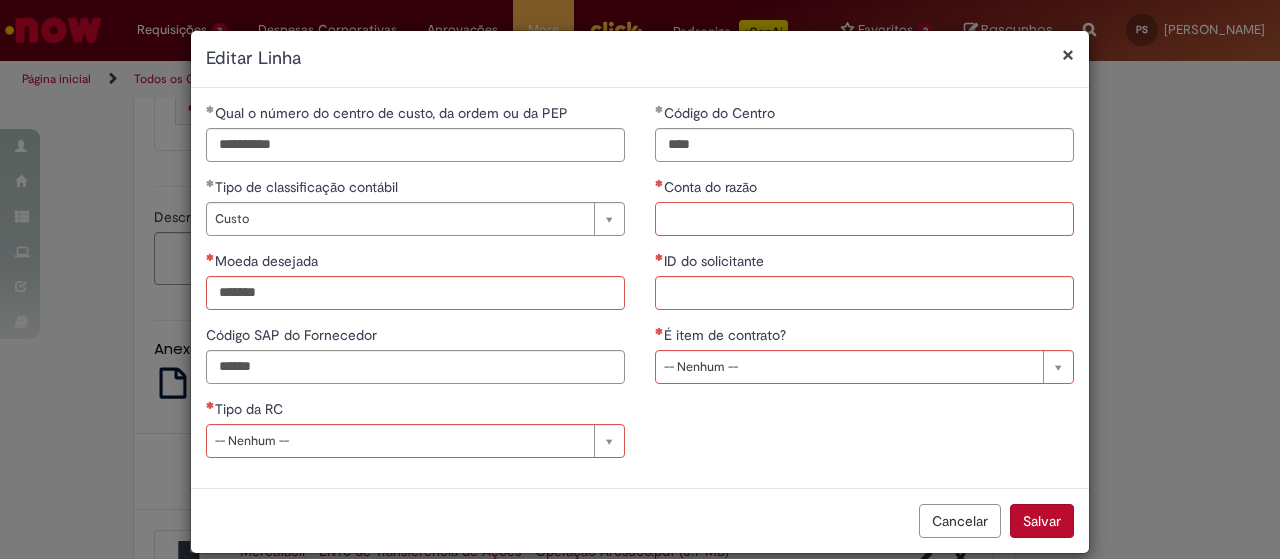 paste on "*******" 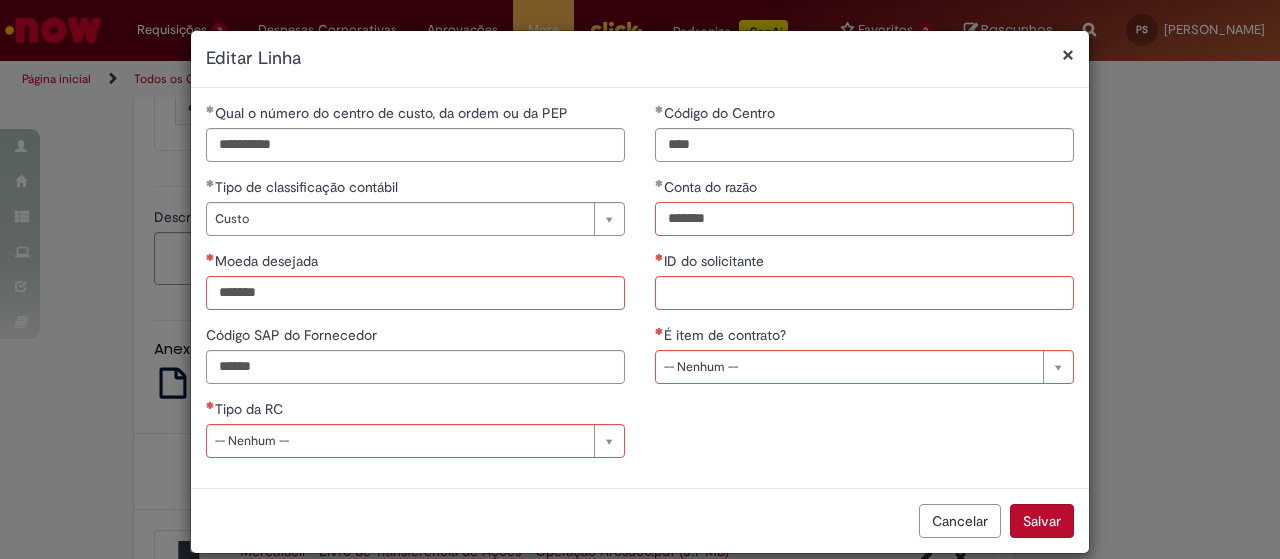 type on "*******" 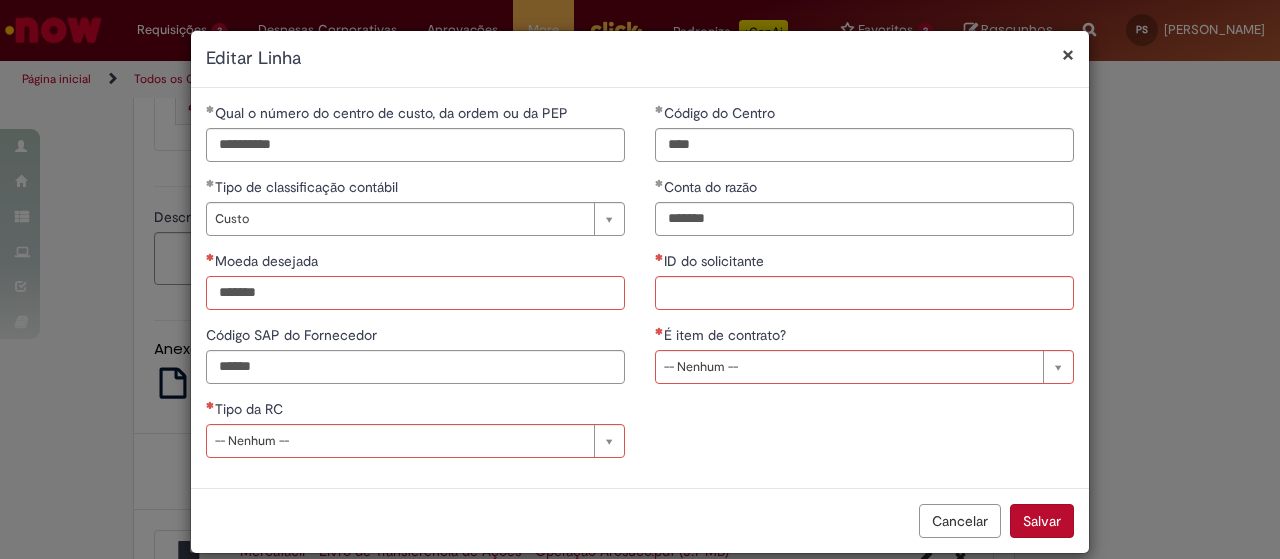click on "Moeda desejada" at bounding box center [415, 293] 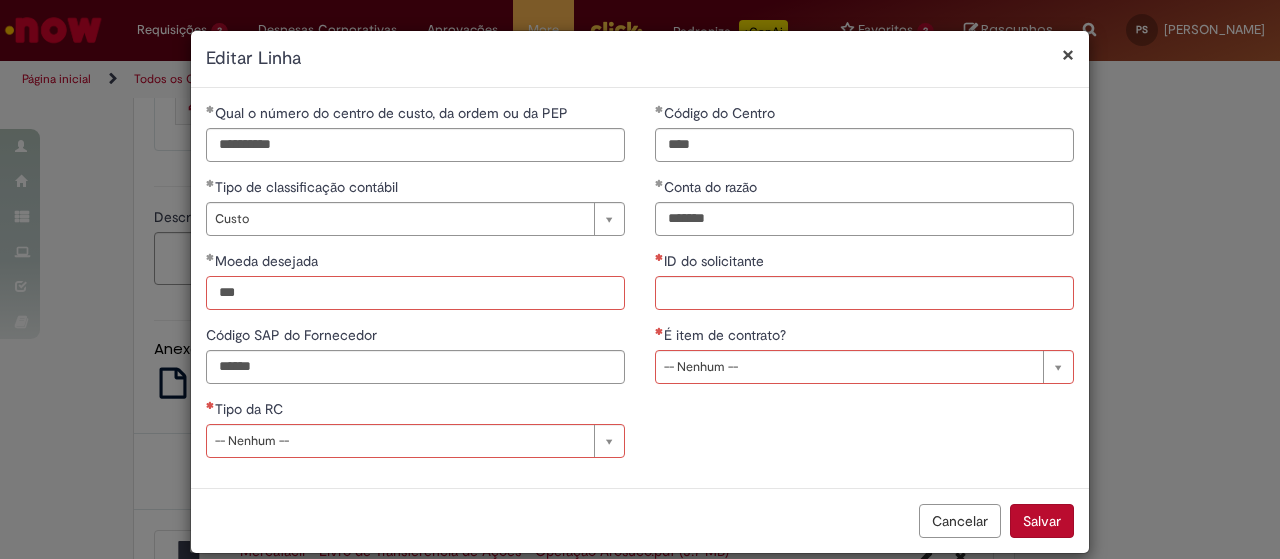 type on "***" 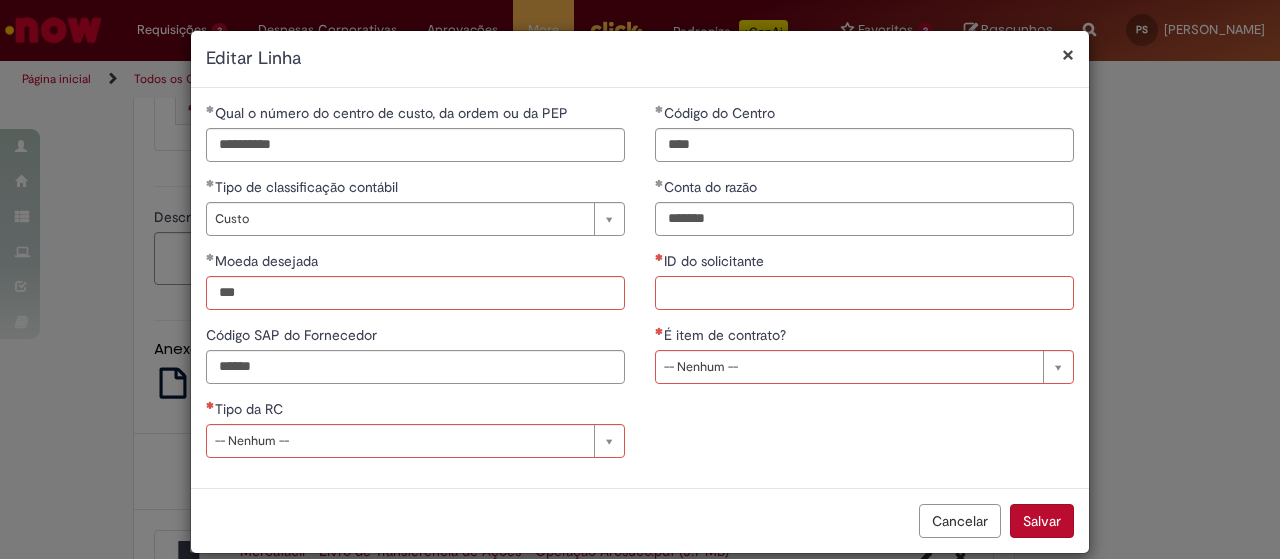 click on "ID do solicitante" at bounding box center [864, 293] 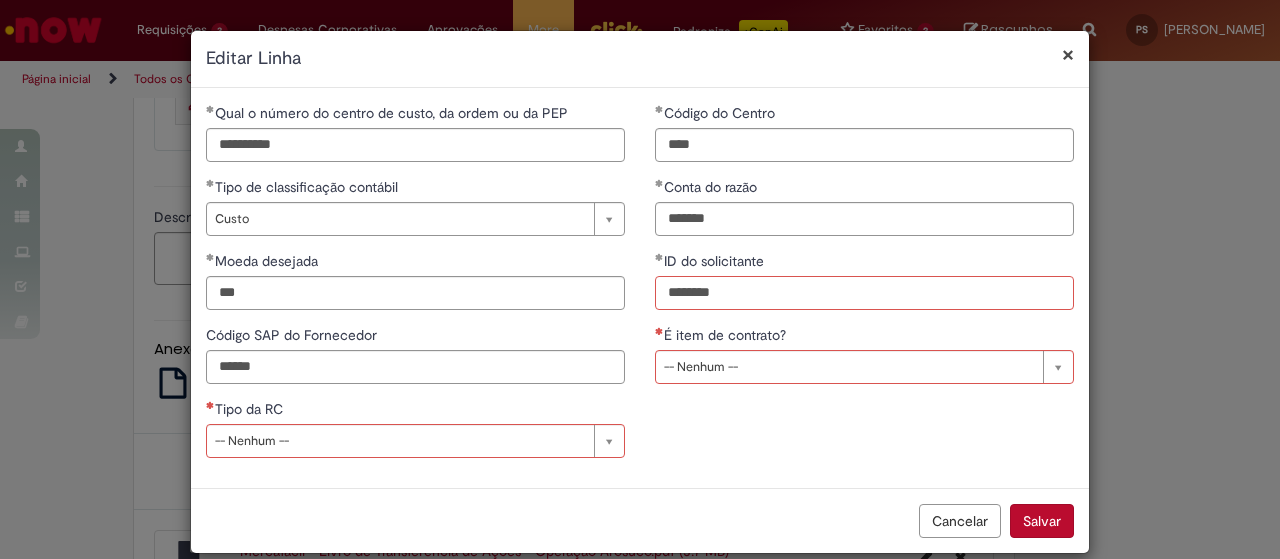 type on "********" 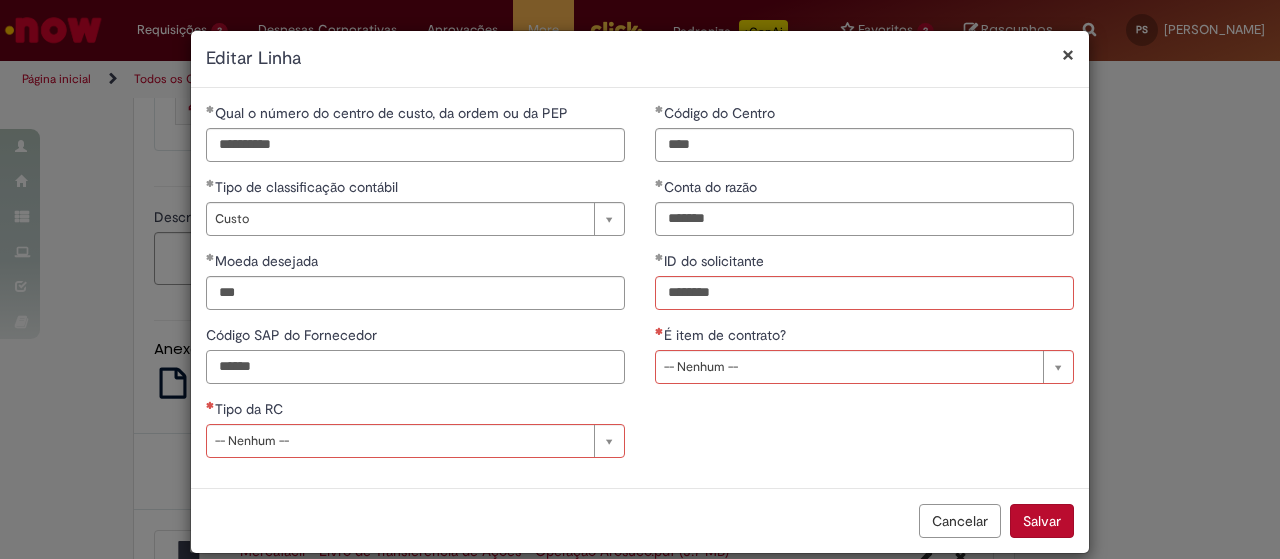click on "******" at bounding box center (415, 367) 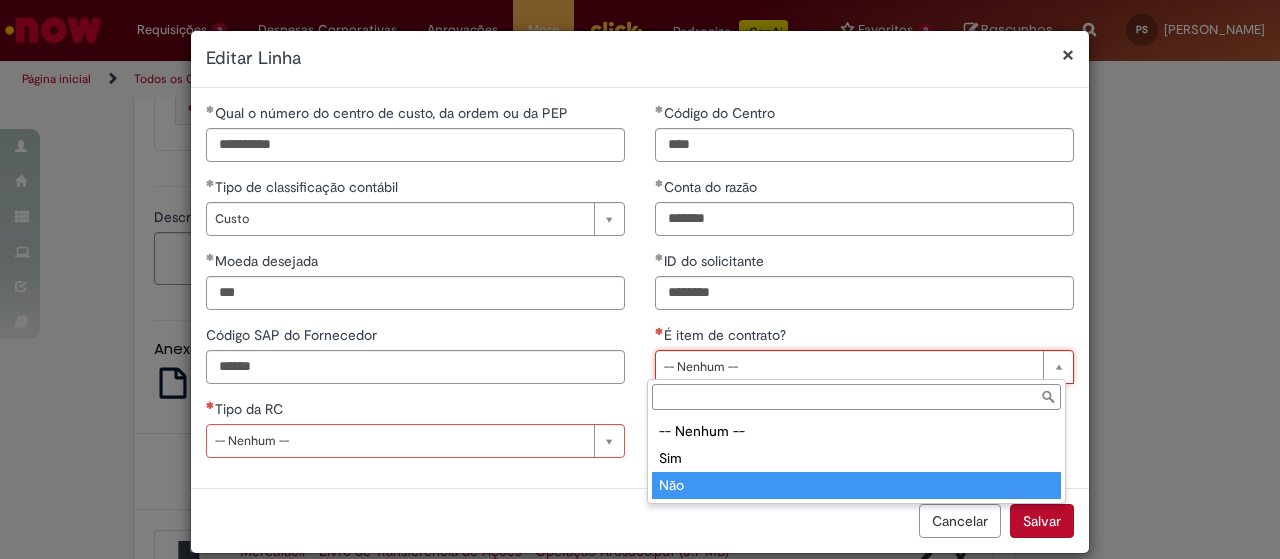 type on "***" 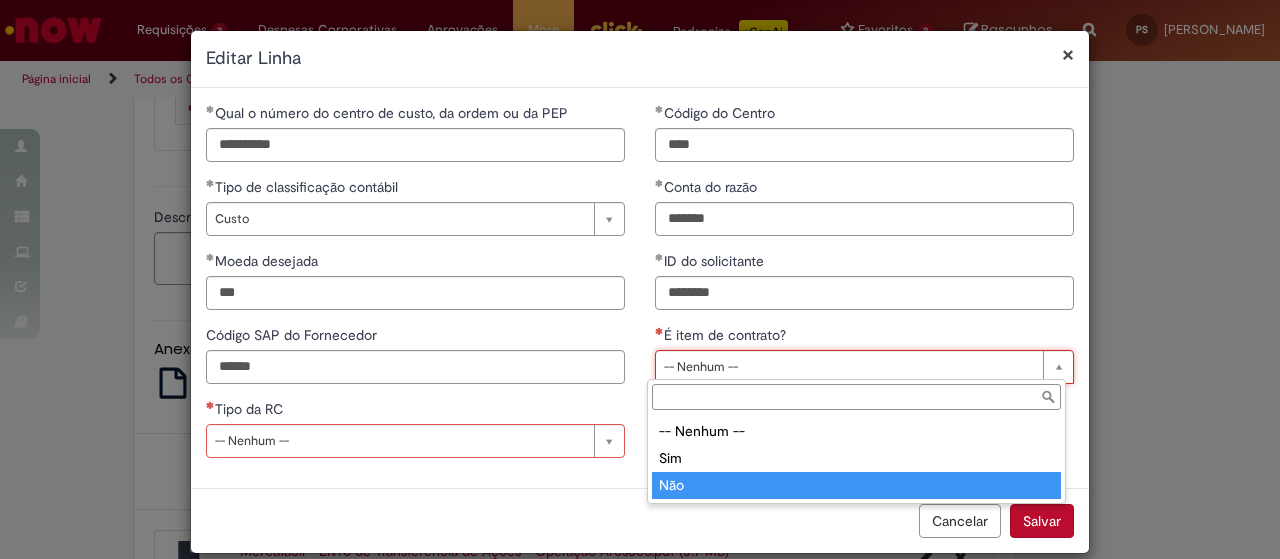 scroll, scrollTop: 0, scrollLeft: 24, axis: horizontal 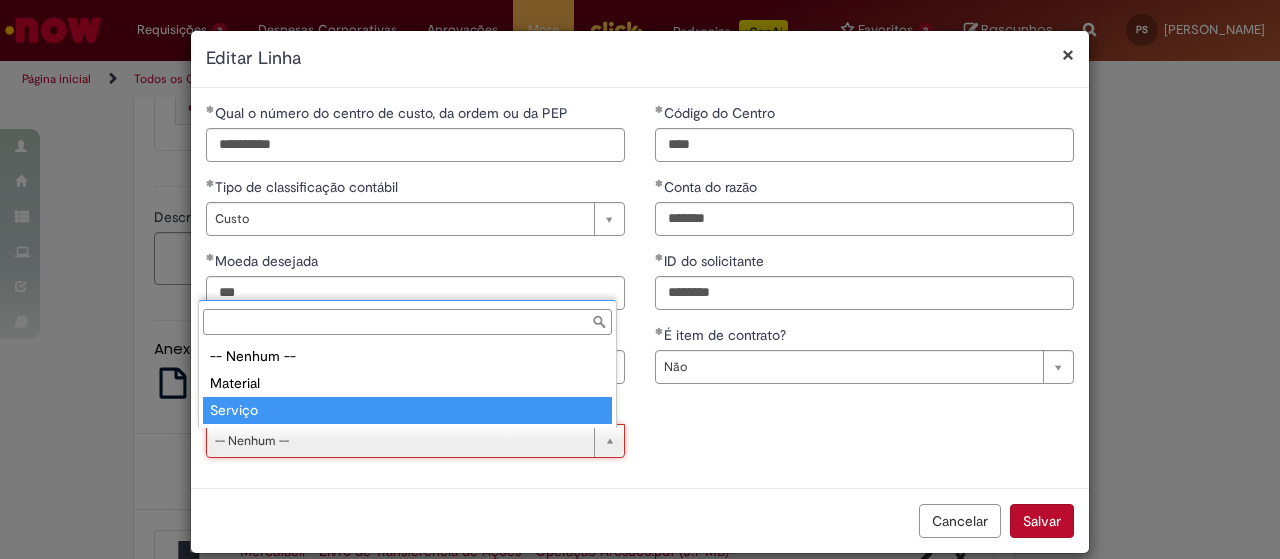 type on "*******" 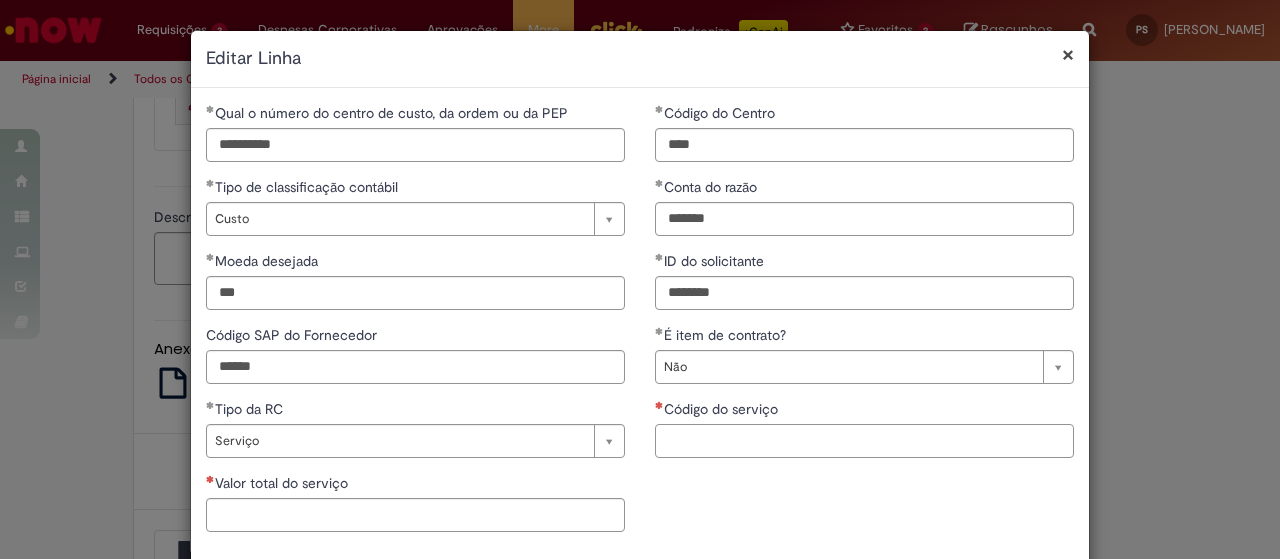 click on "Código do serviço" at bounding box center [864, 441] 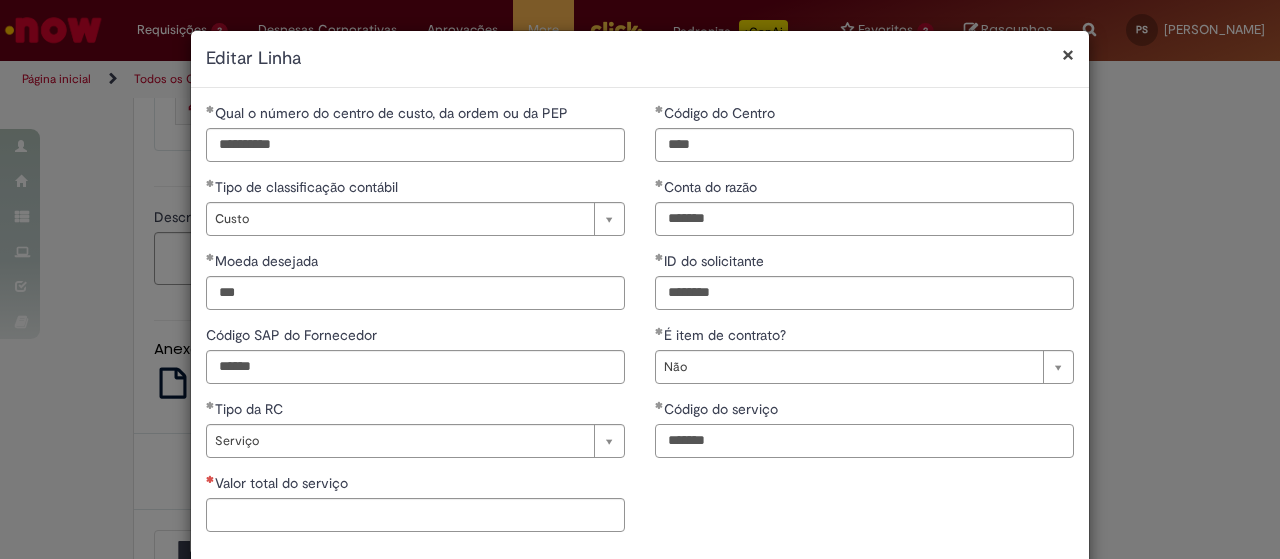 type on "*******" 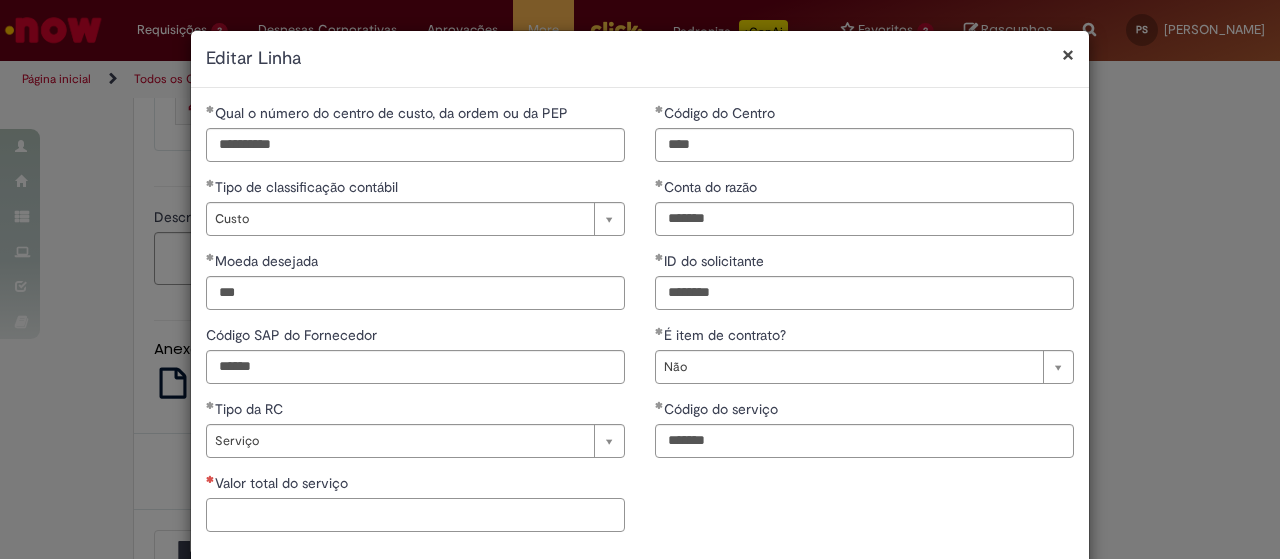 click on "Valor total do serviço" at bounding box center (415, 515) 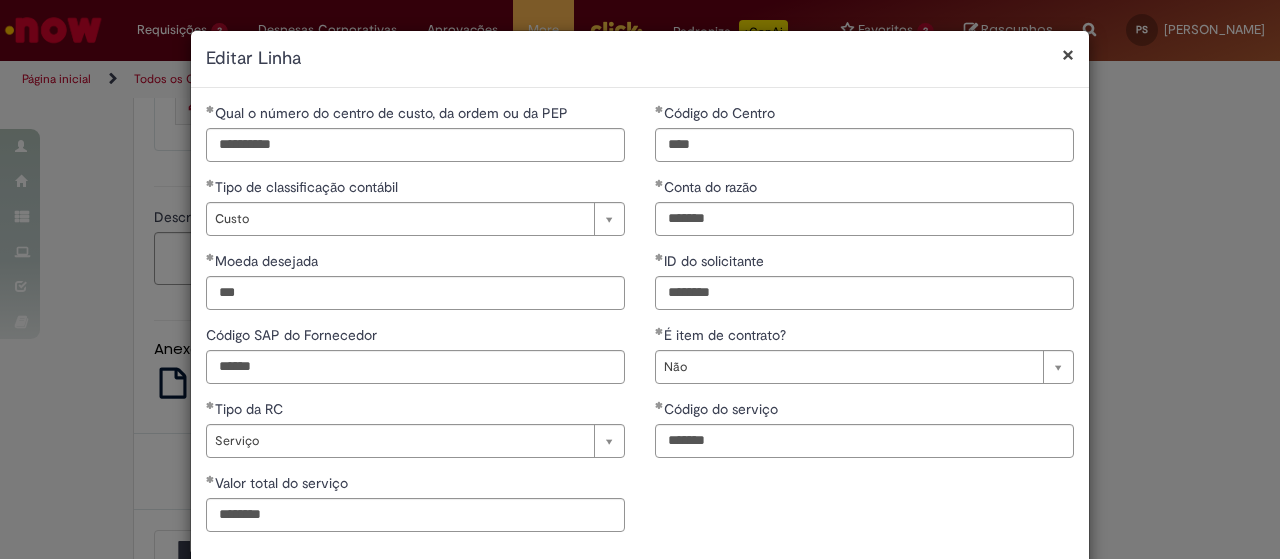 type on "**********" 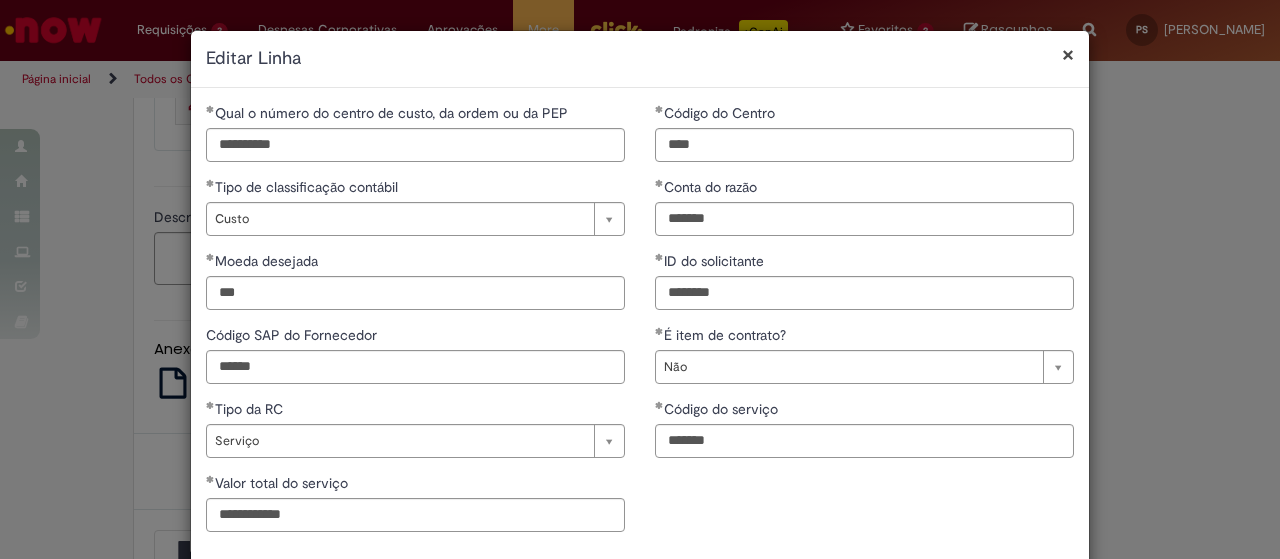 click on "É item de contrato?" at bounding box center [864, 337] 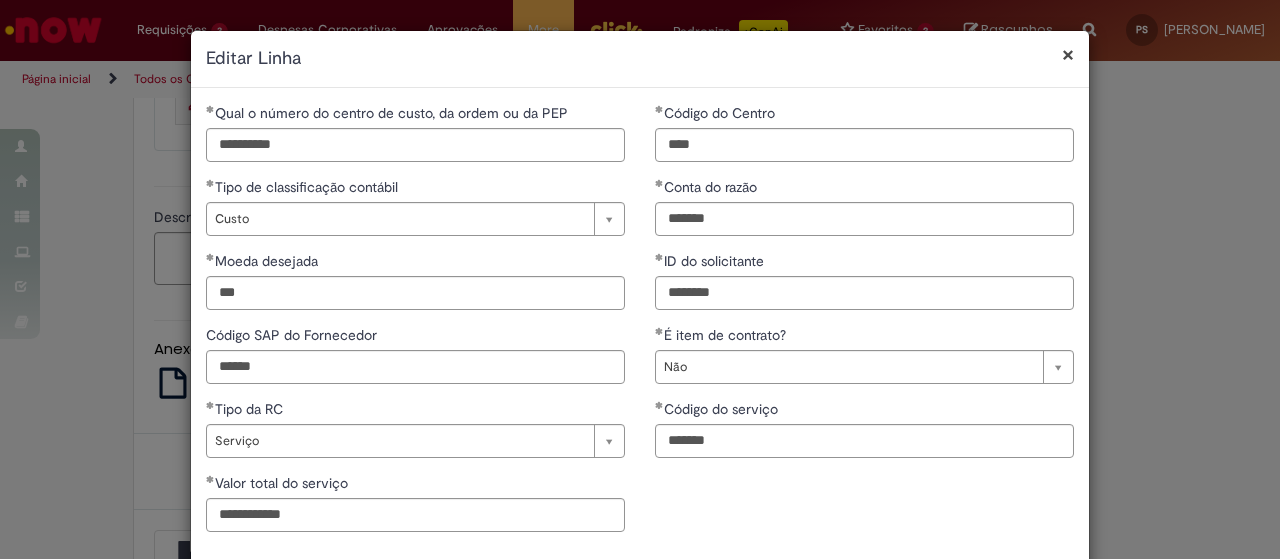 click on "**********" at bounding box center [640, 279] 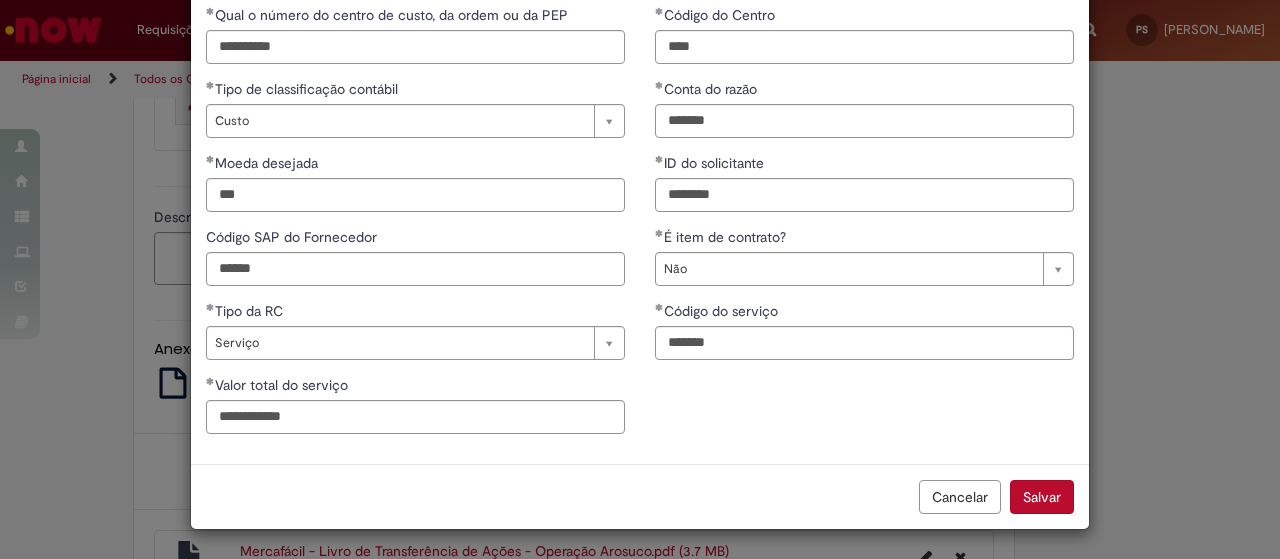 scroll, scrollTop: 98, scrollLeft: 0, axis: vertical 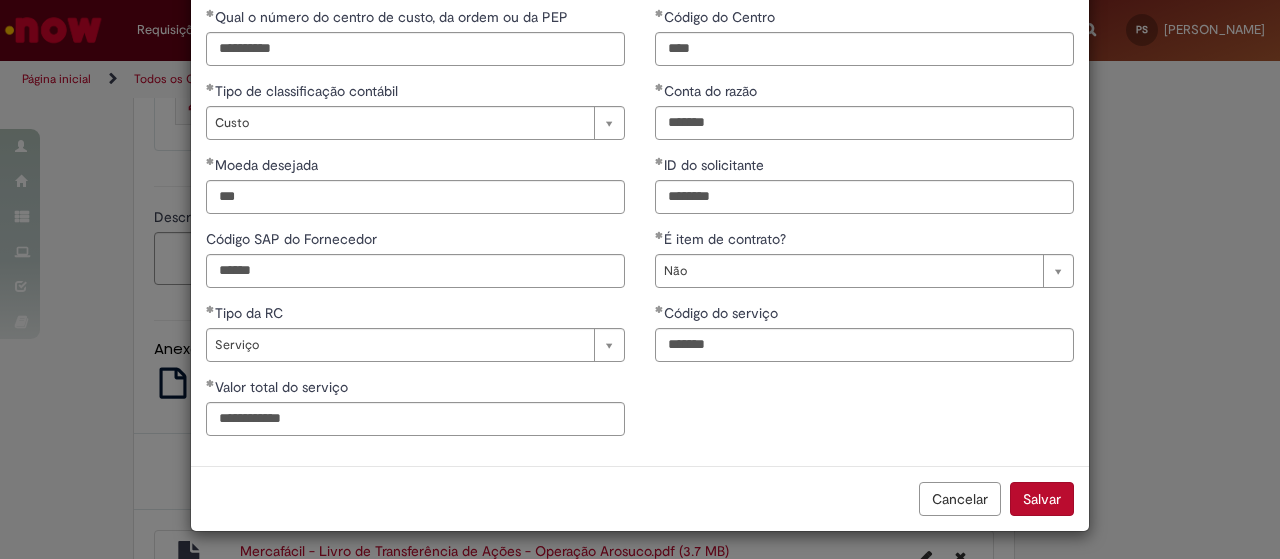 click on "Salvar" at bounding box center (1042, 499) 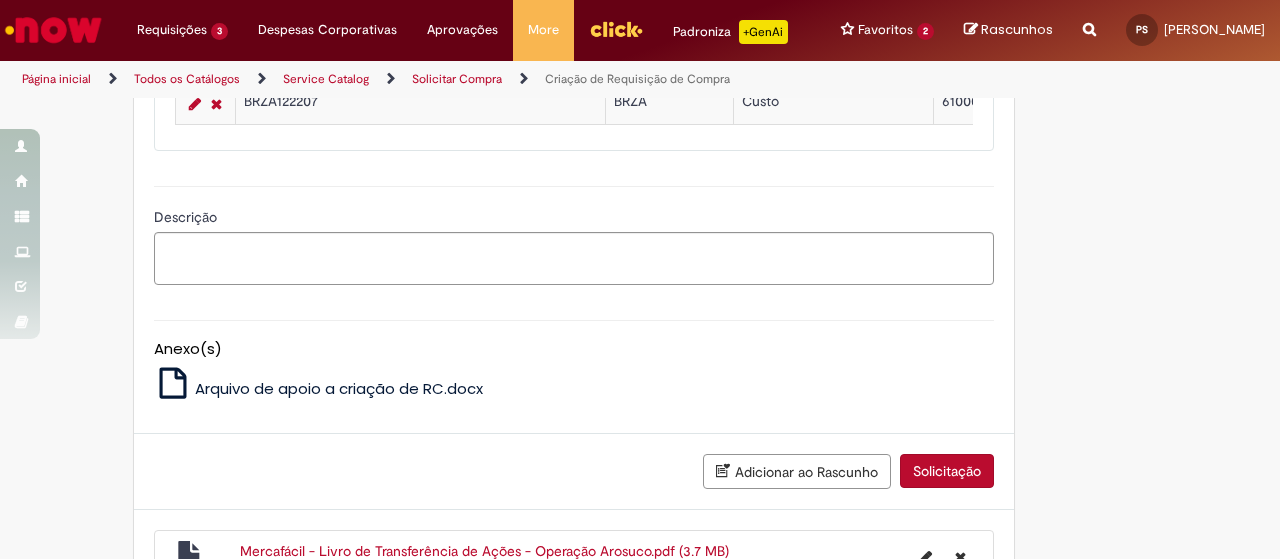 click at bounding box center (195, 63) 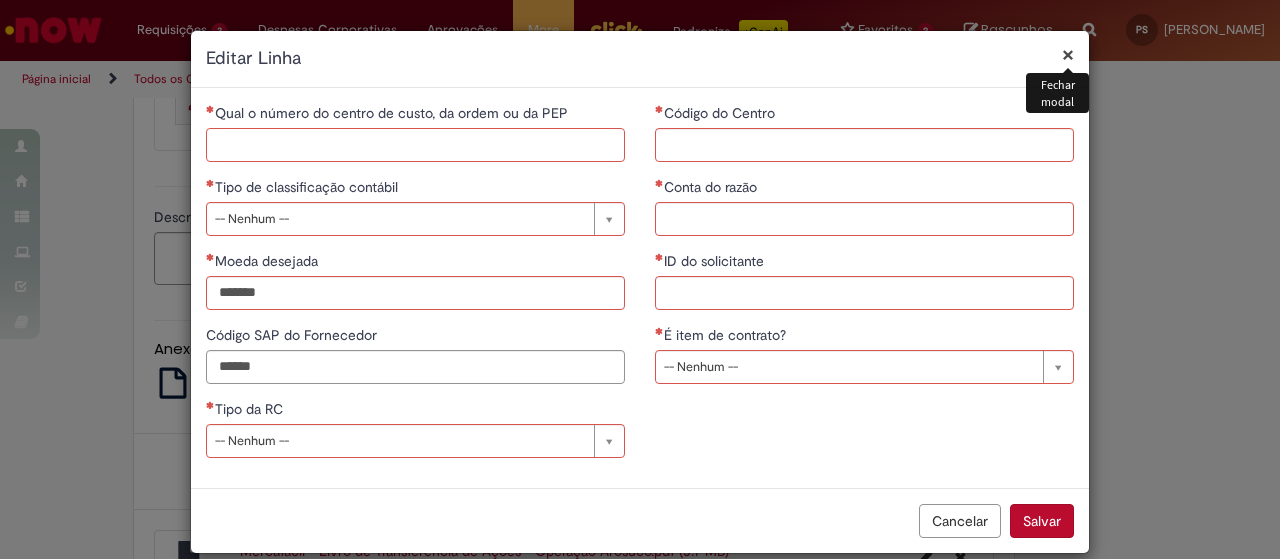 click on "Qual o número do centro de custo, da ordem ou da PEP" at bounding box center [415, 145] 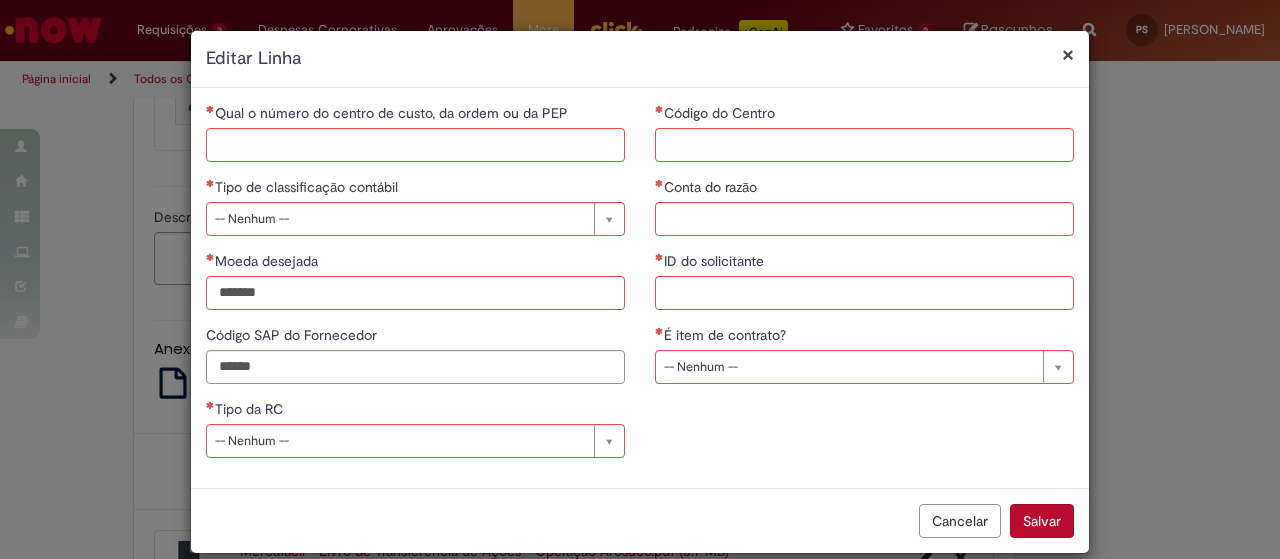 click on "**********" at bounding box center [640, 279] 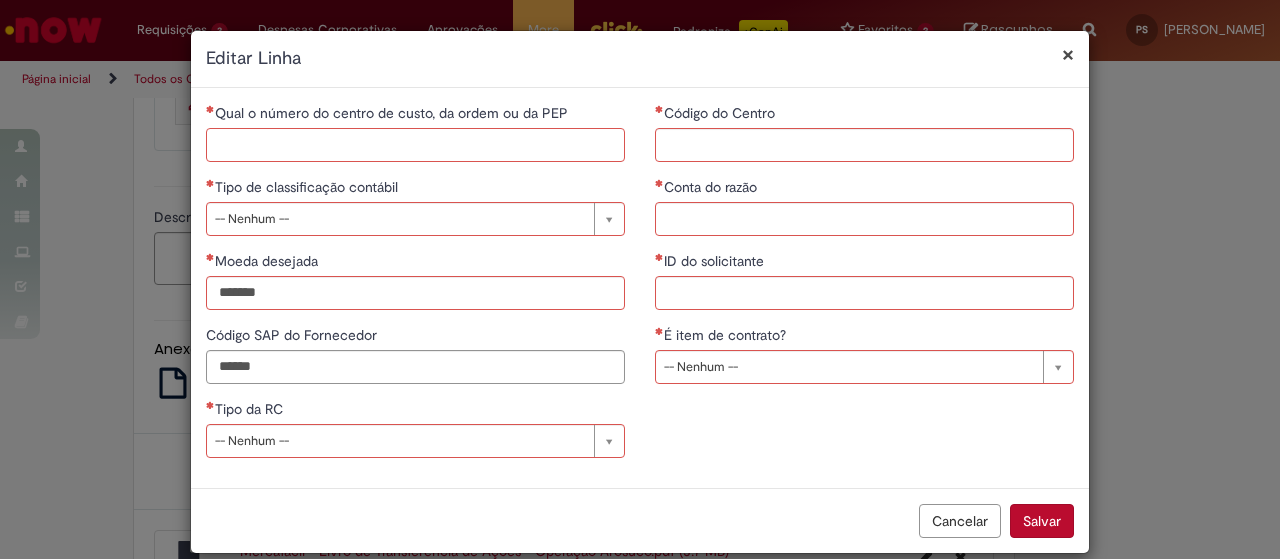 click on "Qual o número do centro de custo, da ordem ou da PEP" at bounding box center (415, 145) 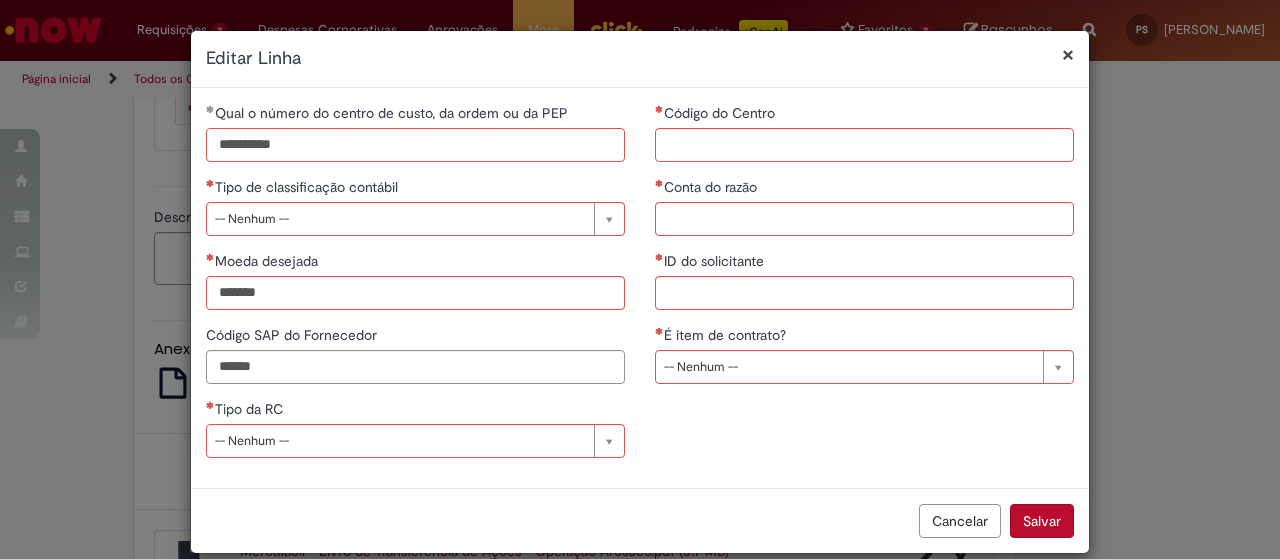 type on "**********" 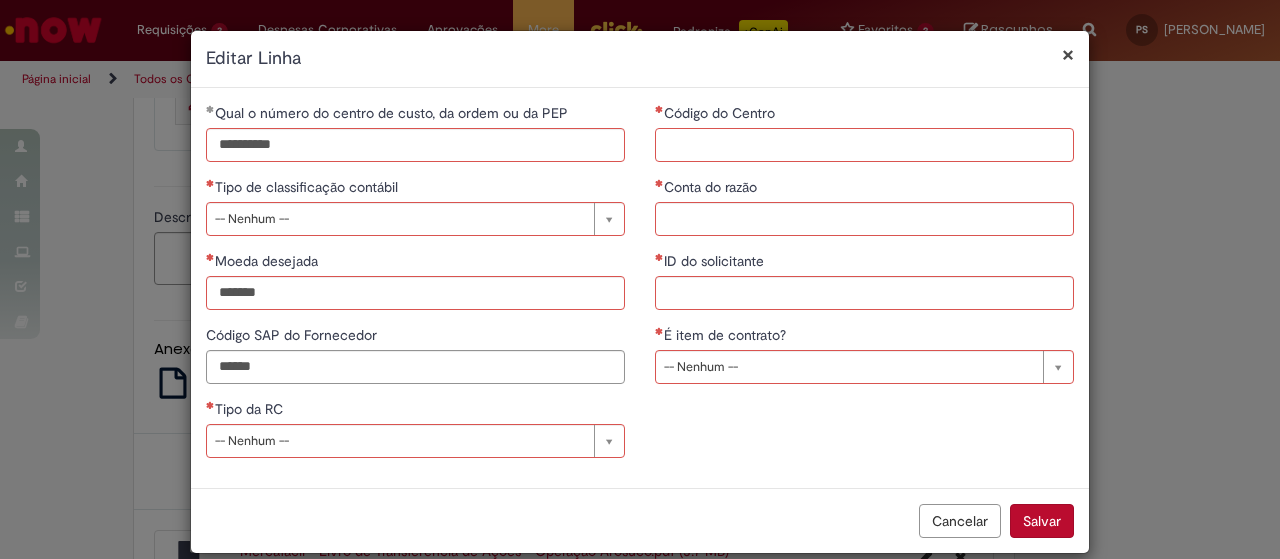 click on "Código do Centro" at bounding box center [864, 145] 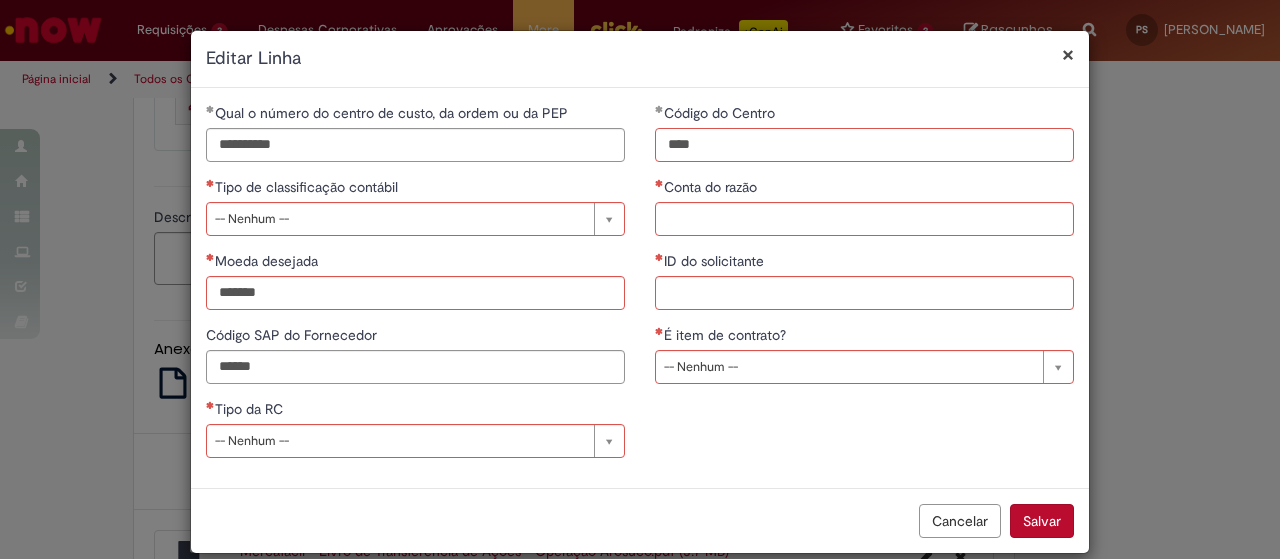 type on "****" 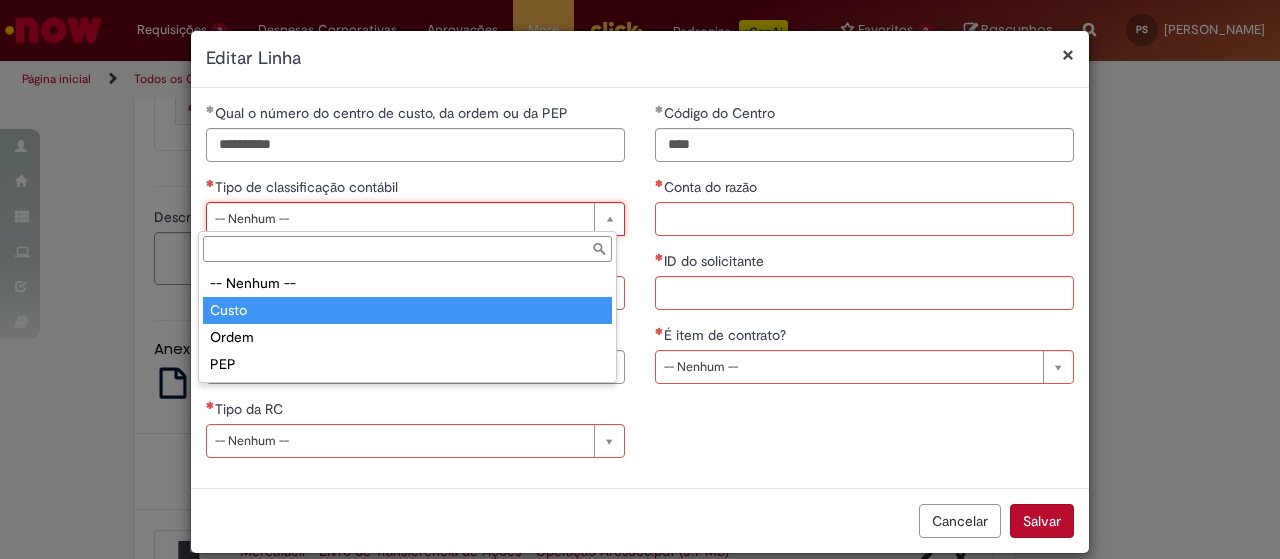 type on "*****" 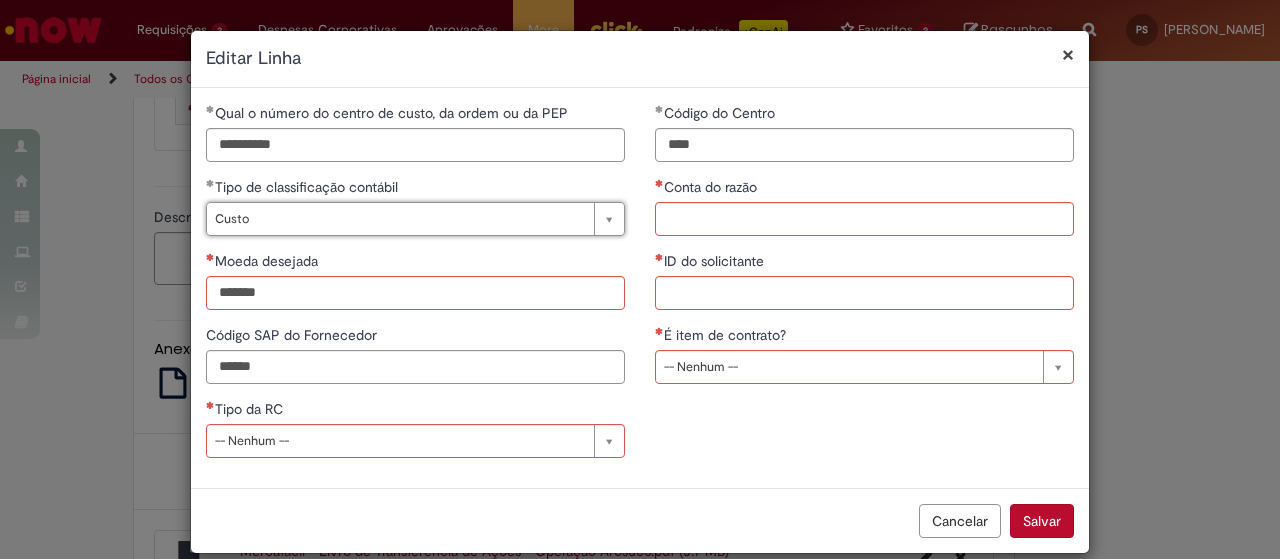 scroll, scrollTop: 0, scrollLeft: 35, axis: horizontal 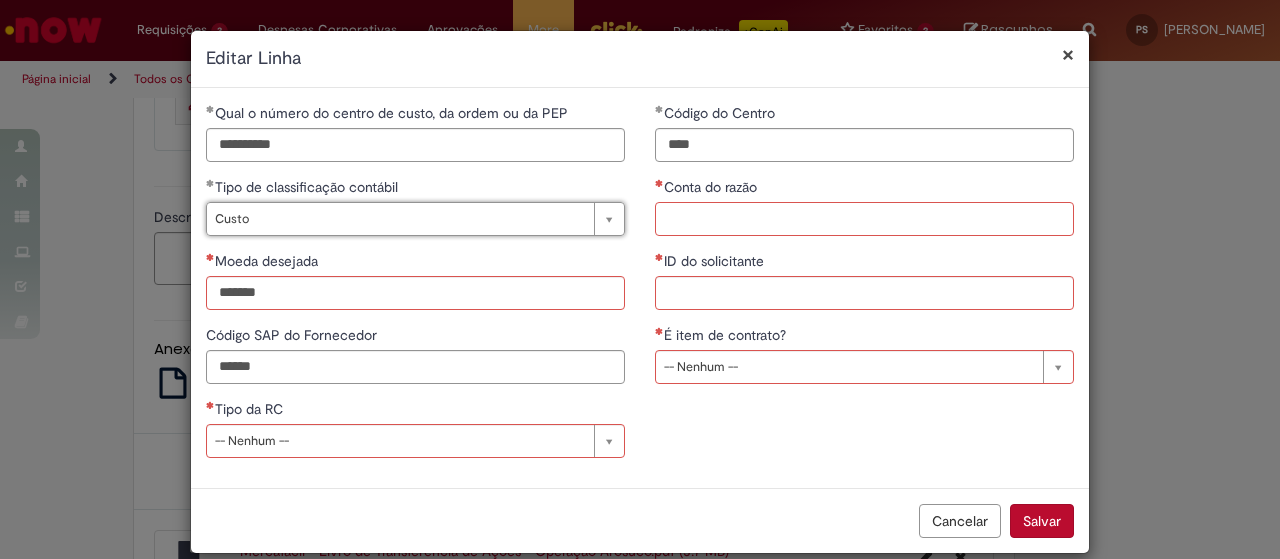 click on "Conta do razão" at bounding box center [864, 219] 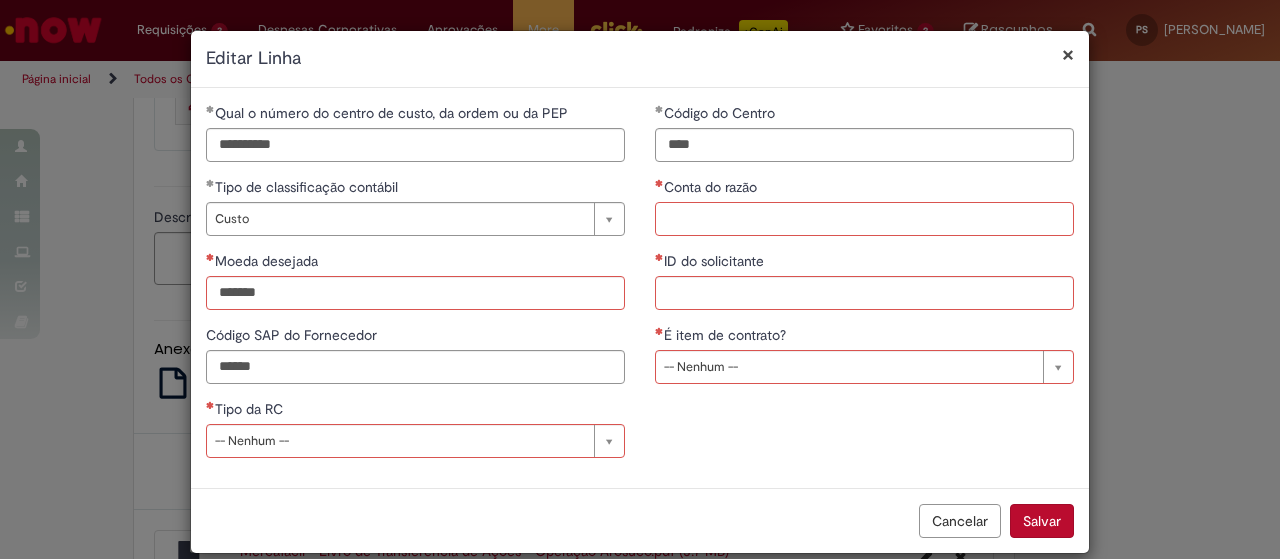 paste on "*******" 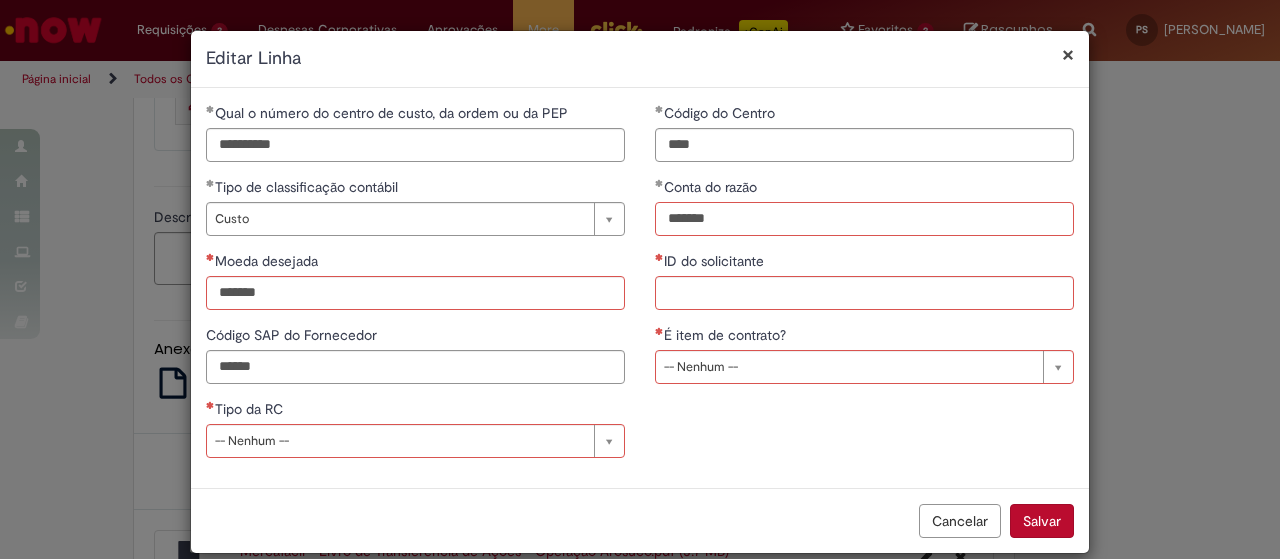 type on "*******" 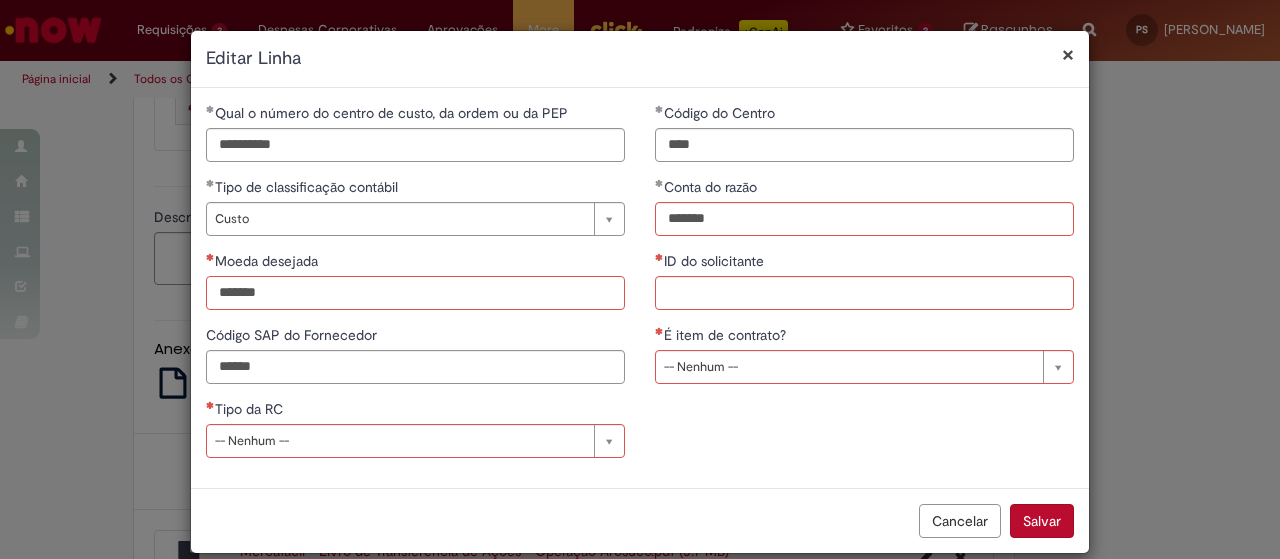 click on "Moeda desejada" at bounding box center (415, 293) 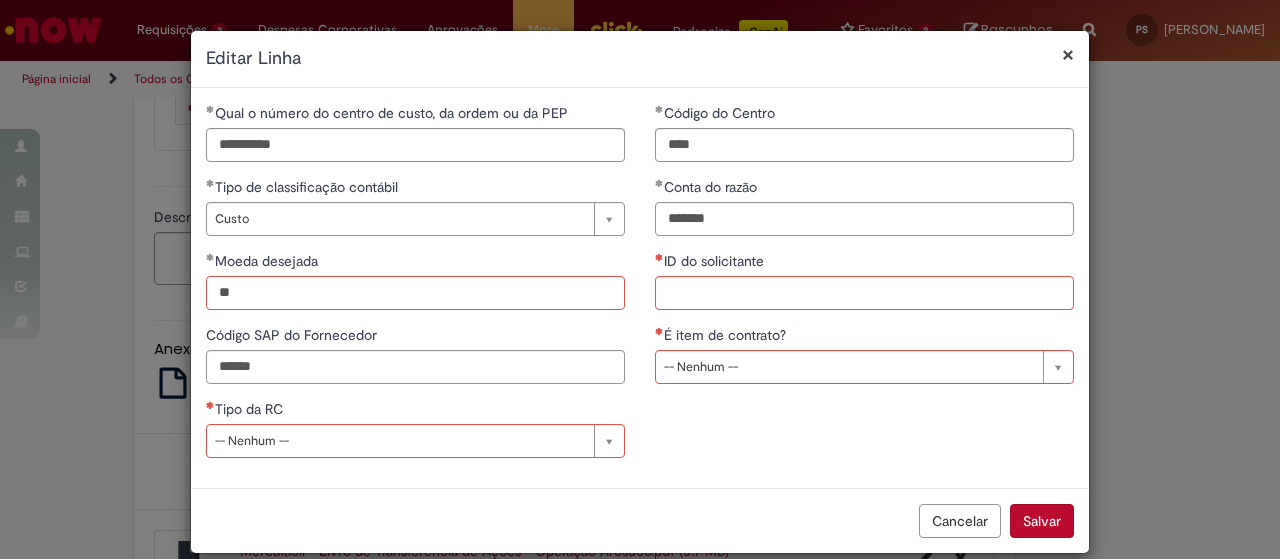 type on "*" 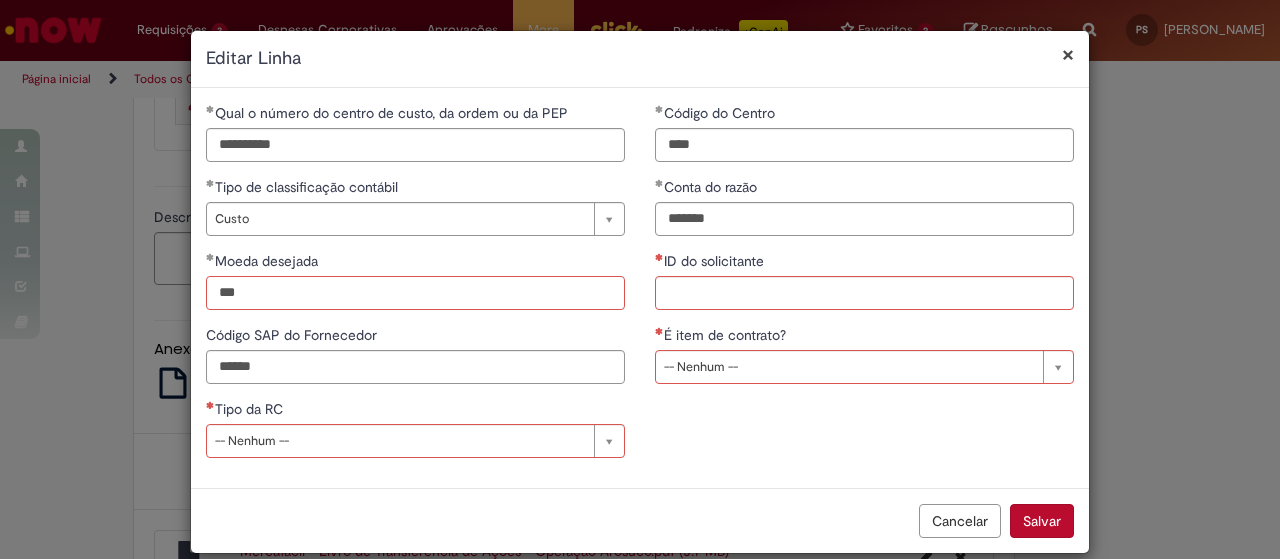 type on "***" 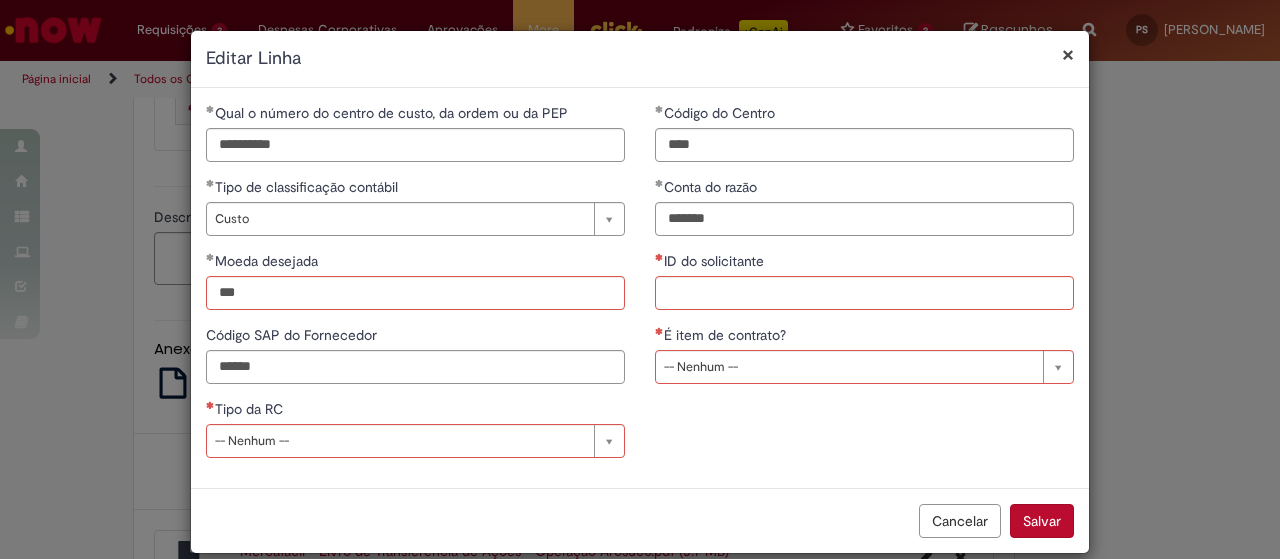 click on "**********" at bounding box center [864, 251] 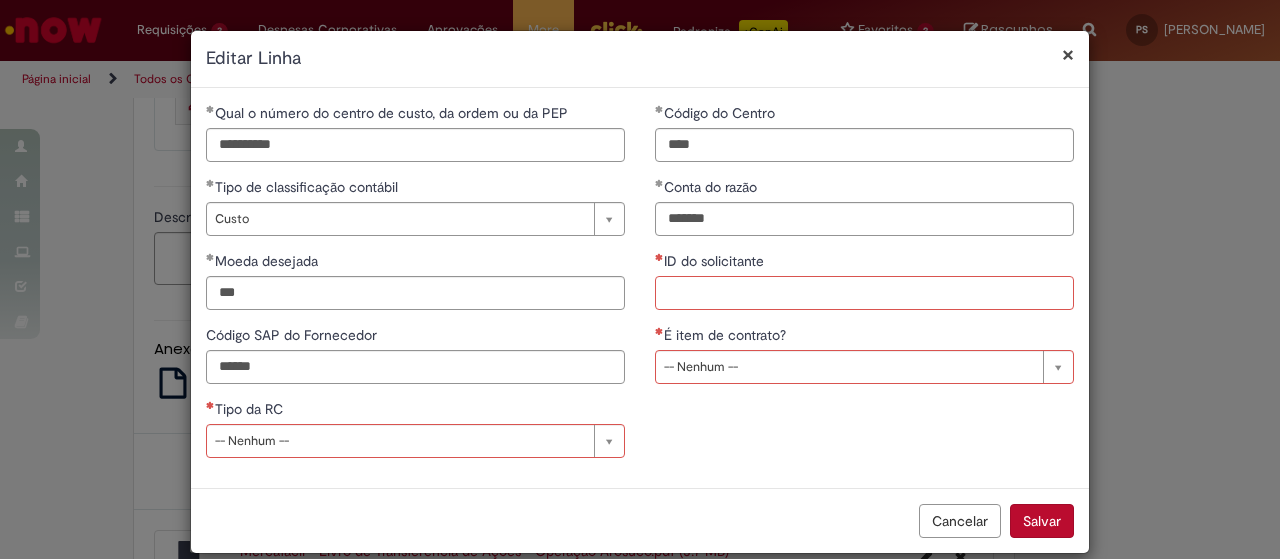 click on "ID do solicitante" at bounding box center (864, 293) 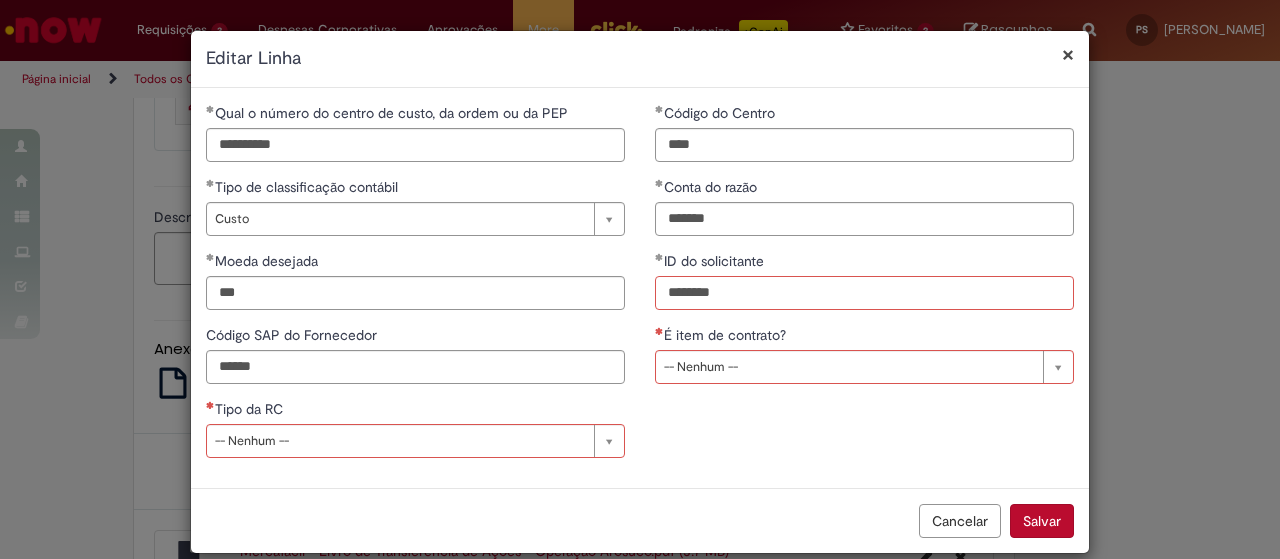 type on "********" 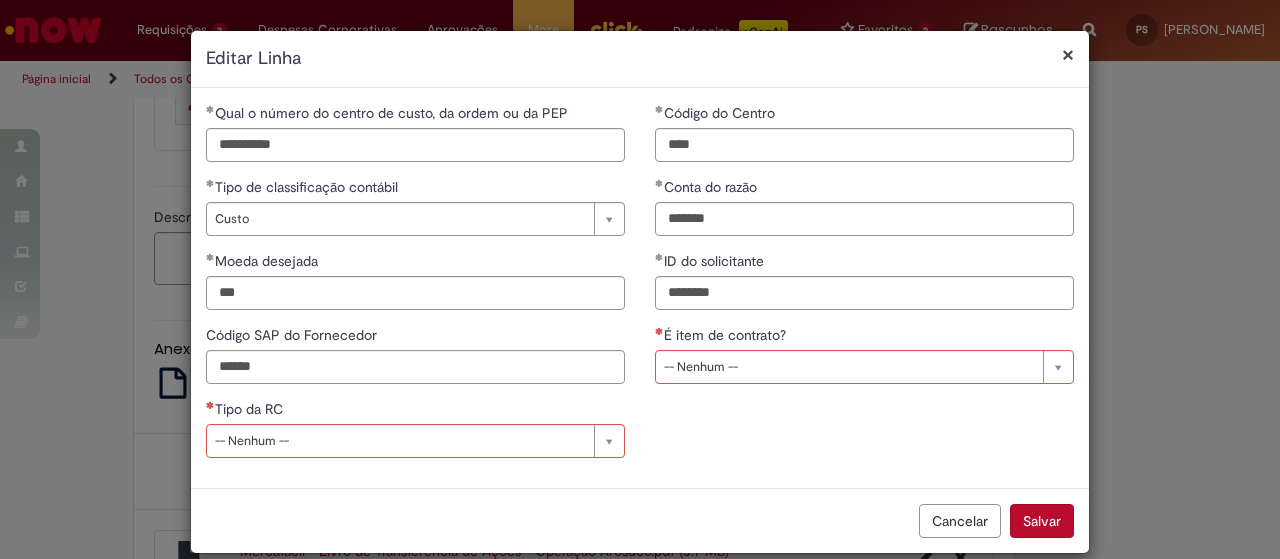 click on "**********" at bounding box center (864, 251) 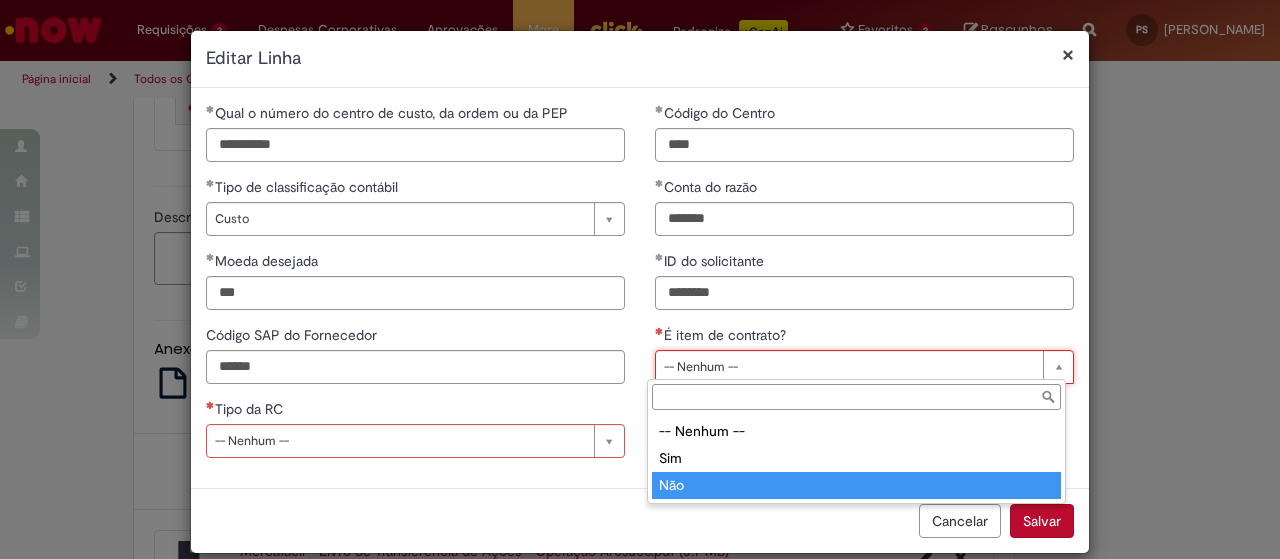 type on "***" 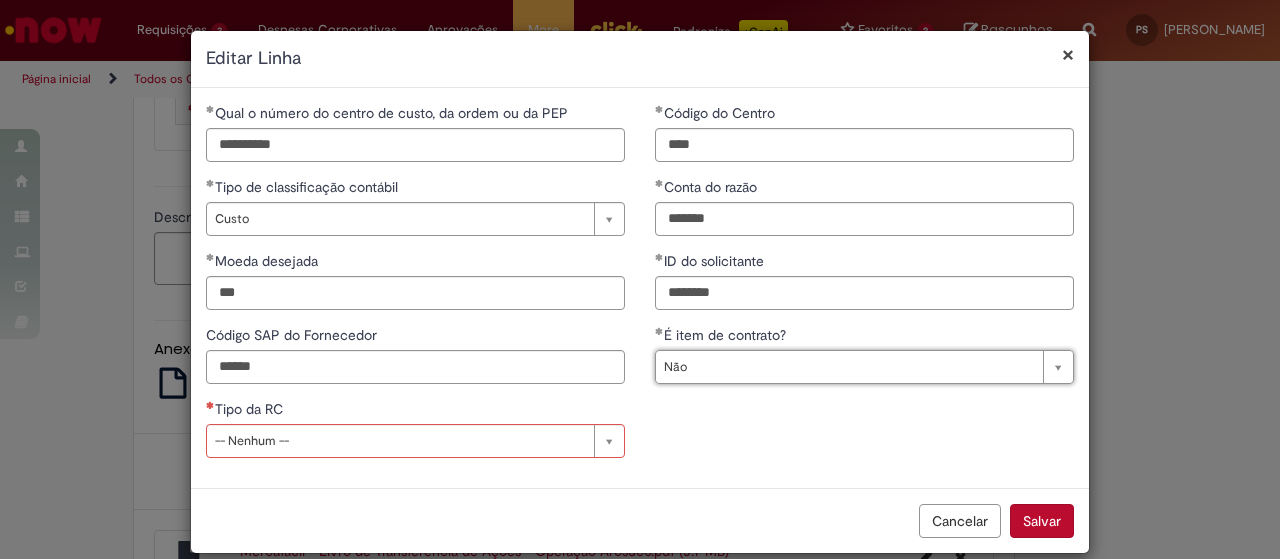 scroll, scrollTop: 0, scrollLeft: 24, axis: horizontal 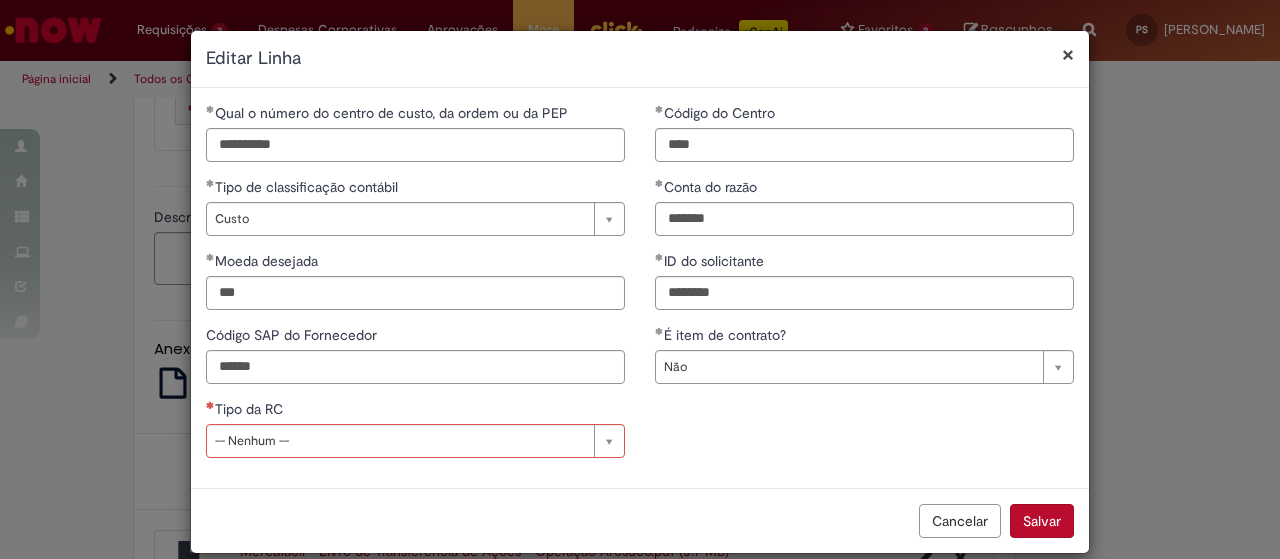 click on "**********" at bounding box center [640, 288] 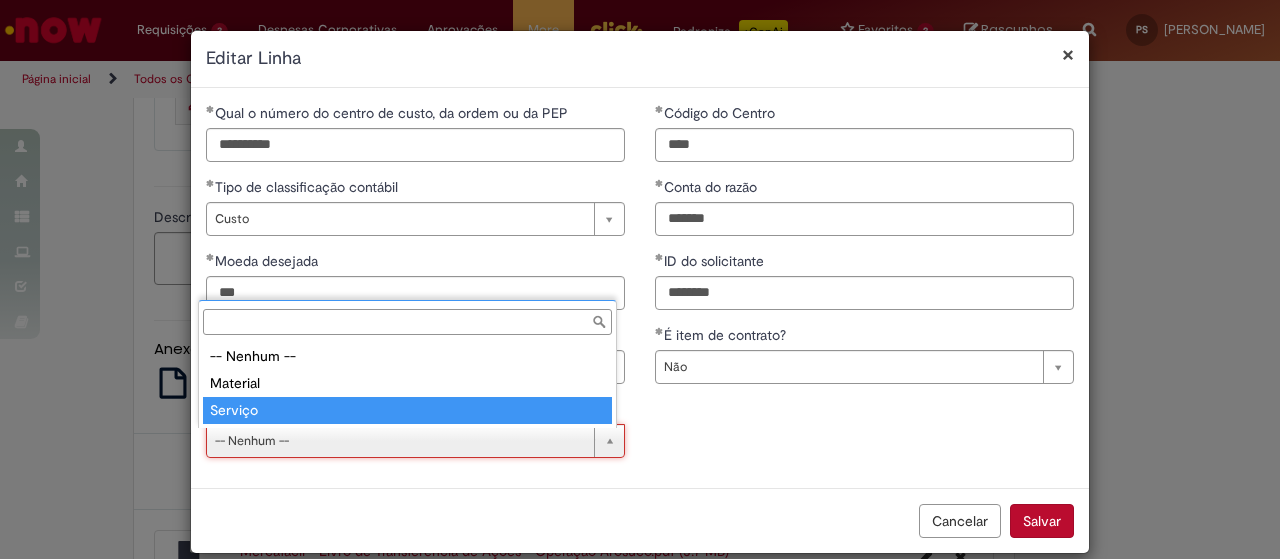 type on "*******" 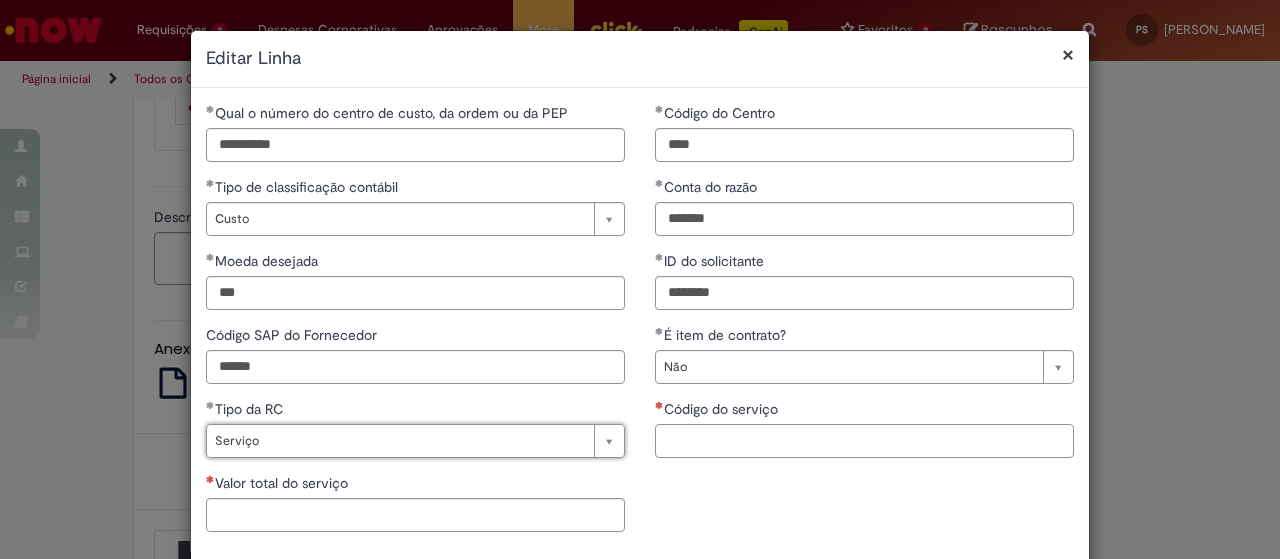 click on "Código do serviço" at bounding box center (864, 441) 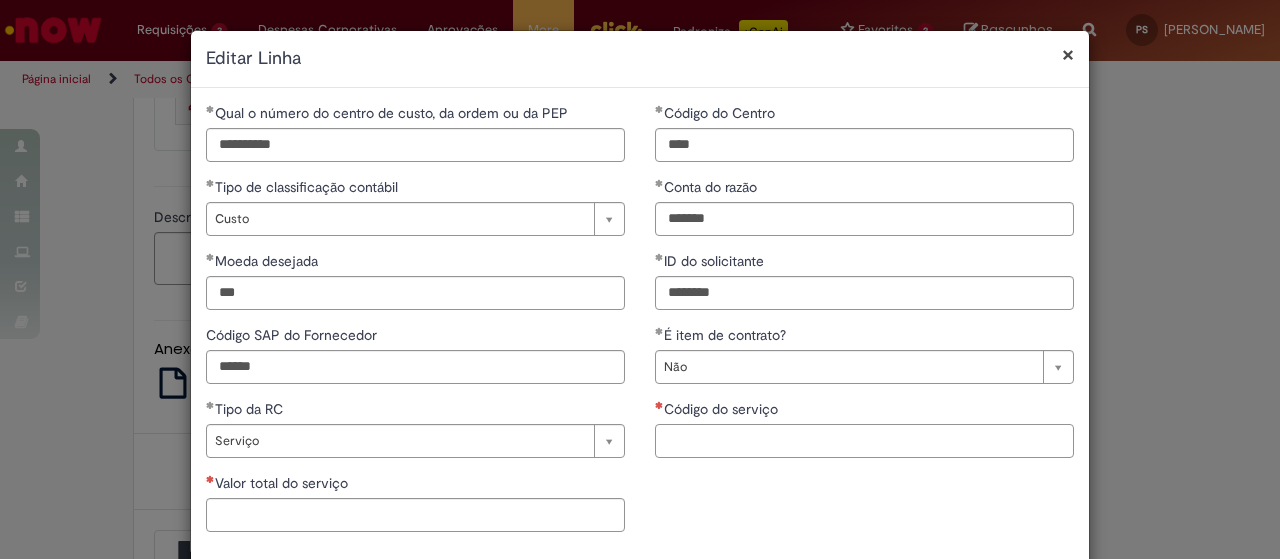 paste on "*******" 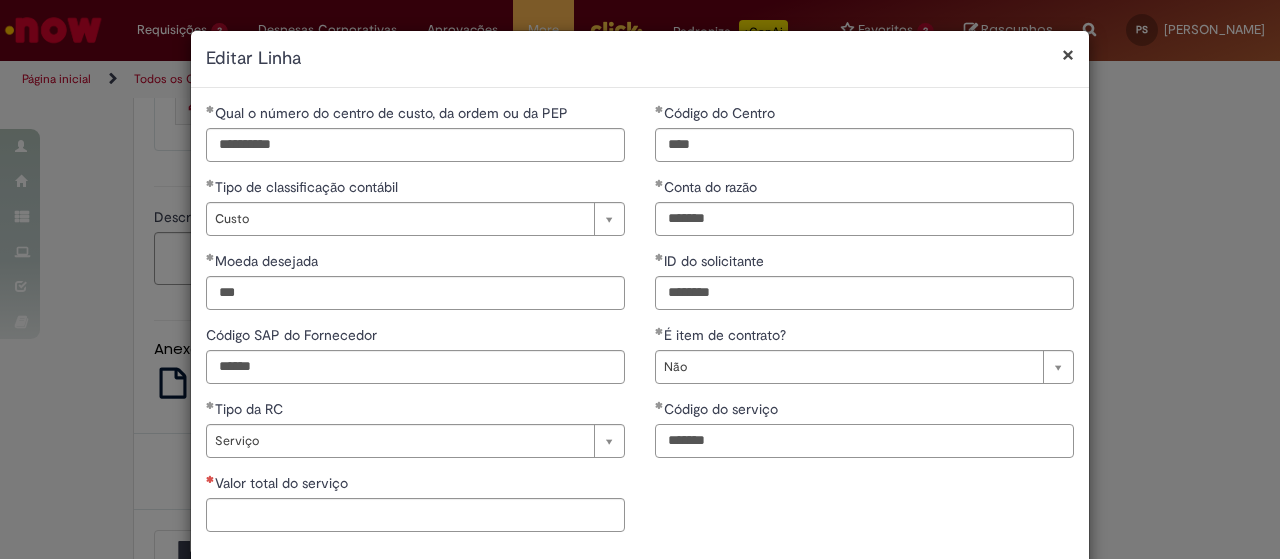 type on "*******" 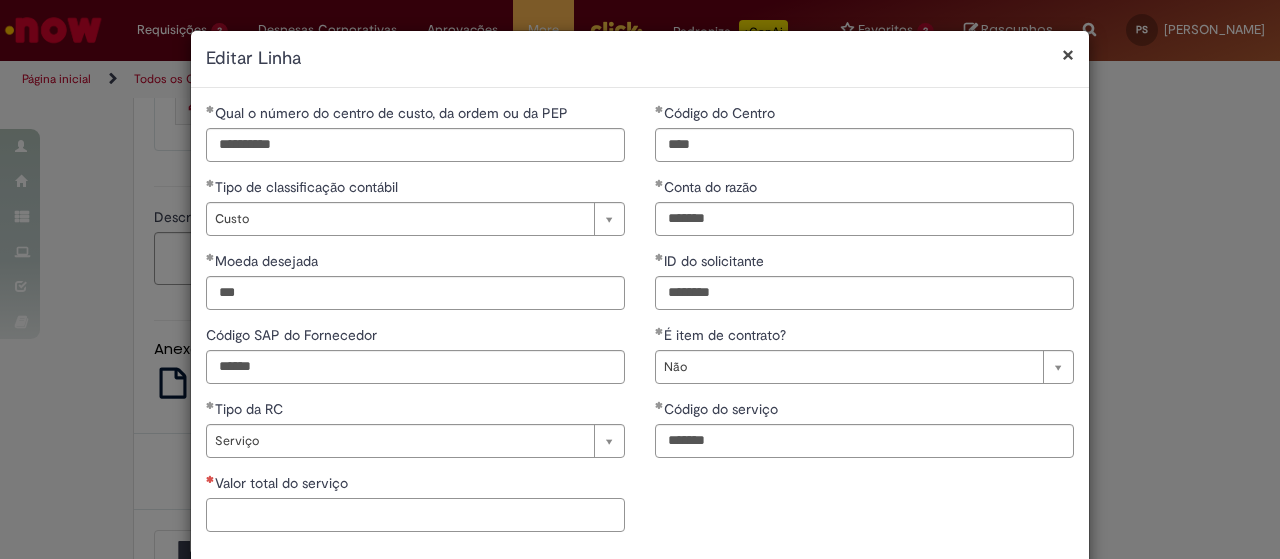 click on "Valor total do serviço" at bounding box center [415, 515] 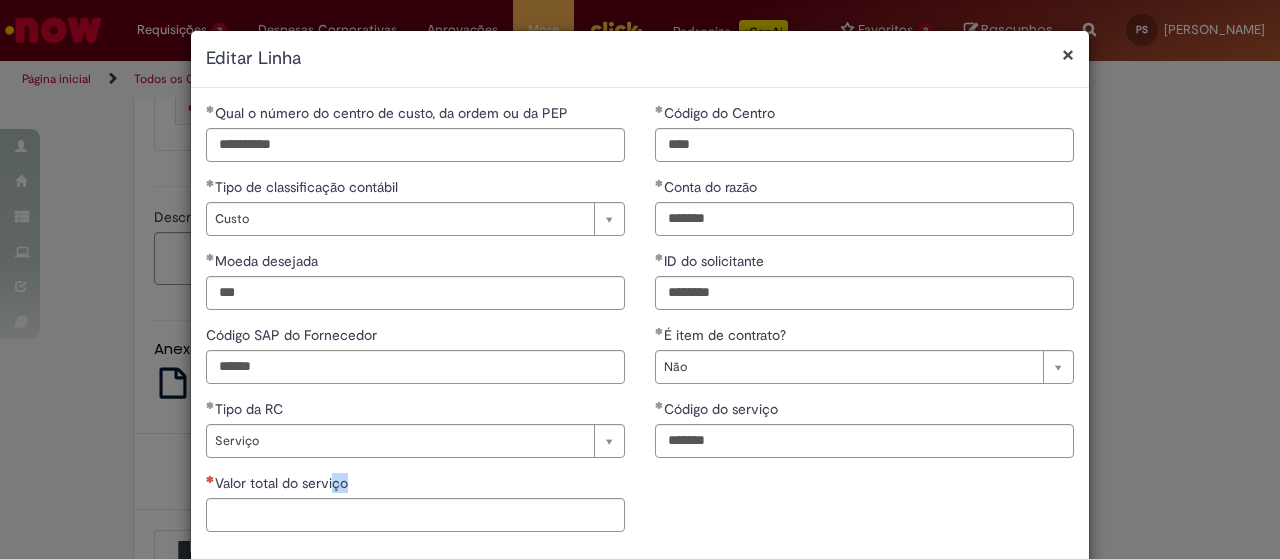 drag, startPoint x: 328, startPoint y: 480, endPoint x: 340, endPoint y: 480, distance: 12 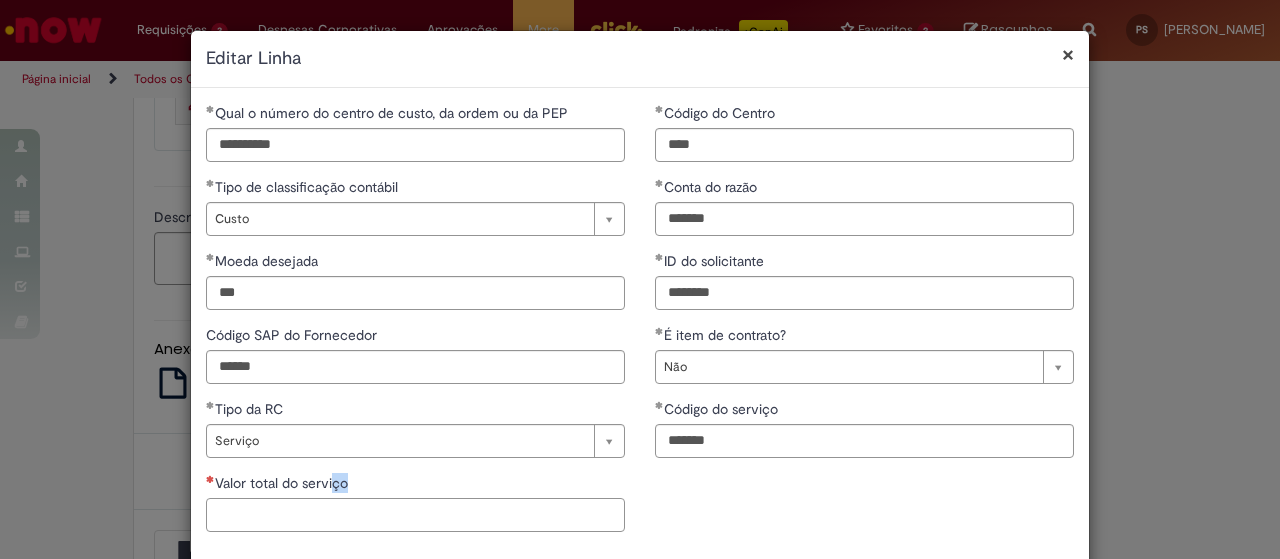 click on "Valor total do serviço" at bounding box center [415, 515] 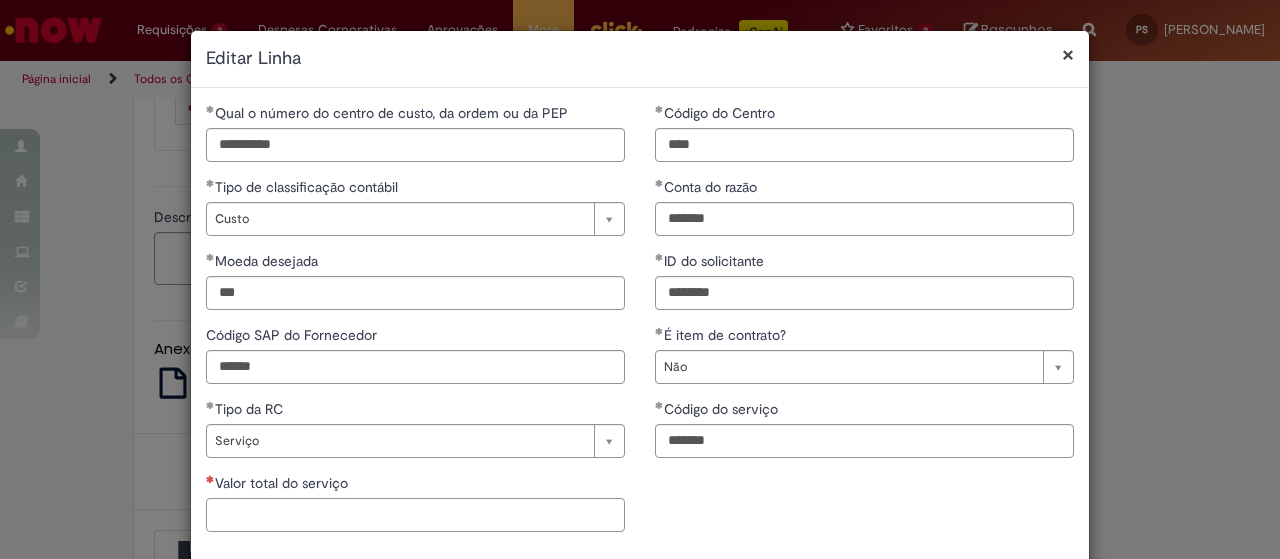 scroll, scrollTop: 96, scrollLeft: 0, axis: vertical 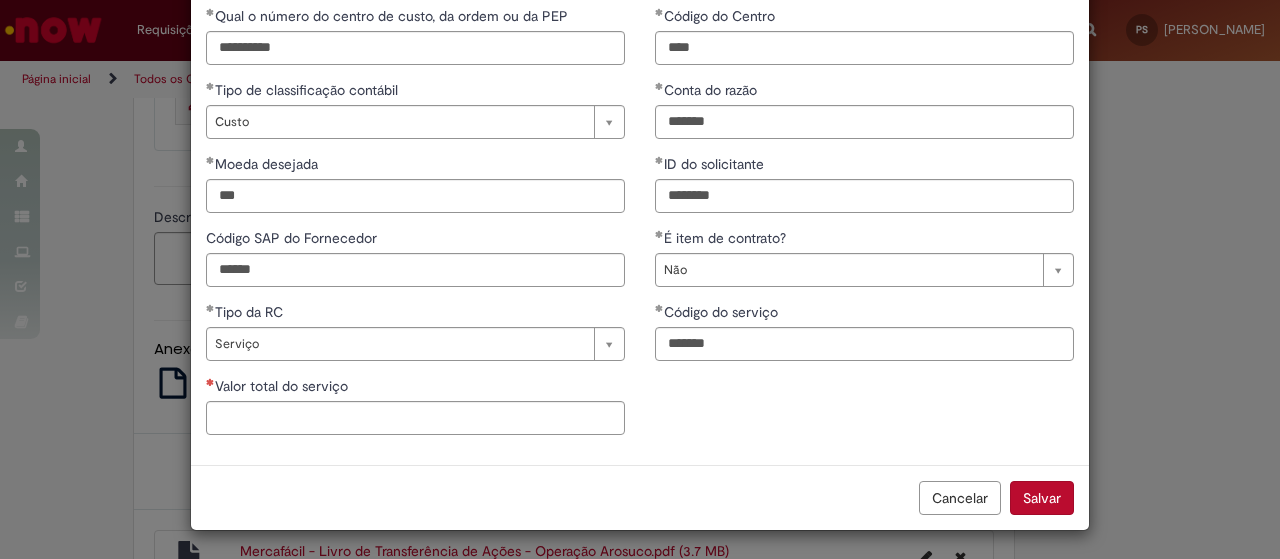 click on "**********" at bounding box center [640, 228] 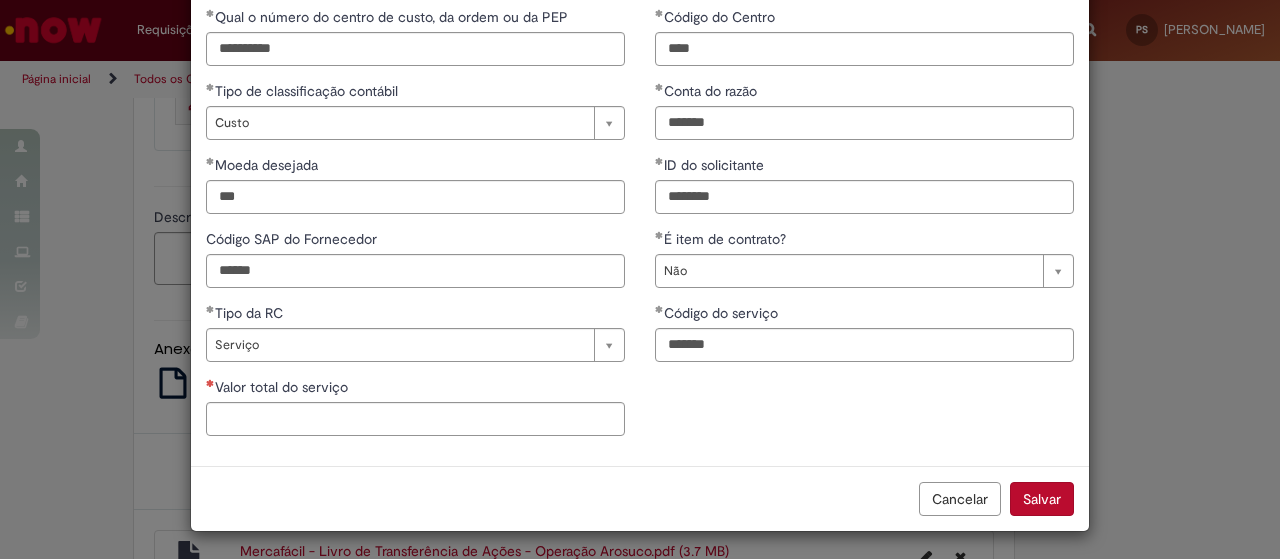 scroll, scrollTop: 97, scrollLeft: 0, axis: vertical 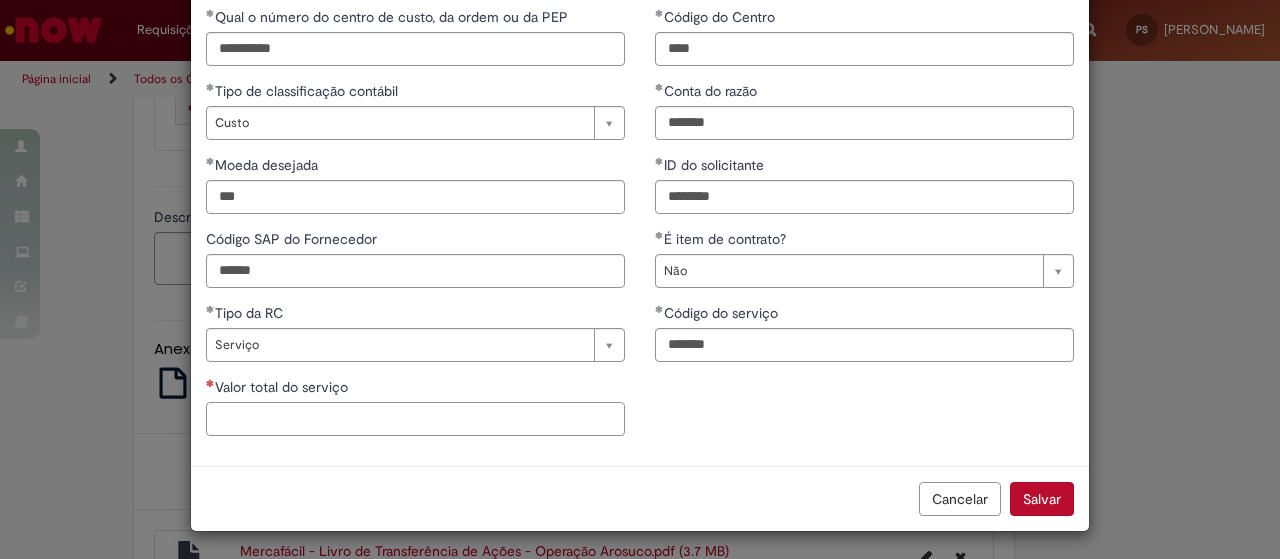 click on "Valor total do serviço" at bounding box center (415, 419) 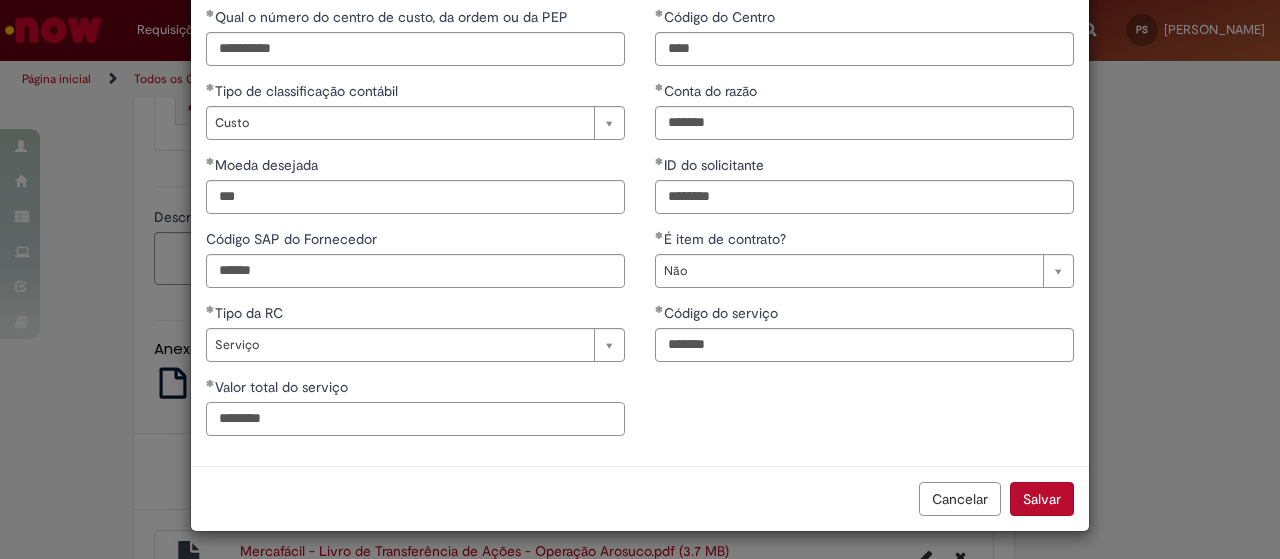 drag, startPoint x: 309, startPoint y: 422, endPoint x: 96, endPoint y: 400, distance: 214.13313 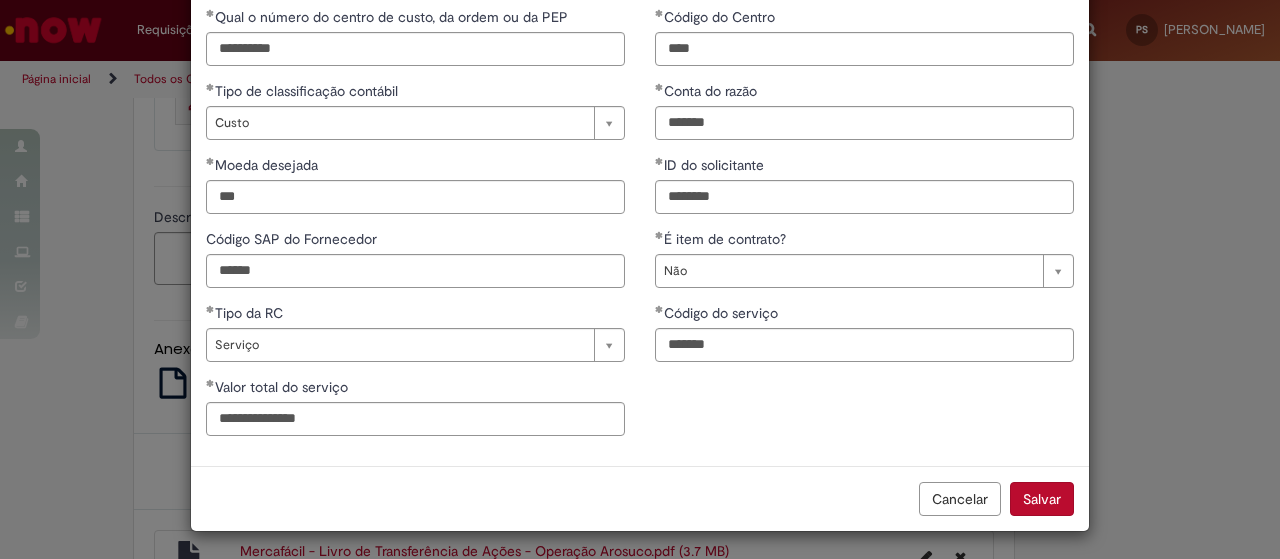 scroll, scrollTop: 97, scrollLeft: 0, axis: vertical 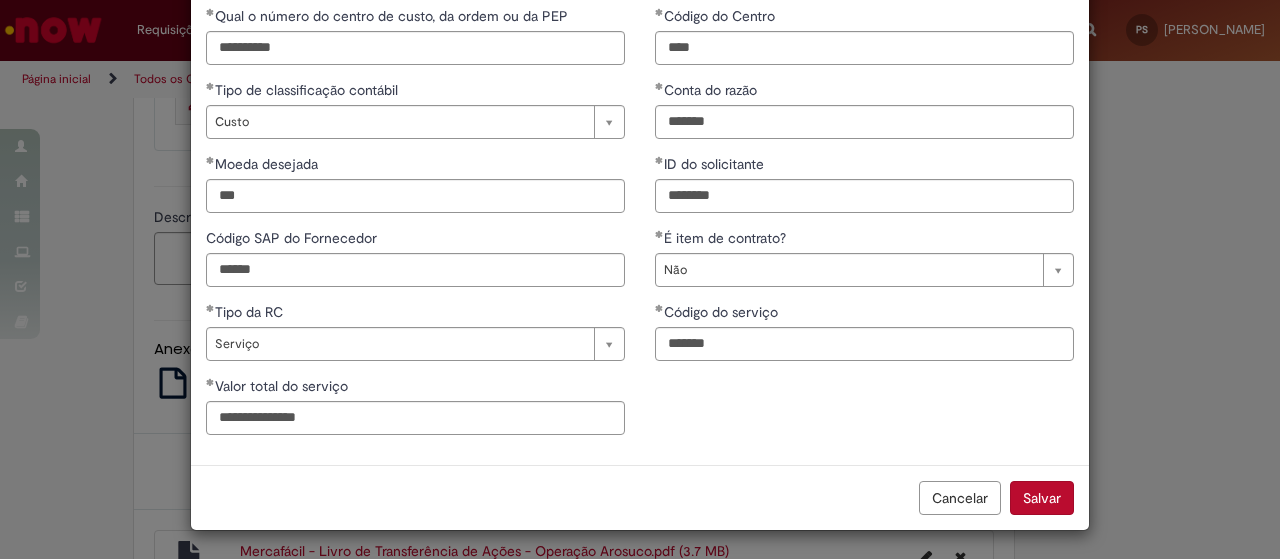 click on "**********" at bounding box center [415, 228] 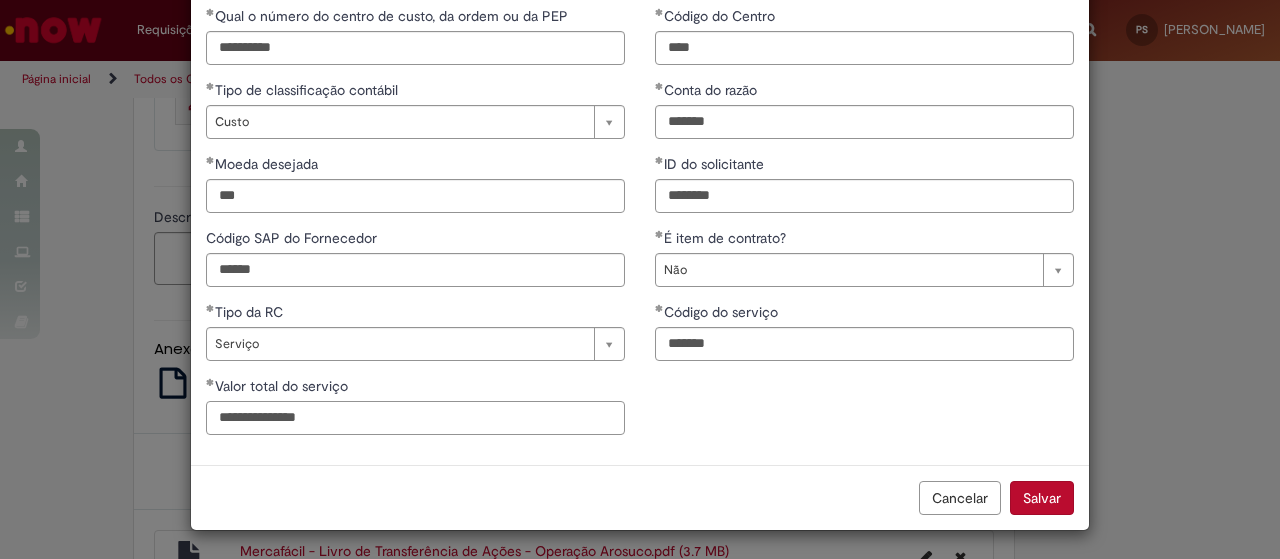 scroll, scrollTop: 96, scrollLeft: 0, axis: vertical 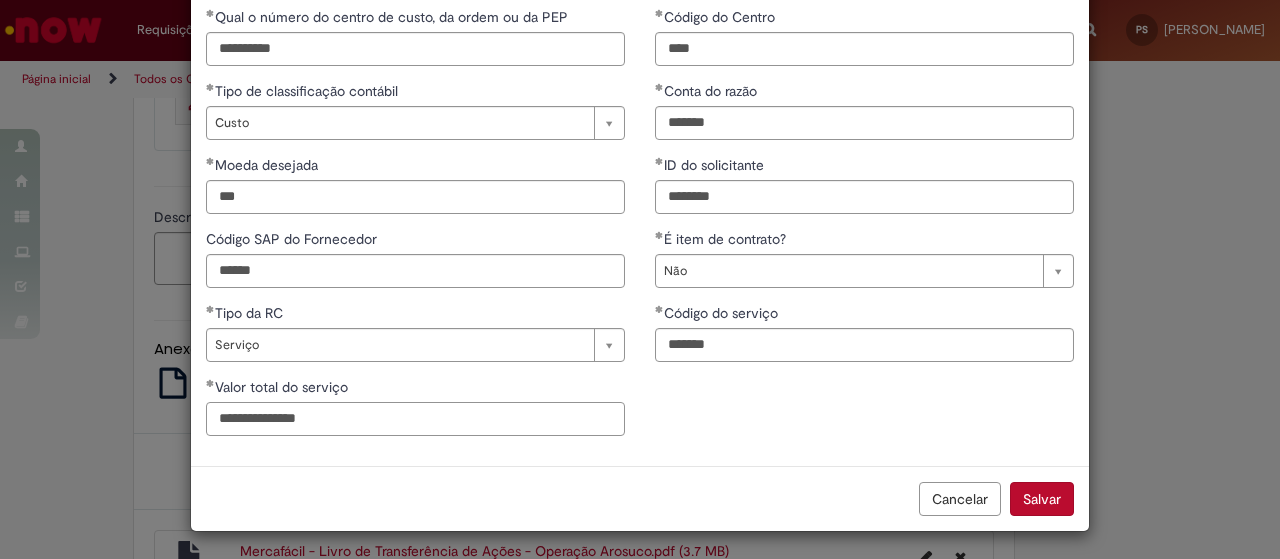 drag, startPoint x: 366, startPoint y: 433, endPoint x: 37, endPoint y: 398, distance: 330.85648 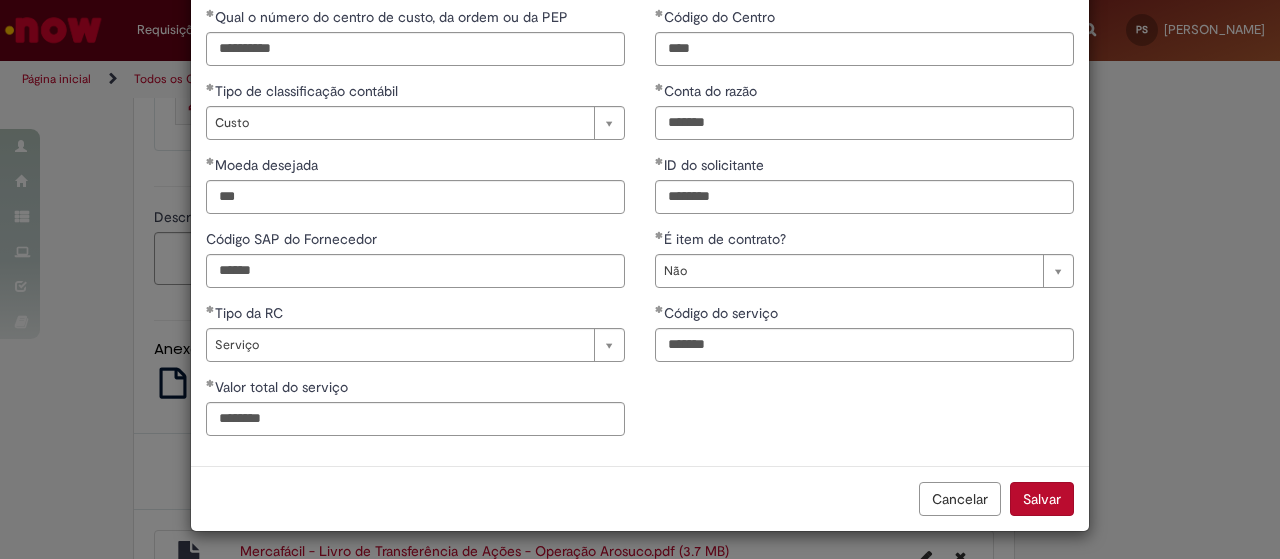 type on "**********" 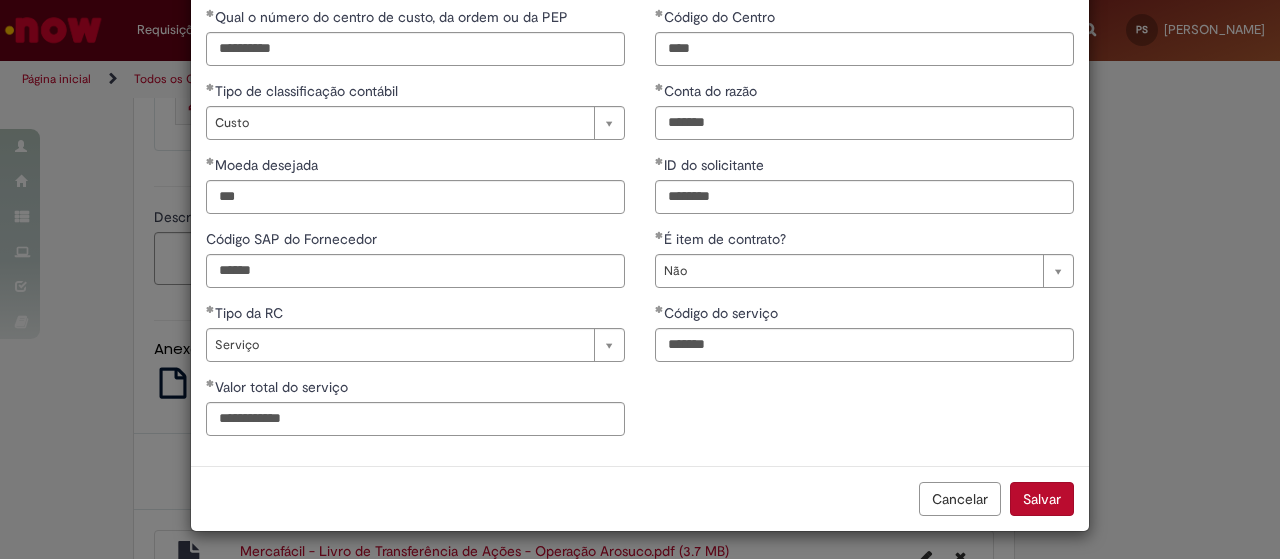 scroll, scrollTop: 97, scrollLeft: 0, axis: vertical 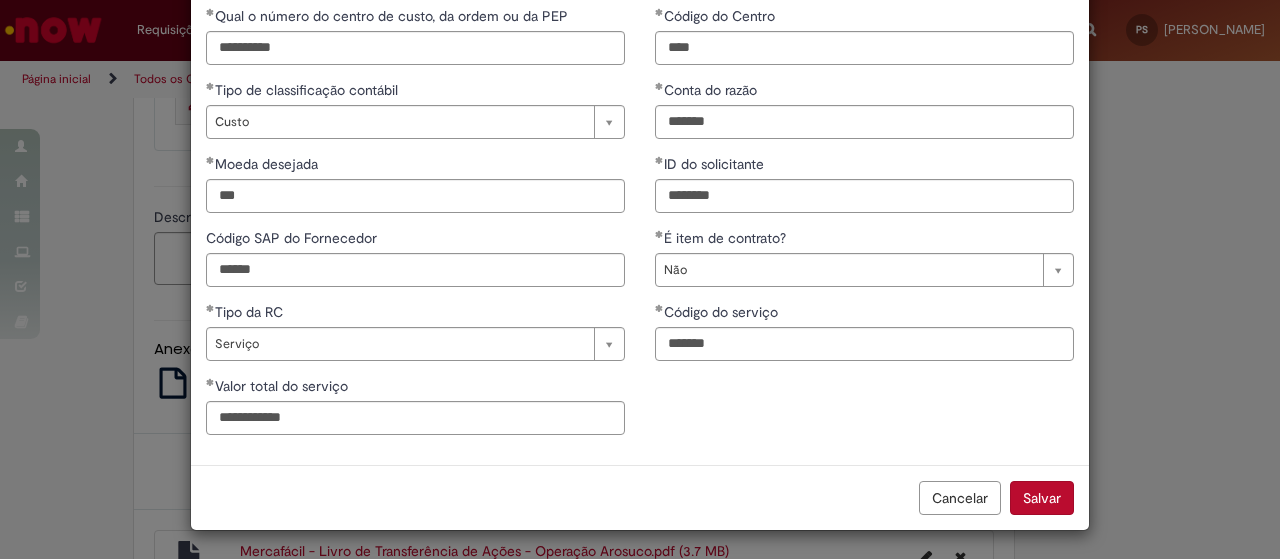 click on "**********" at bounding box center (640, 228) 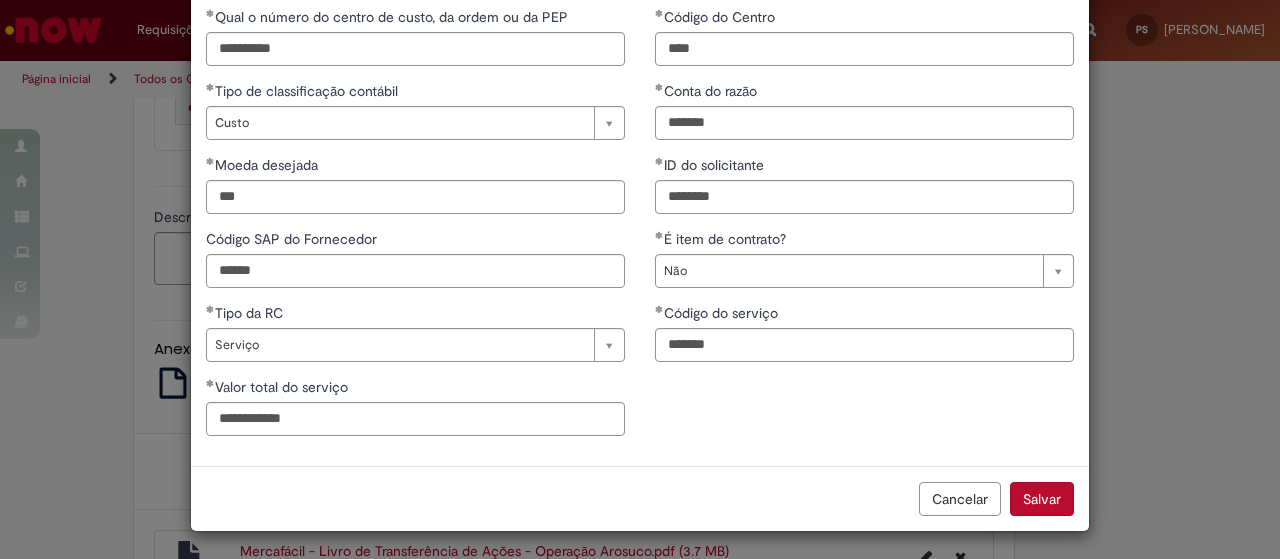 scroll, scrollTop: 97, scrollLeft: 0, axis: vertical 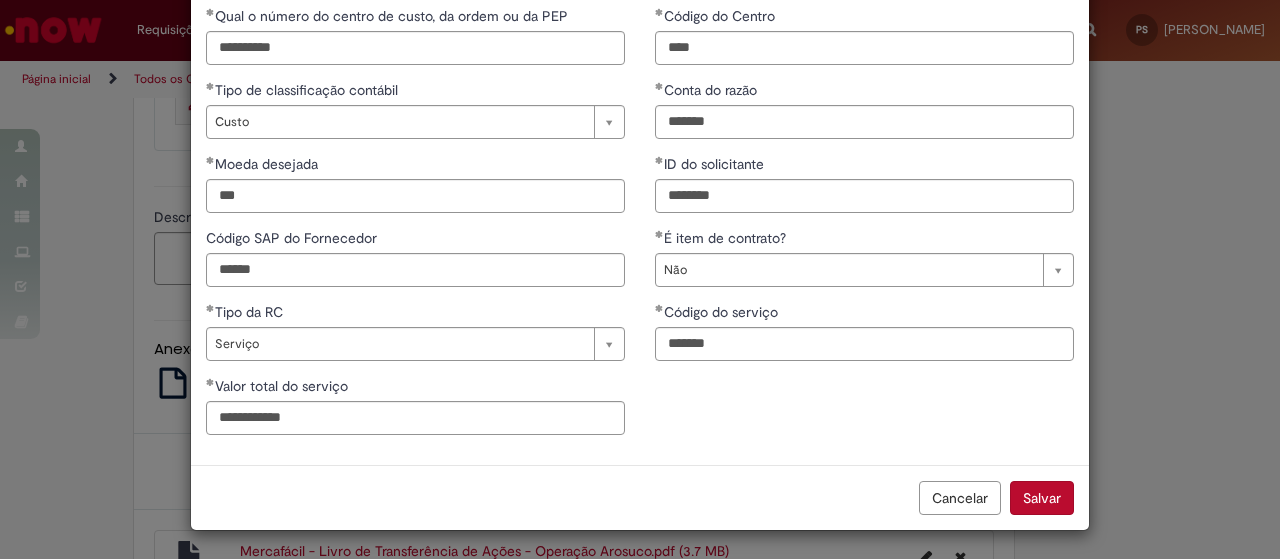click on "Valor total do serviço" at bounding box center [415, 388] 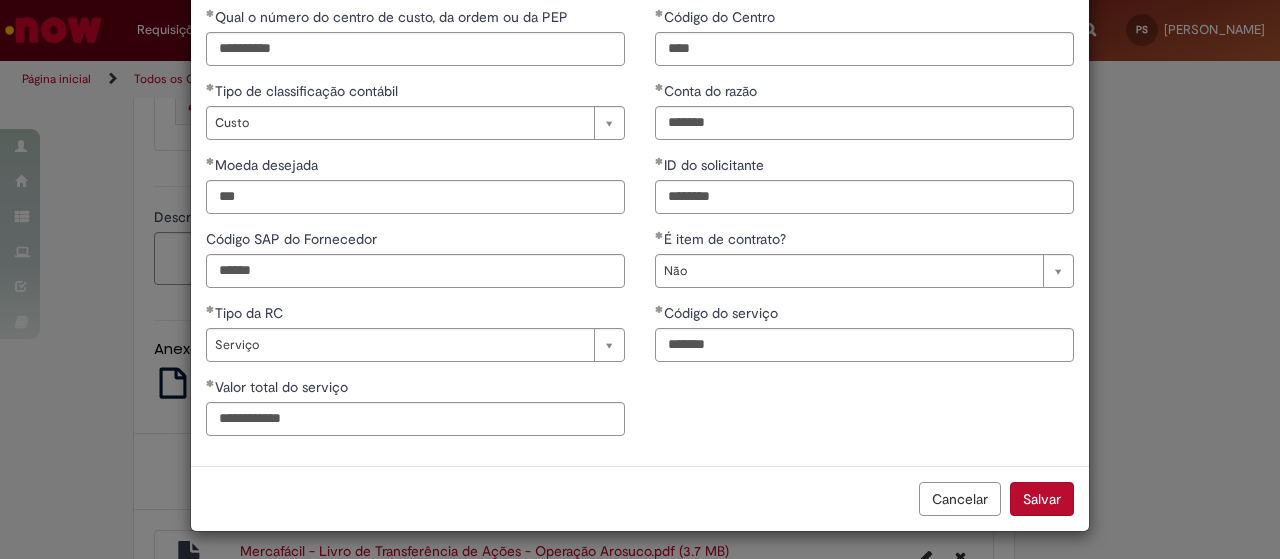 click on "Salvar" at bounding box center [1042, 499] 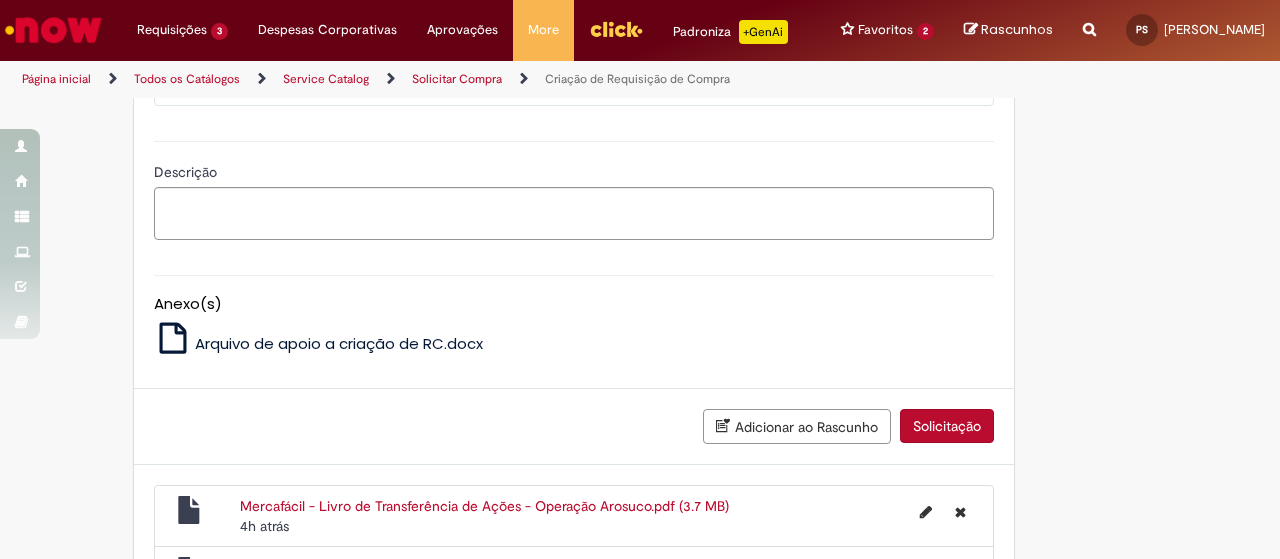 scroll, scrollTop: 1908, scrollLeft: 0, axis: vertical 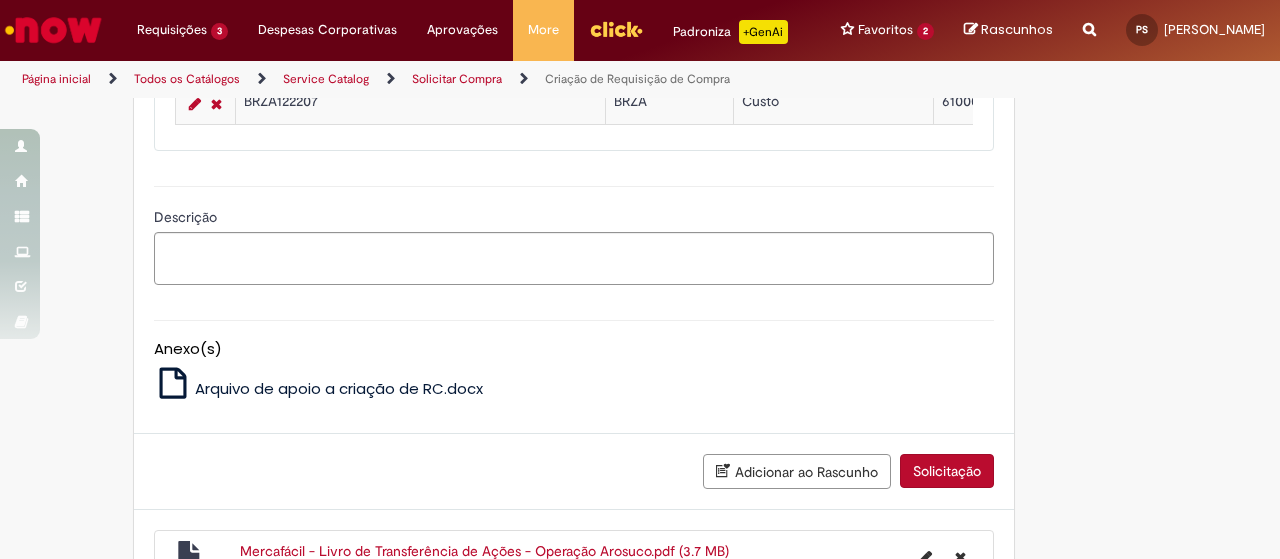 click at bounding box center [195, 104] 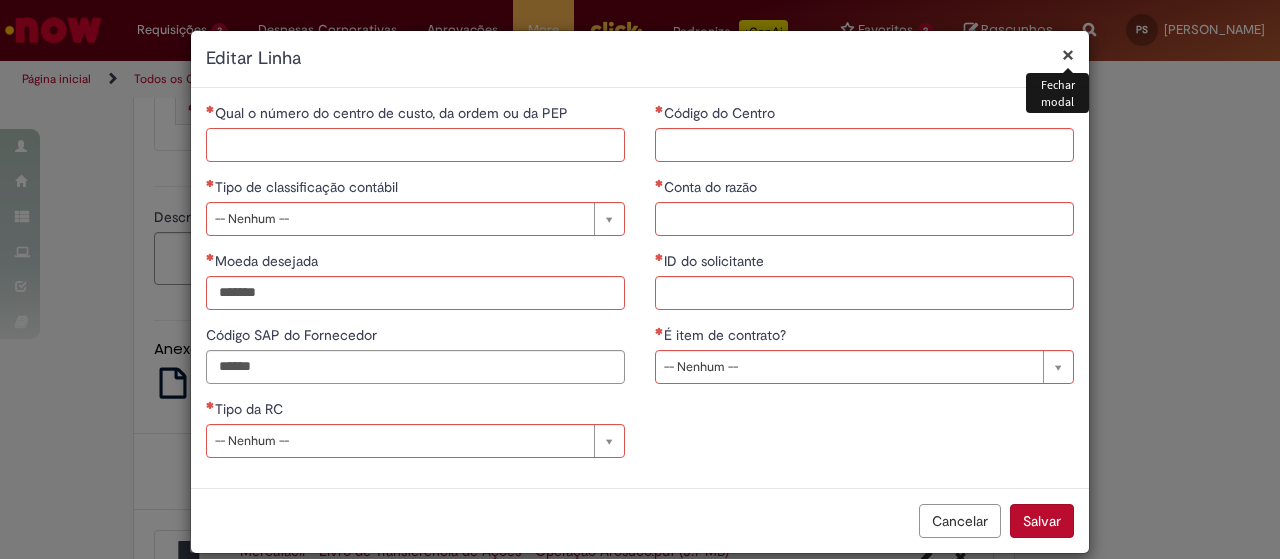click on "Qual o número do centro de custo, da ordem ou da PEP" at bounding box center [415, 145] 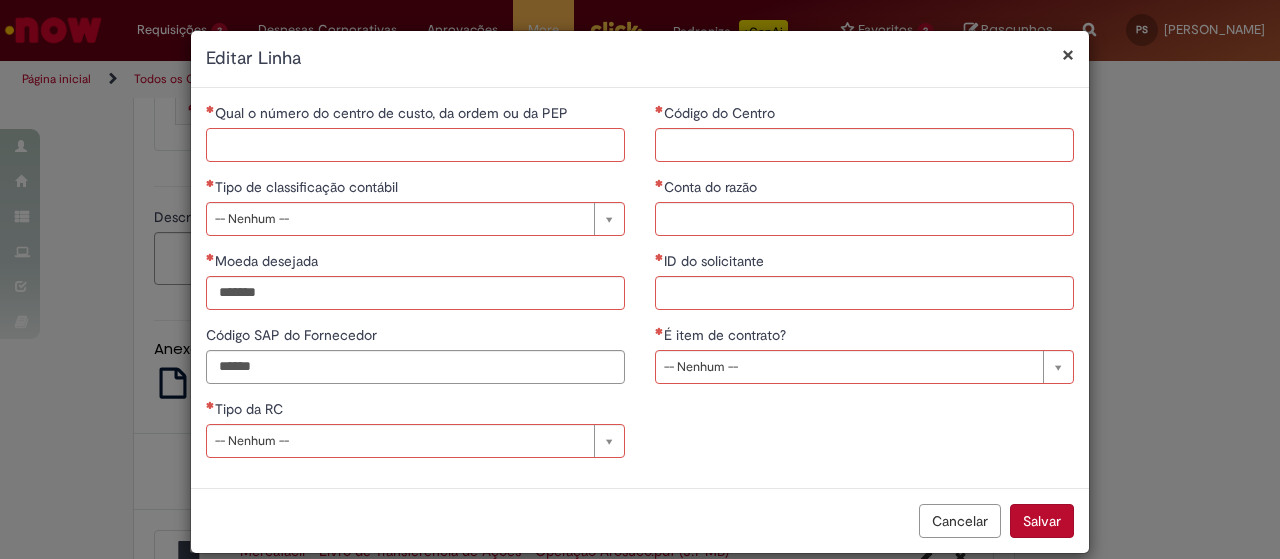 paste on "**********" 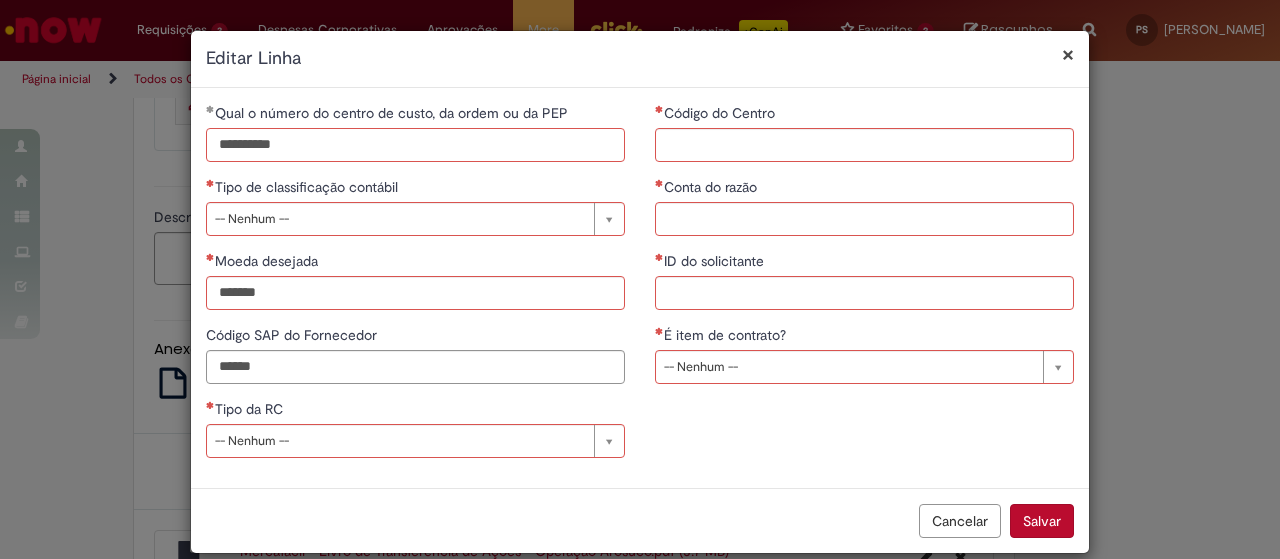 type on "**********" 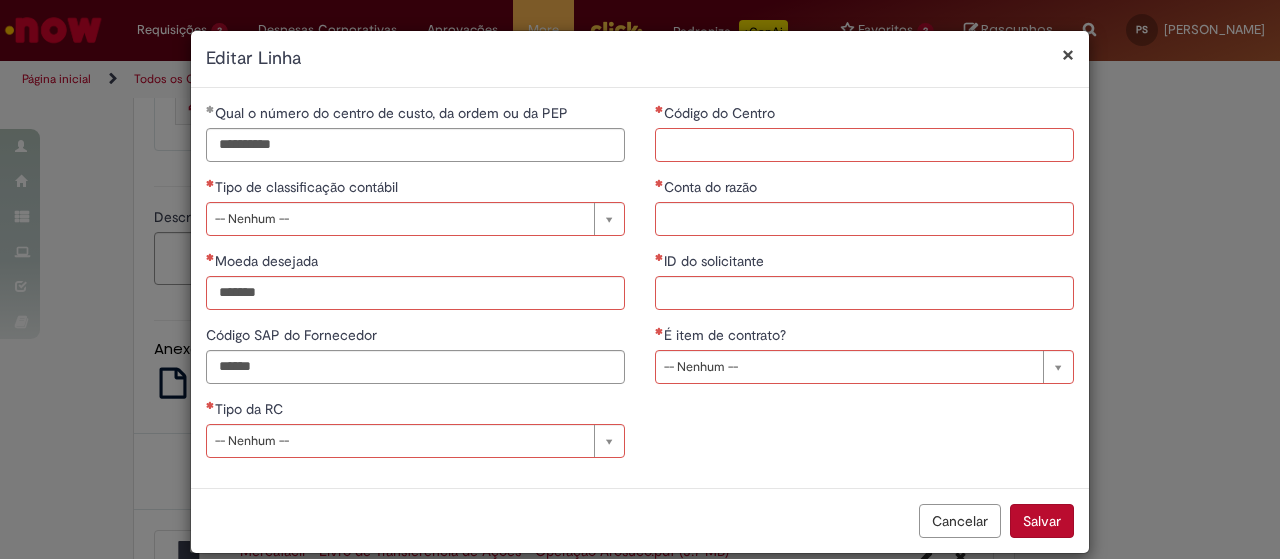click on "Código do Centro" at bounding box center (864, 145) 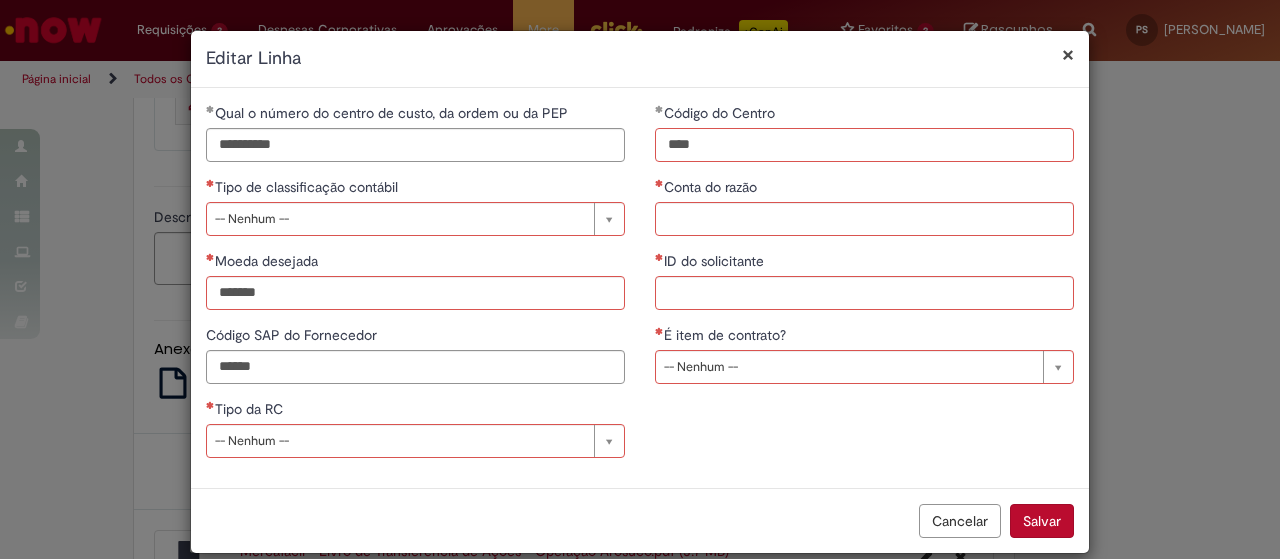 type on "****" 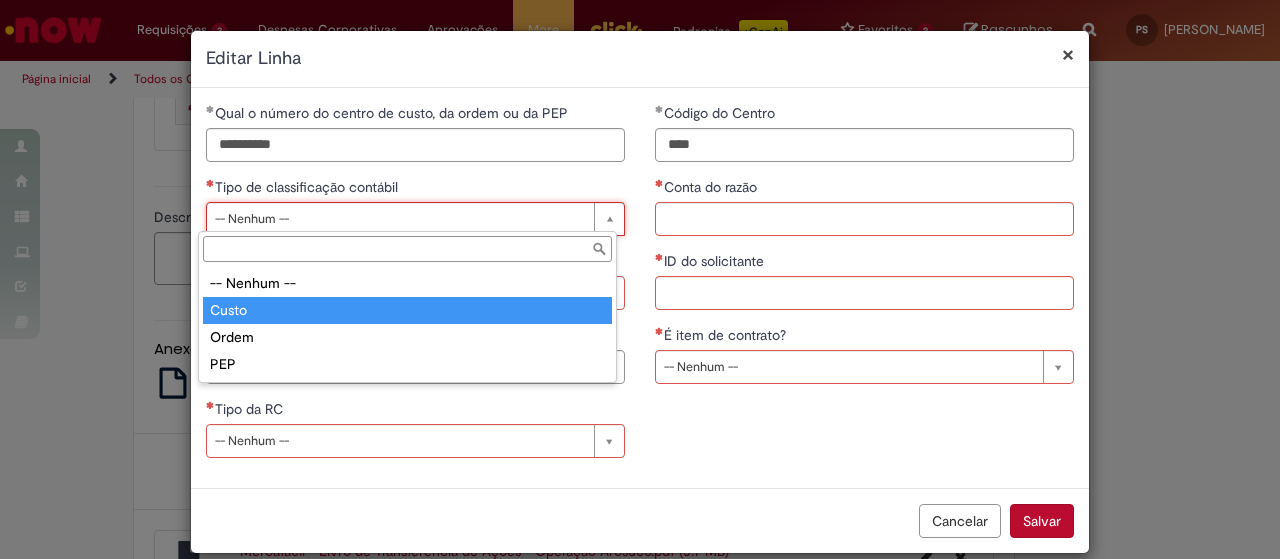 type on "*****" 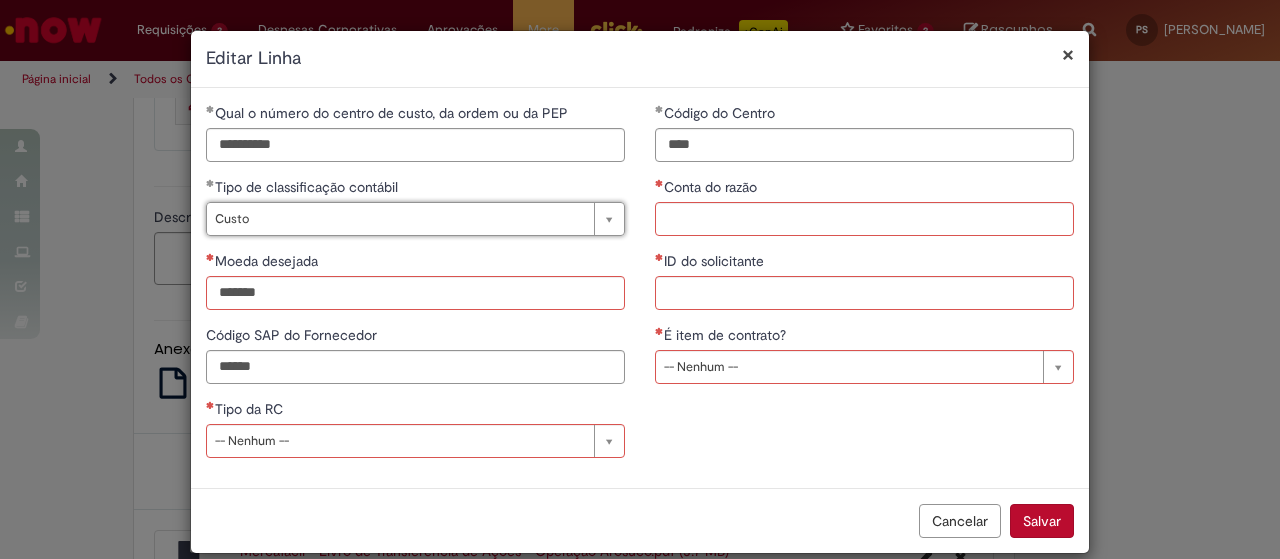 scroll, scrollTop: 0, scrollLeft: 35, axis: horizontal 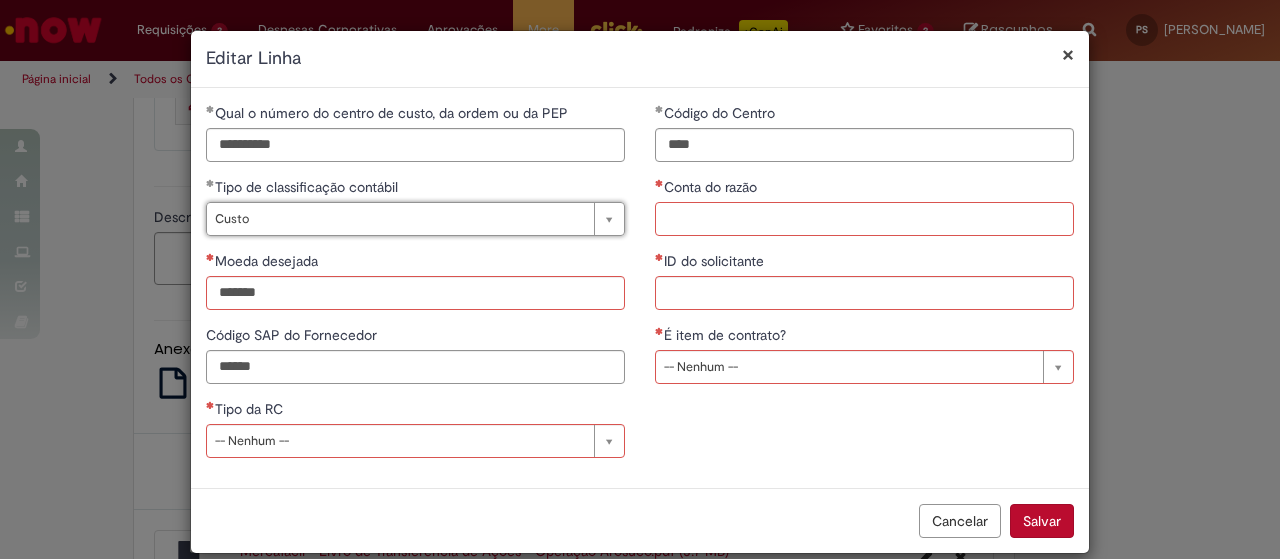 click on "Conta do razão" at bounding box center [864, 219] 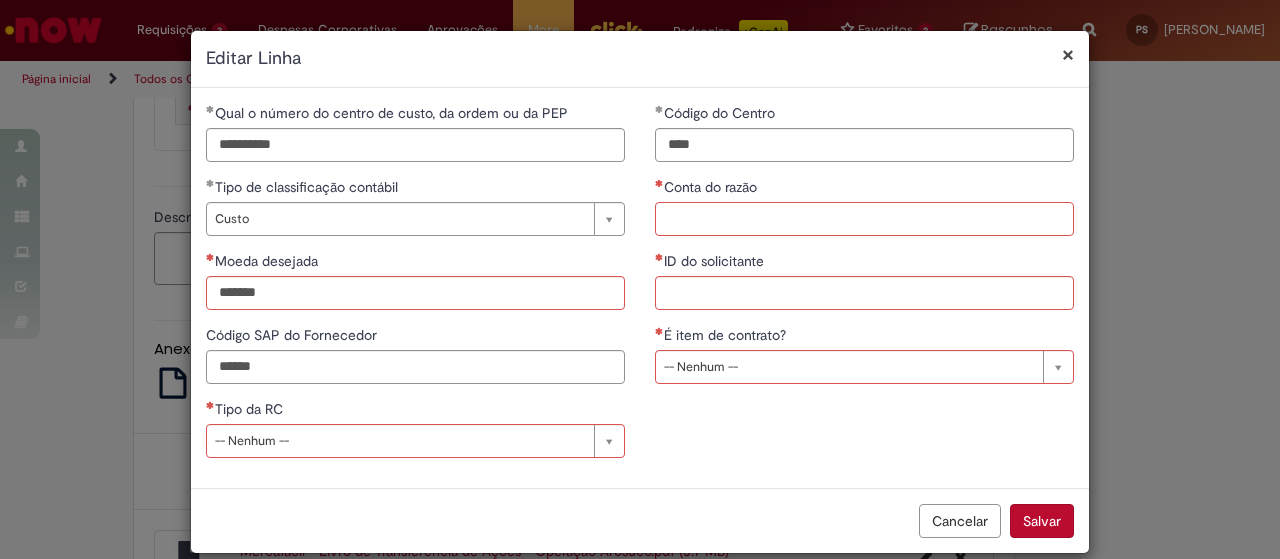 paste on "*******" 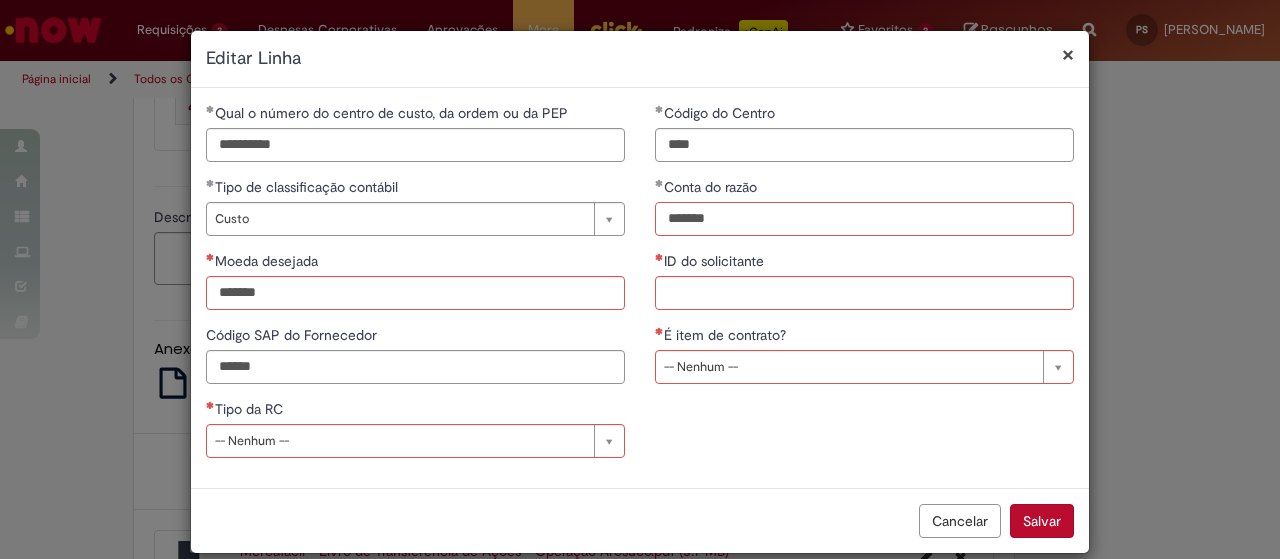 type on "*******" 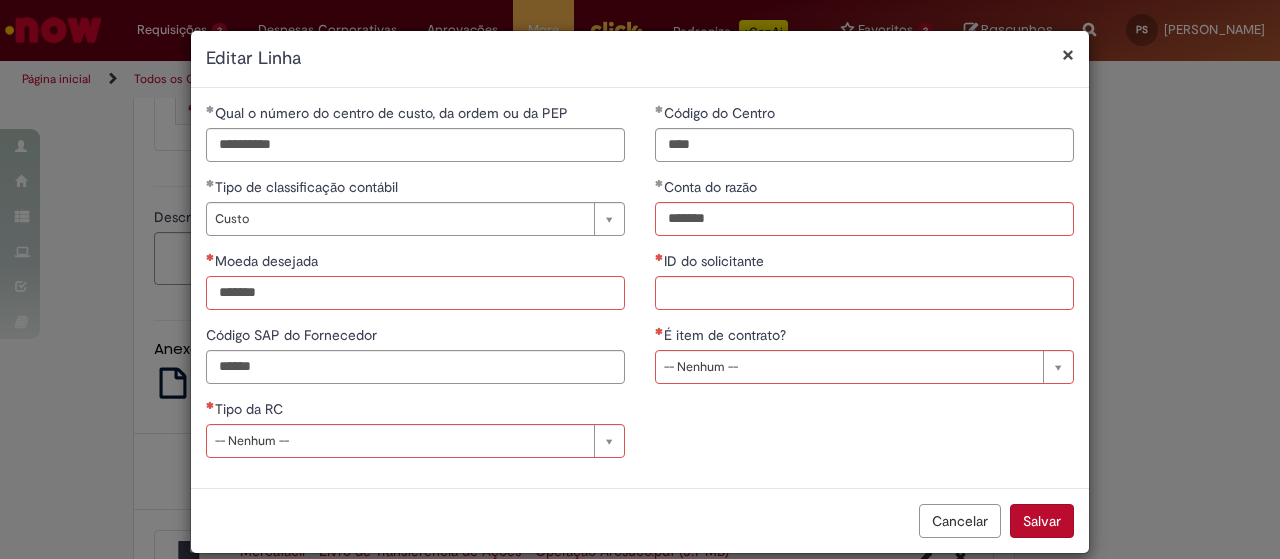 click on "Moeda desejada" at bounding box center [415, 293] 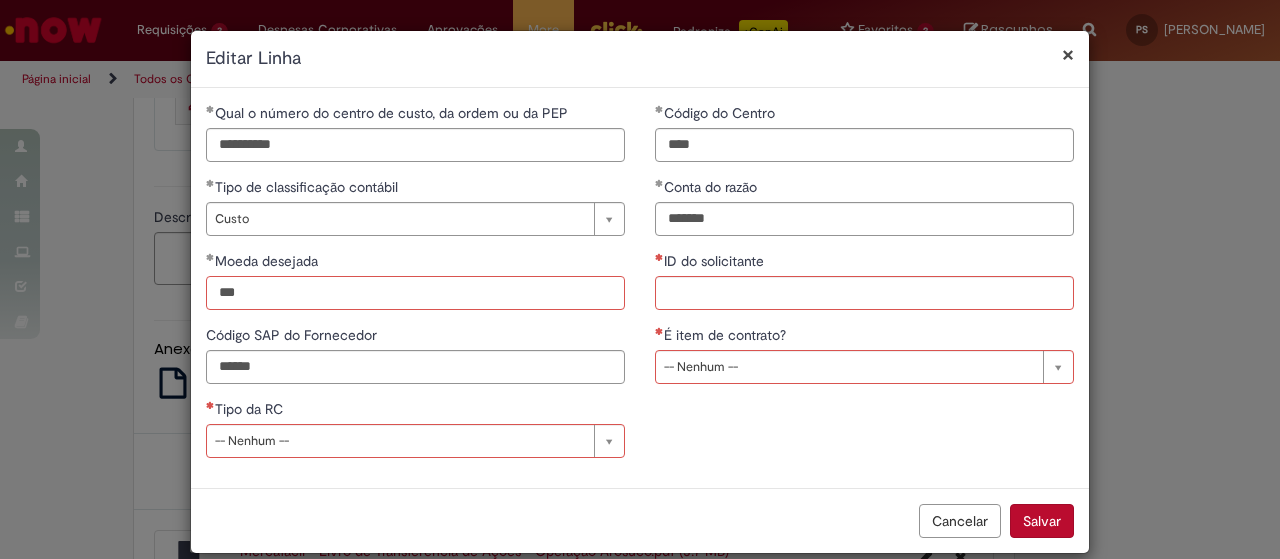 type on "***" 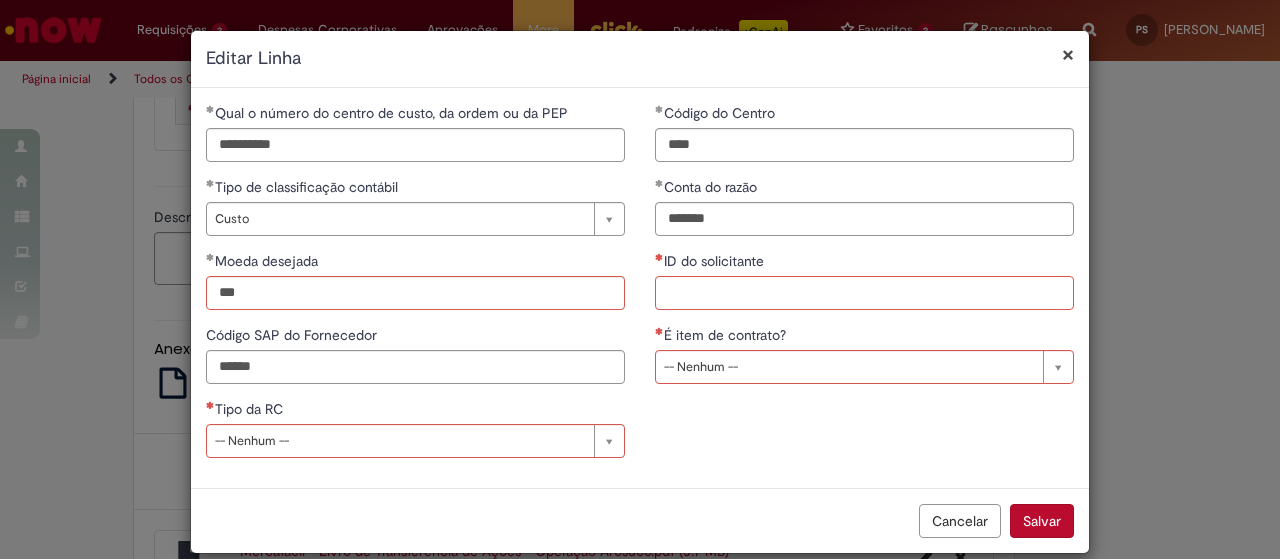 type 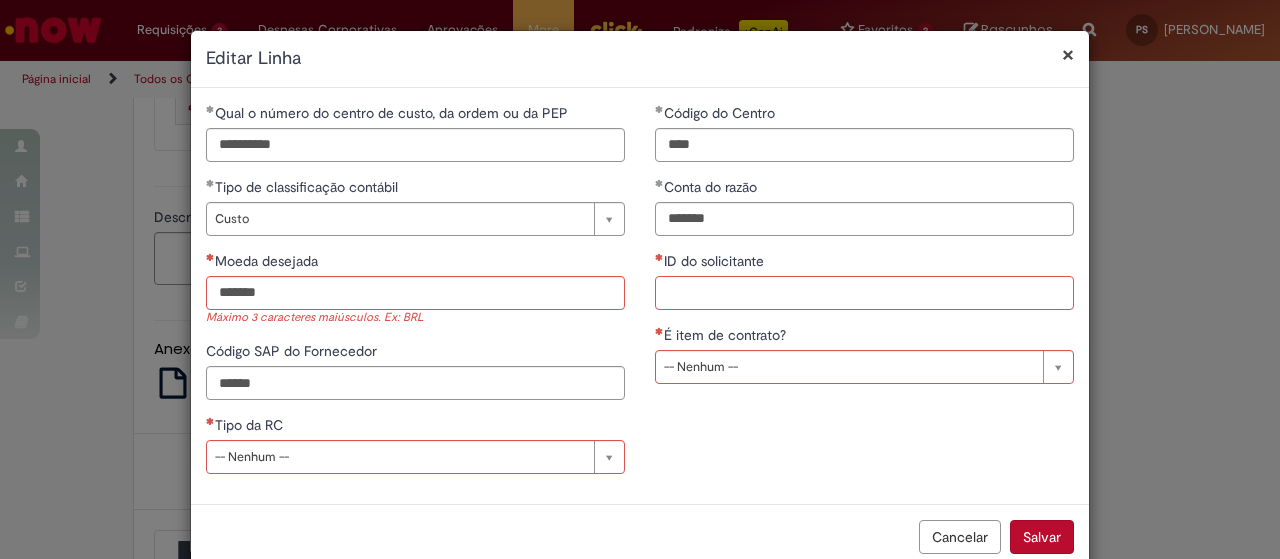 click on "ID do solicitante" at bounding box center (864, 293) 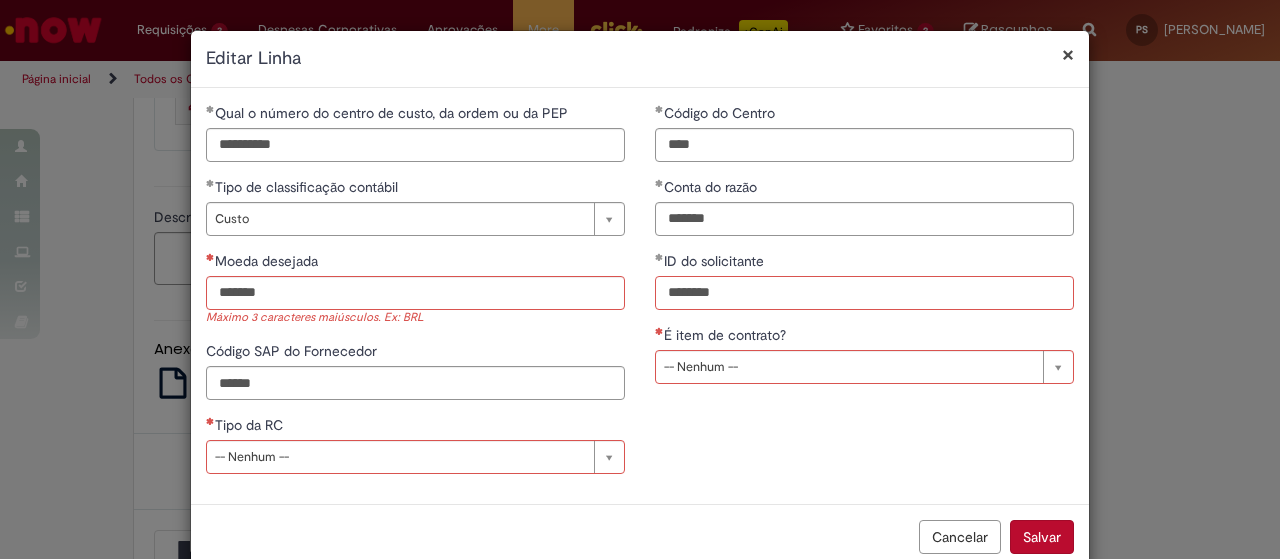 type on "********" 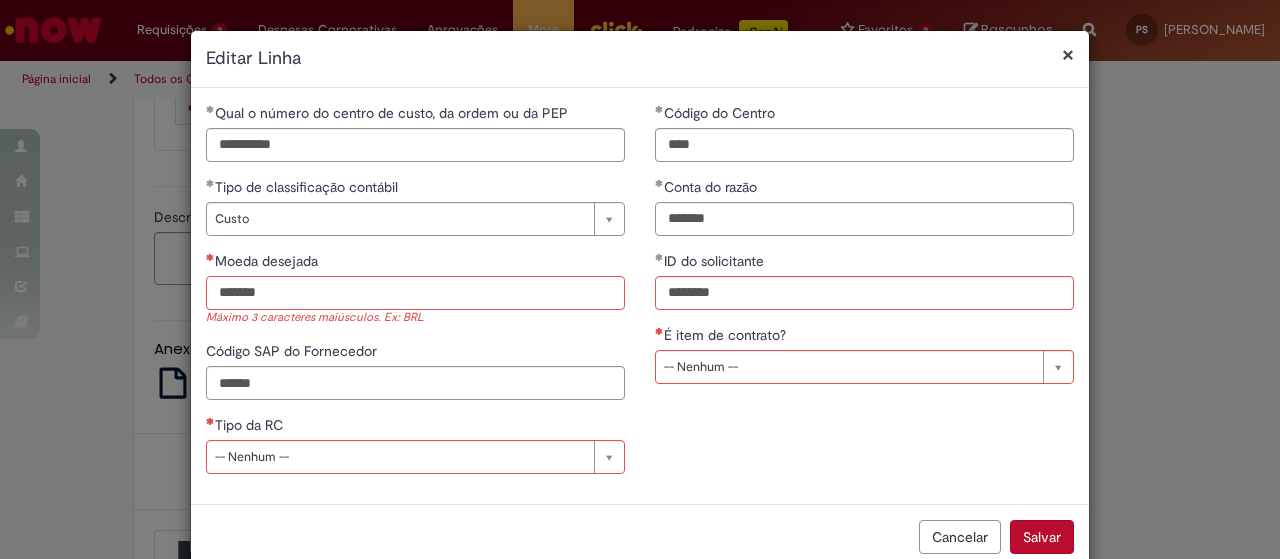 click on "Moeda desejada" at bounding box center (415, 293) 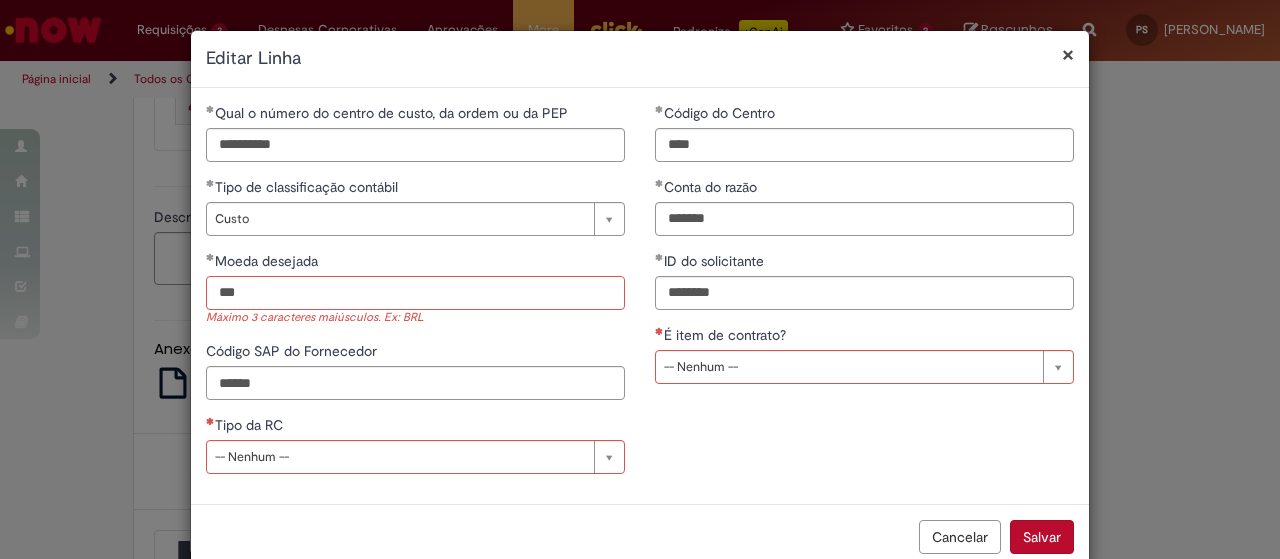 type on "***" 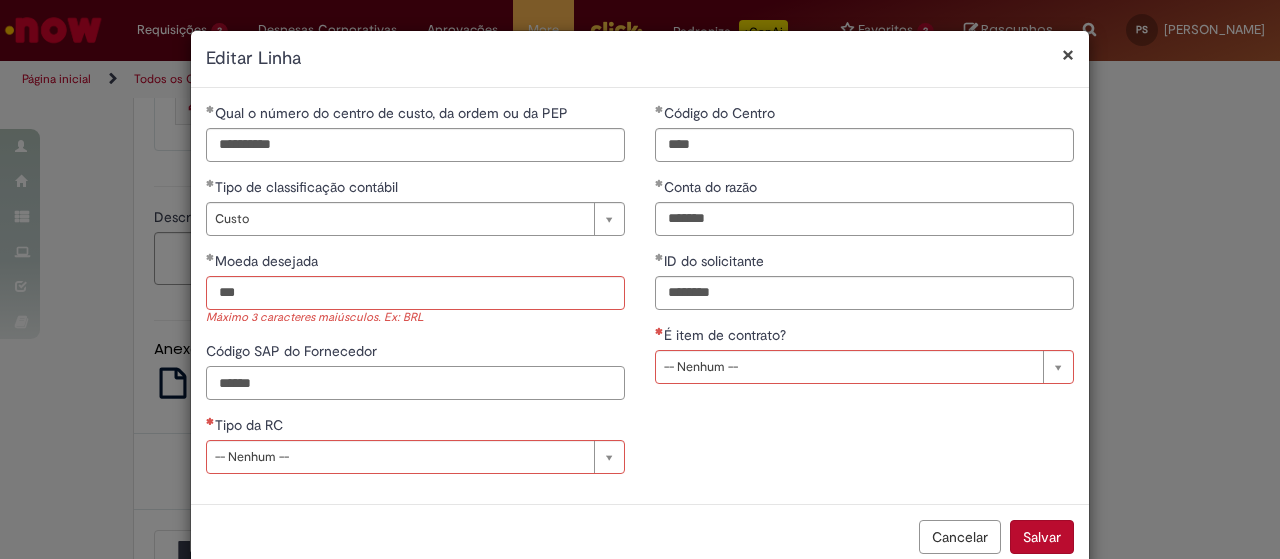 click on "******" at bounding box center (415, 383) 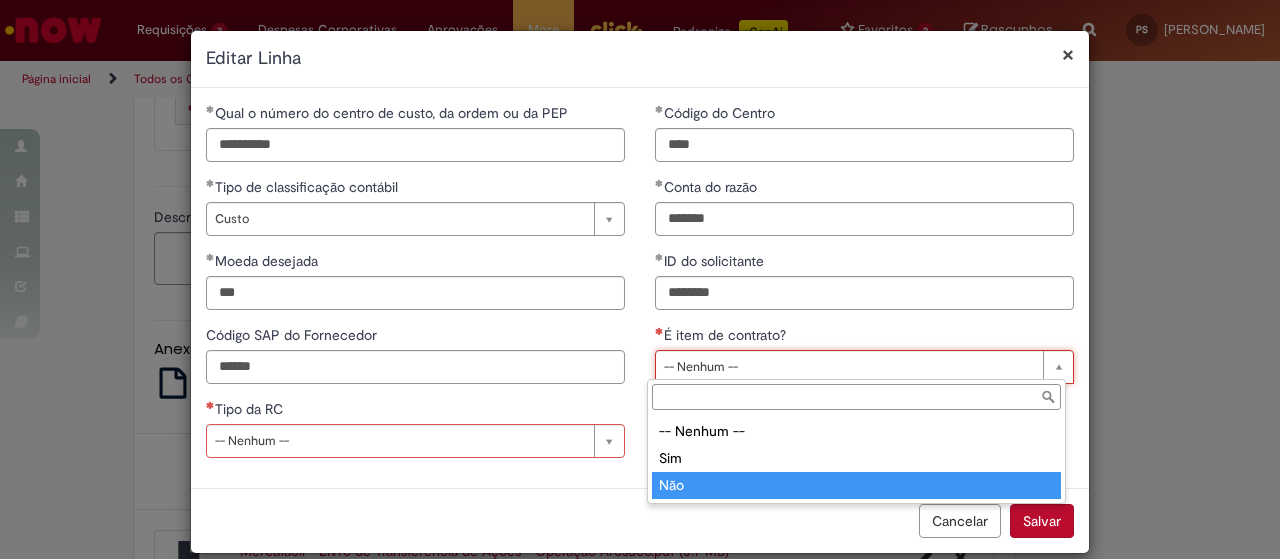 type on "***" 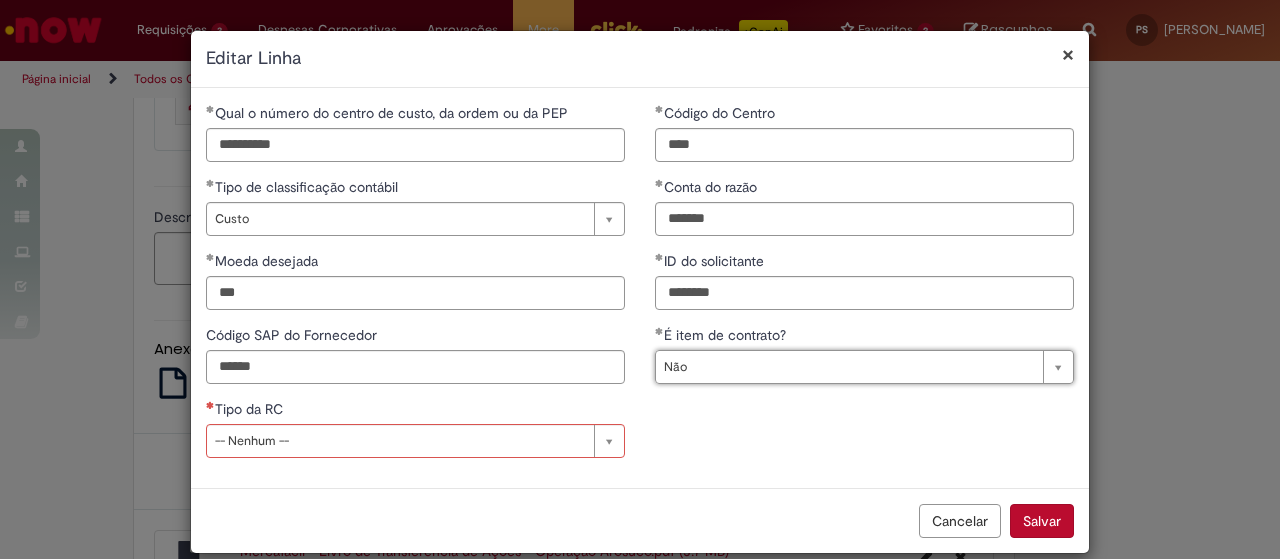scroll, scrollTop: 0, scrollLeft: 0, axis: both 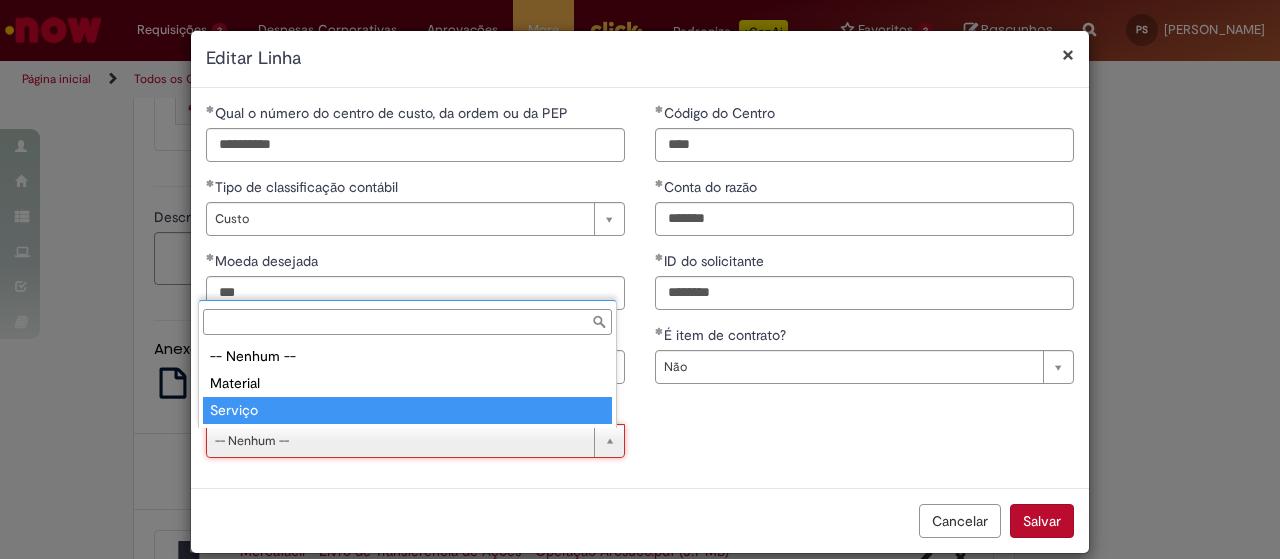 type on "*******" 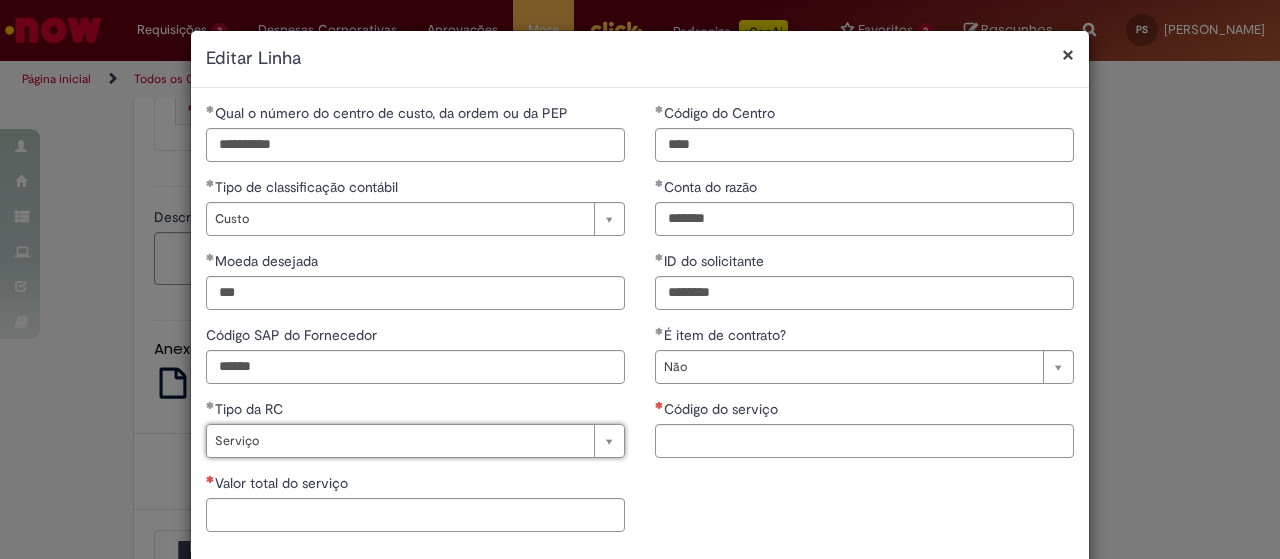 scroll, scrollTop: 0, scrollLeft: 46, axis: horizontal 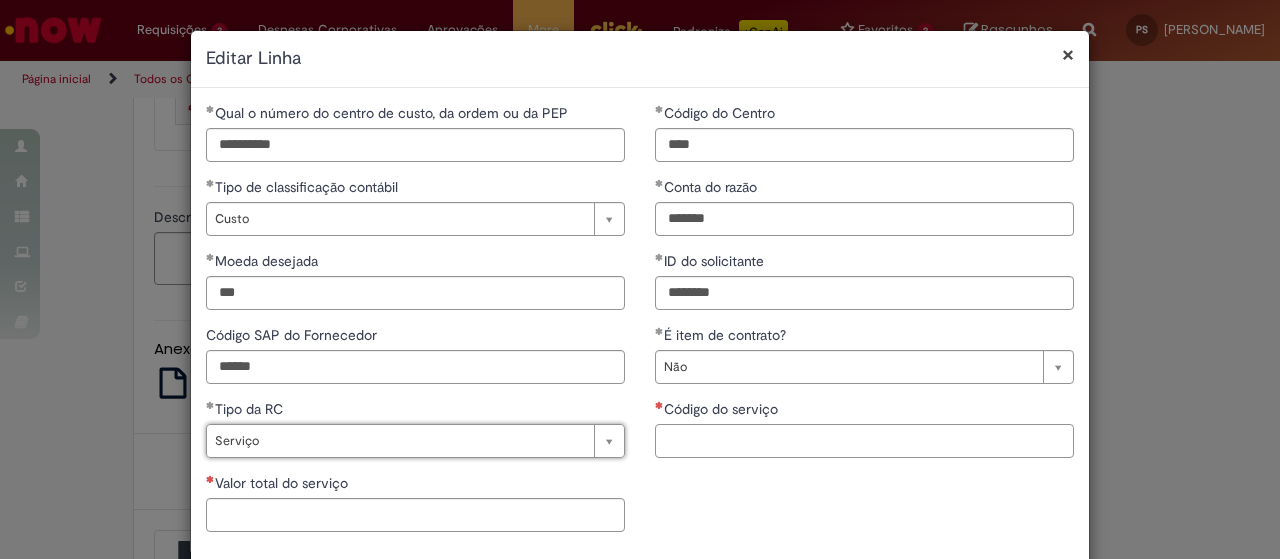 click on "Código do serviço" at bounding box center (864, 441) 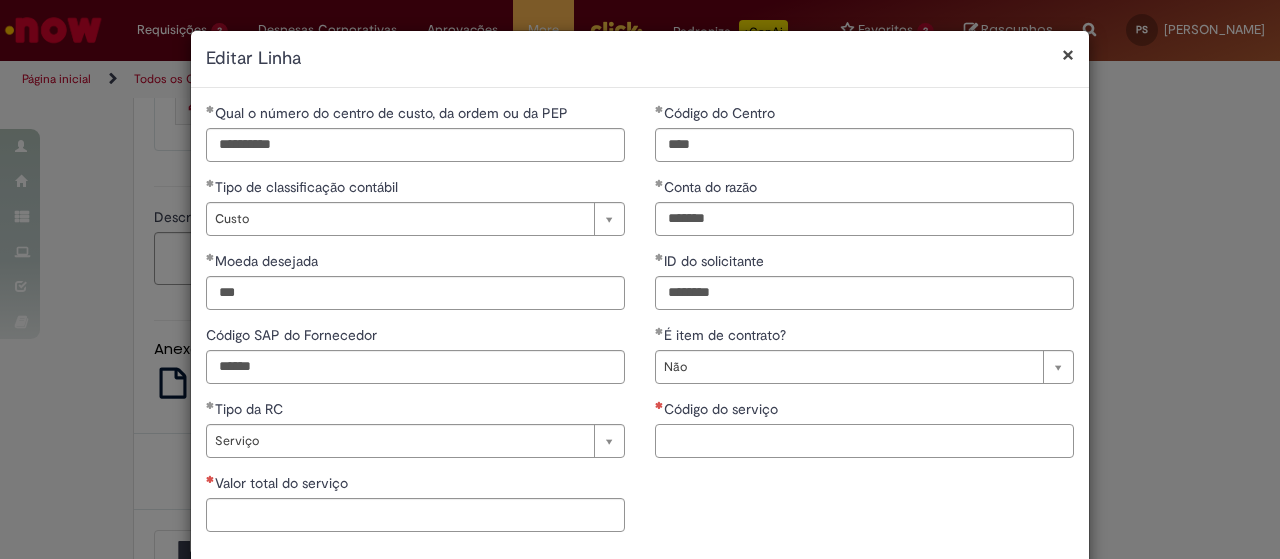 paste on "*******" 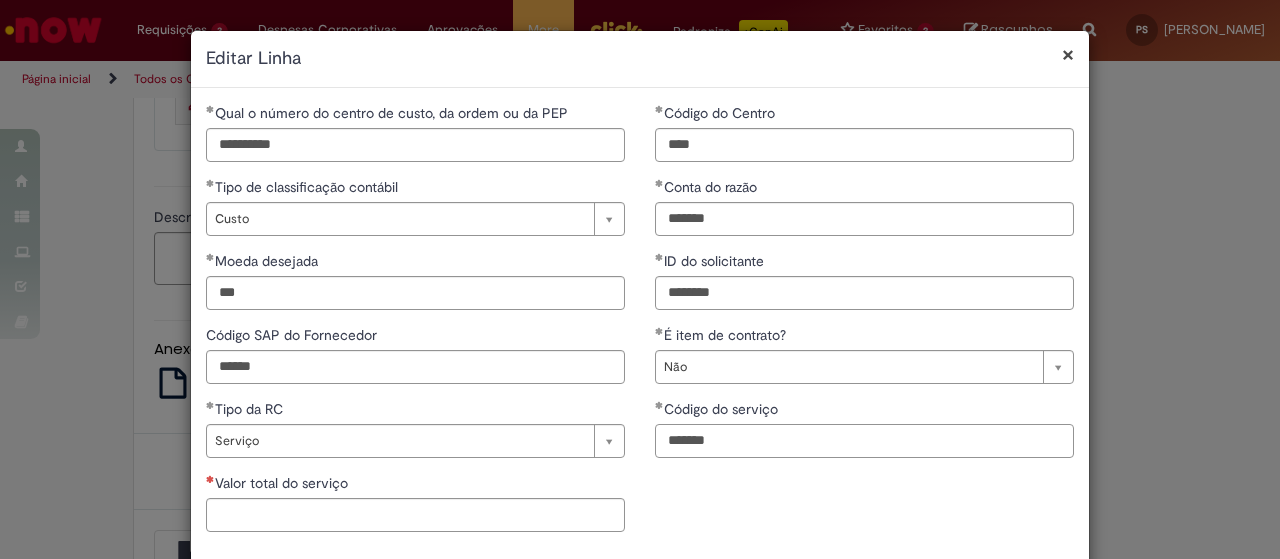 type on "*******" 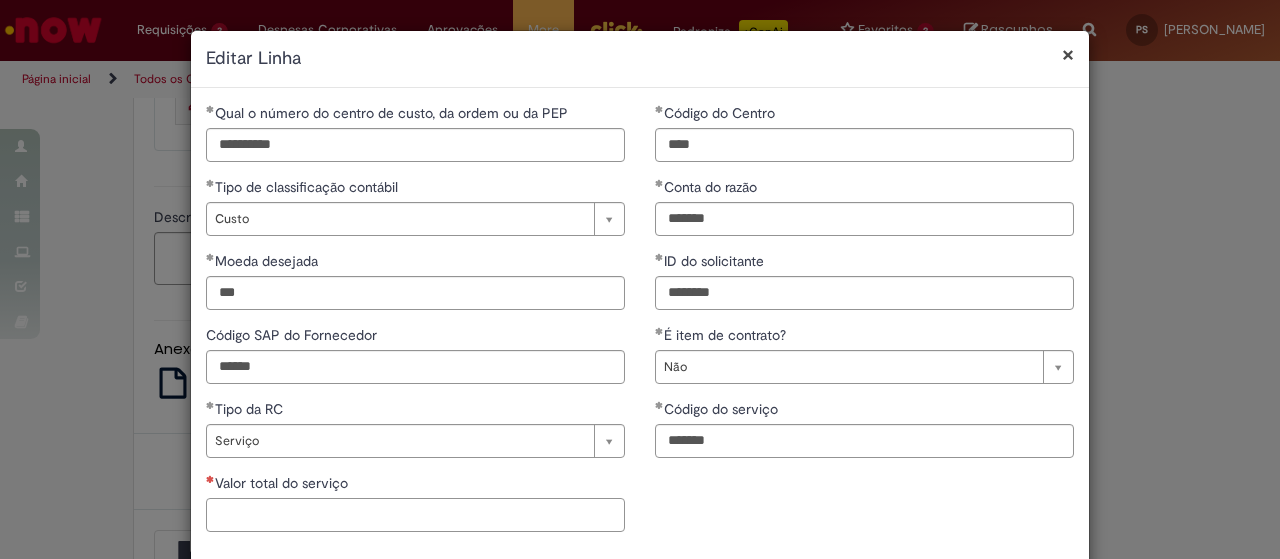 click on "Valor total do serviço" at bounding box center (415, 515) 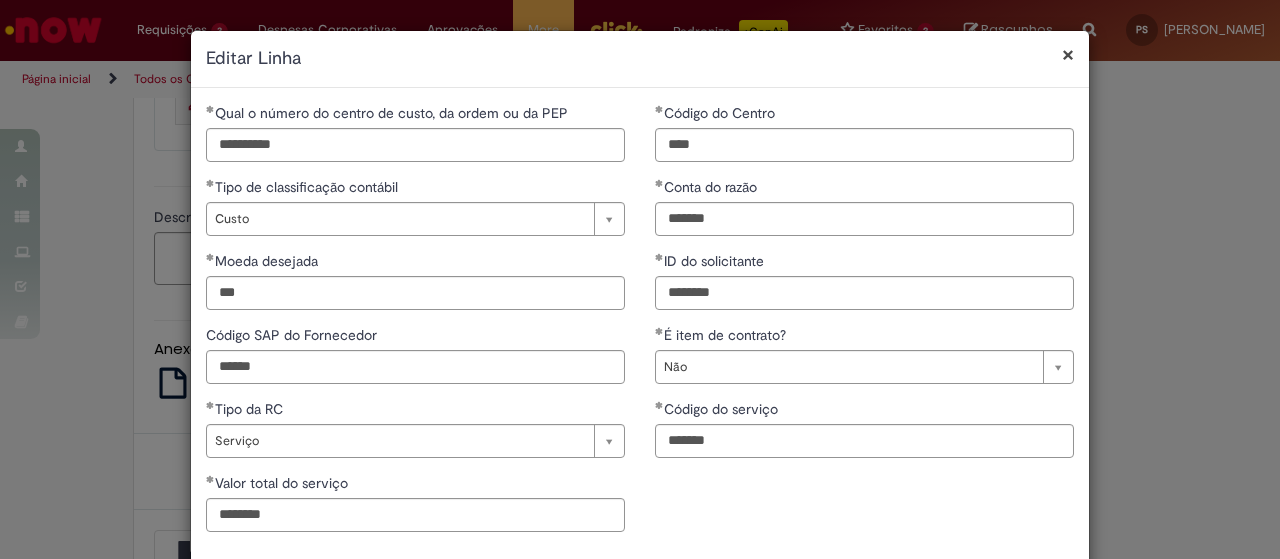 type on "**********" 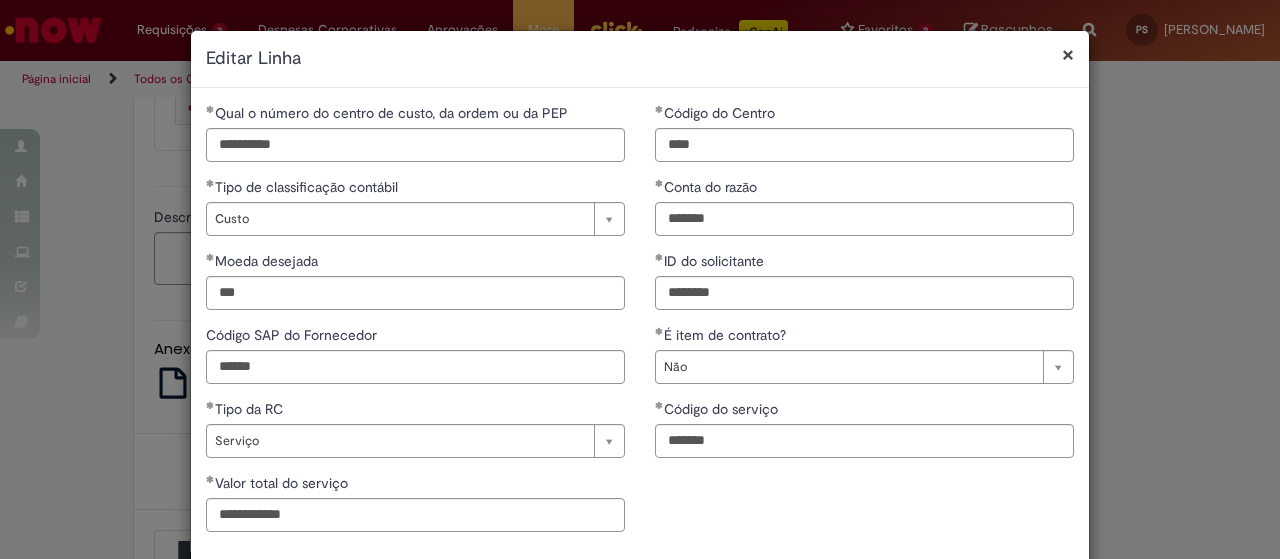 click on "**********" at bounding box center (640, 325) 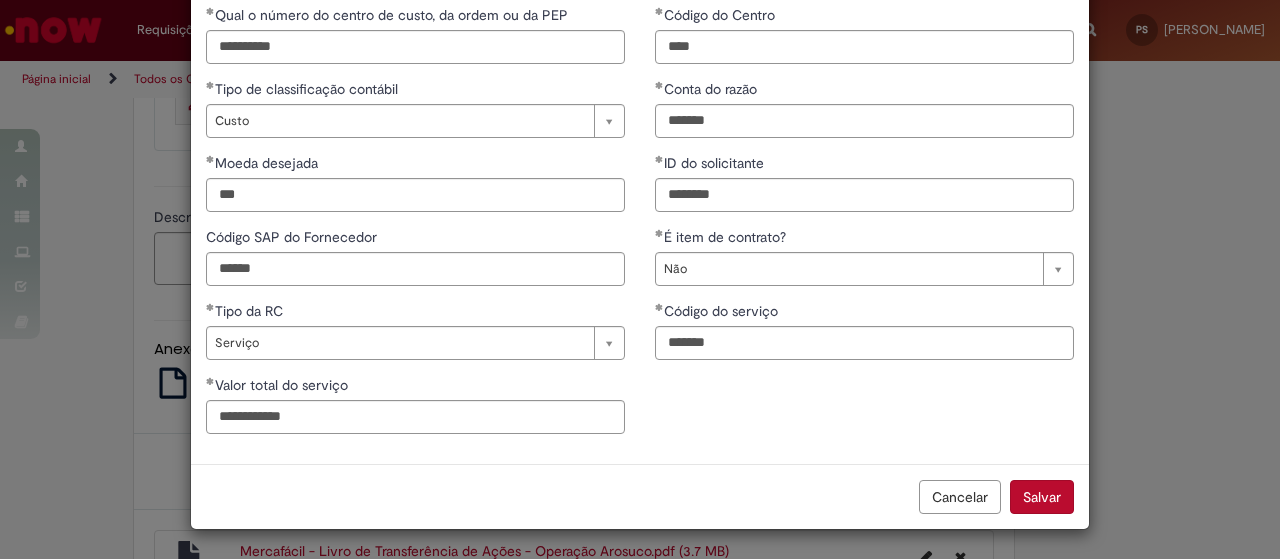 scroll, scrollTop: 96, scrollLeft: 0, axis: vertical 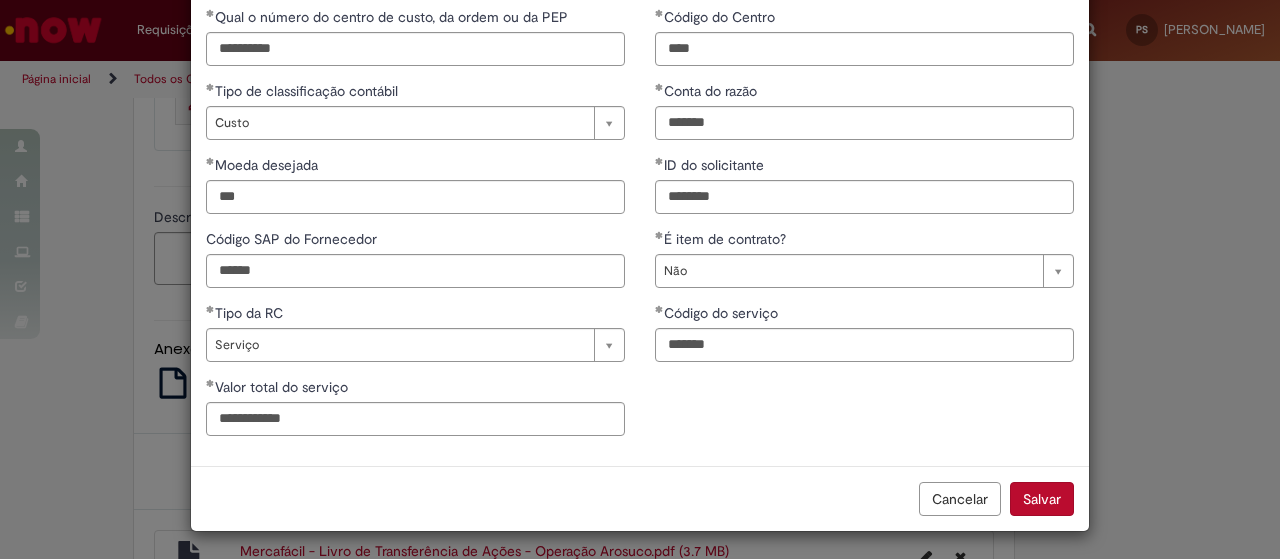 click on "Salvar" at bounding box center (1042, 499) 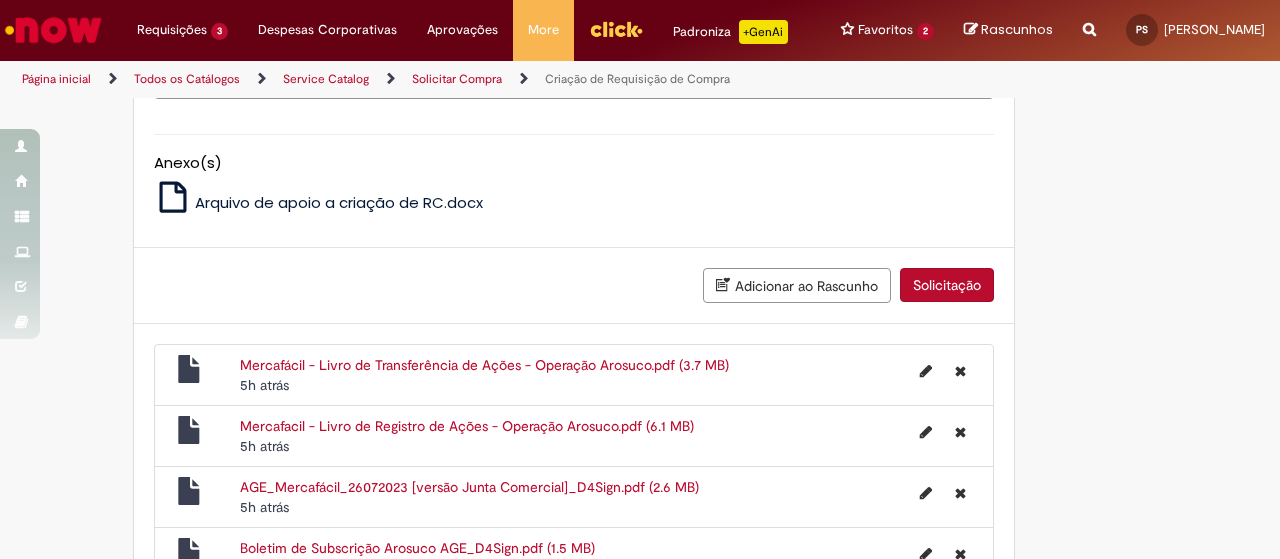 scroll, scrollTop: 2108, scrollLeft: 0, axis: vertical 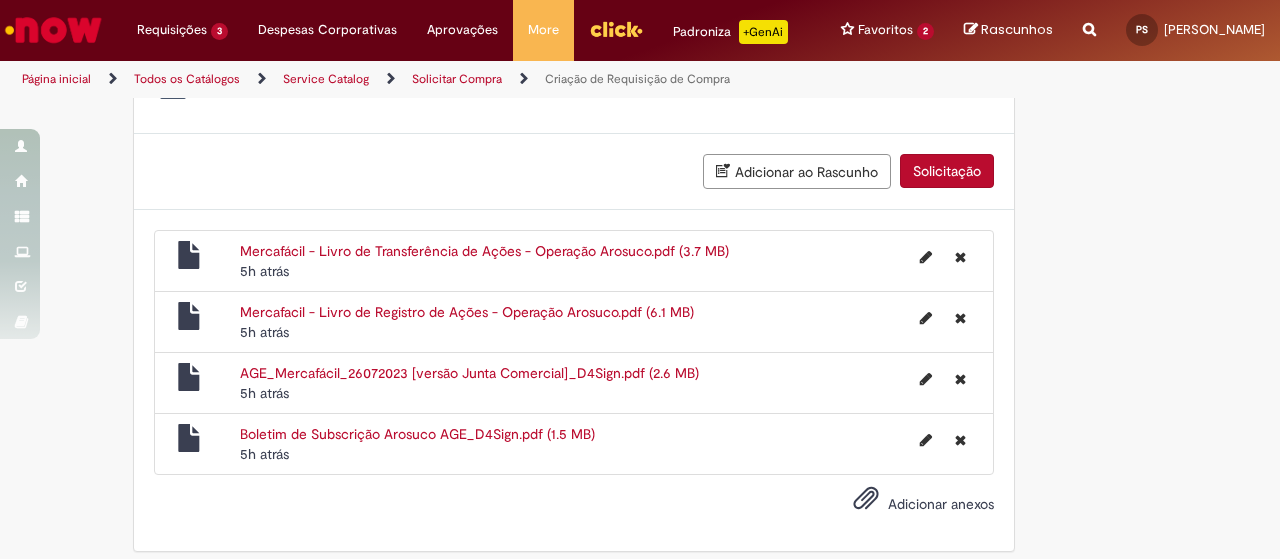 click on "Descrição" at bounding box center (574, -42) 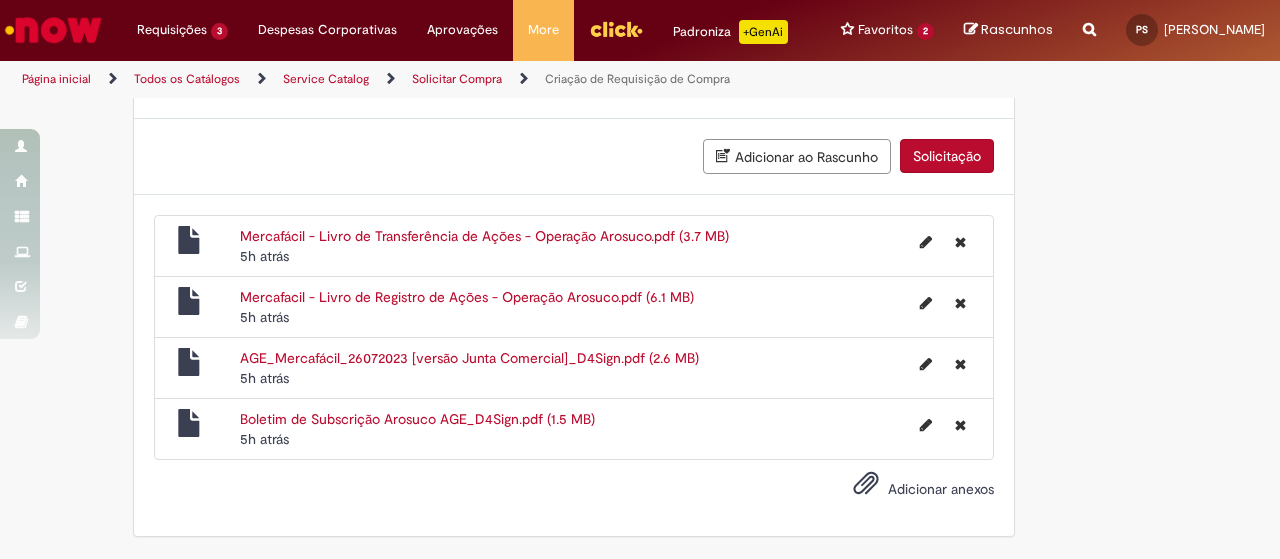 scroll, scrollTop: 2508, scrollLeft: 0, axis: vertical 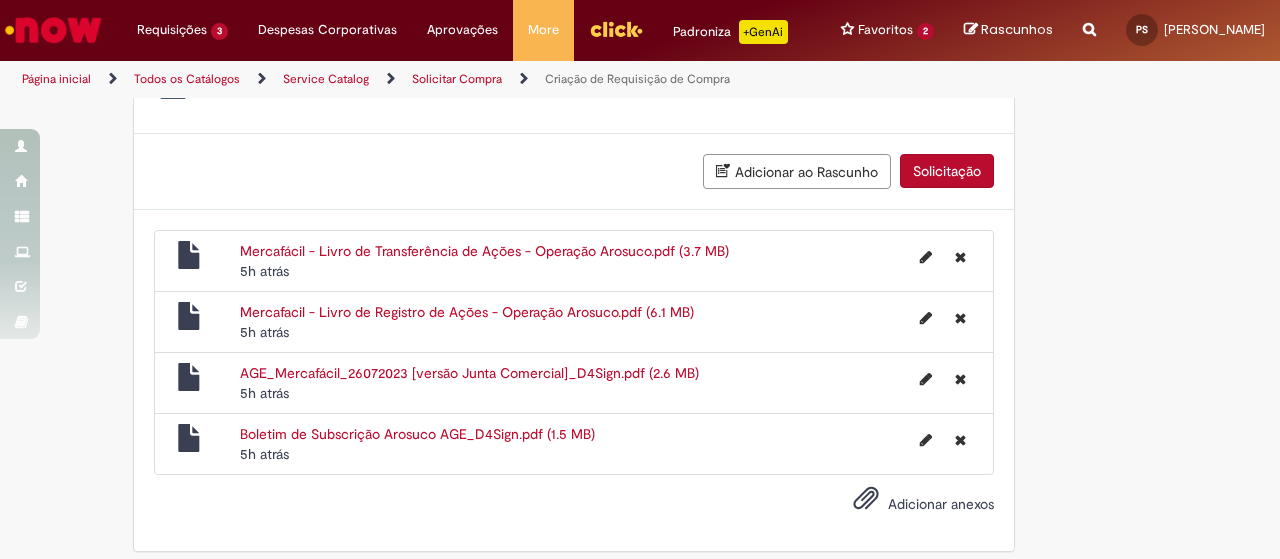 click on "Descrição" at bounding box center (574, -42) 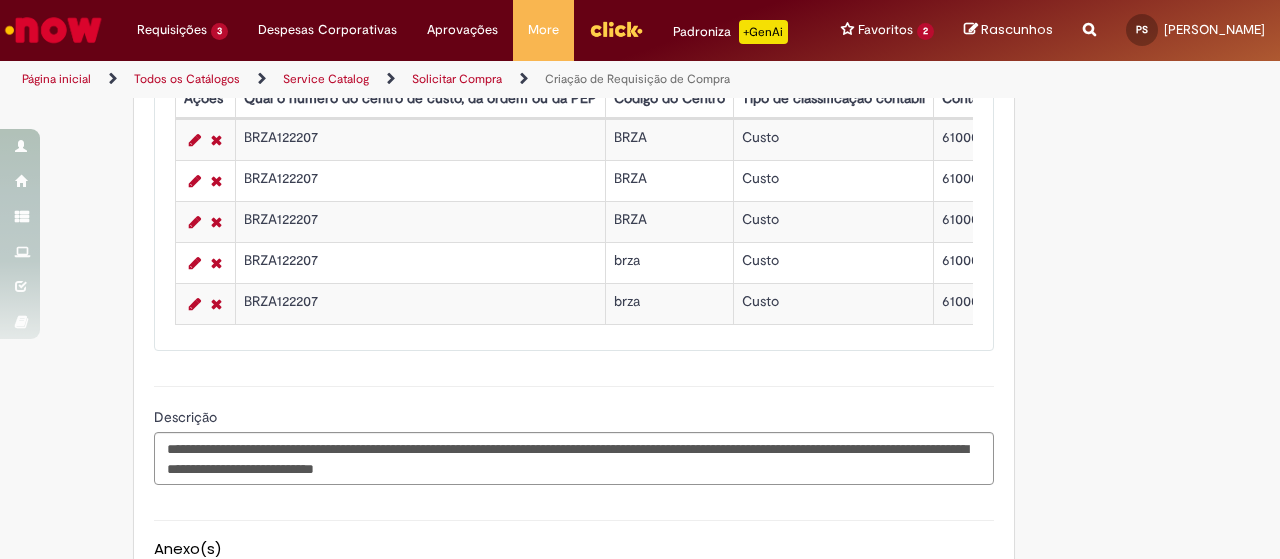 scroll, scrollTop: 1608, scrollLeft: 0, axis: vertical 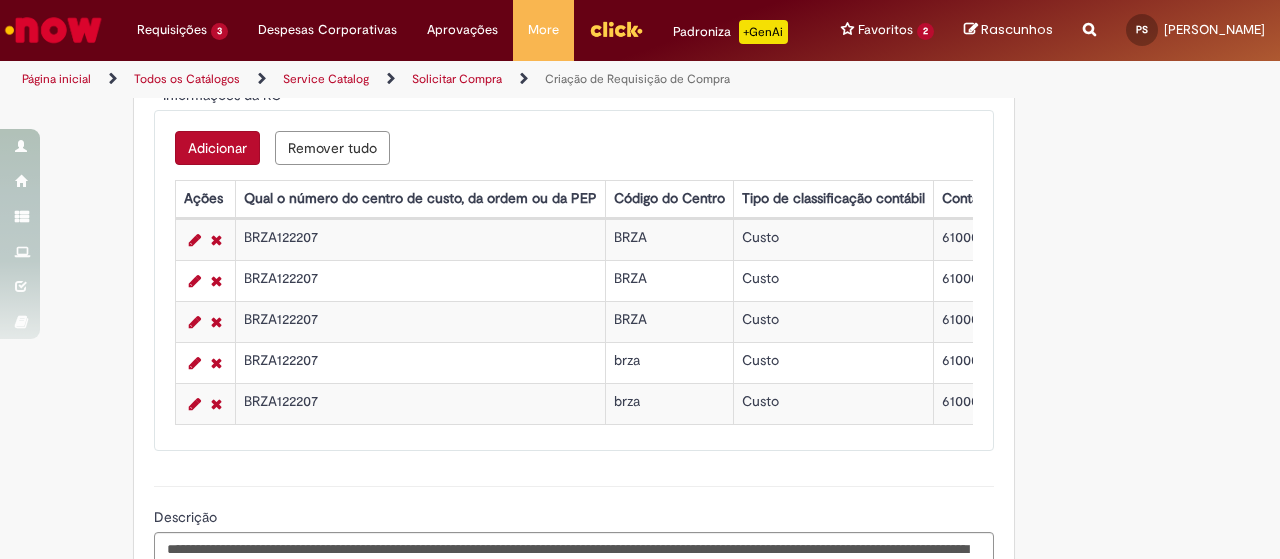 click on "Nome do solicitante" at bounding box center [791, -95] 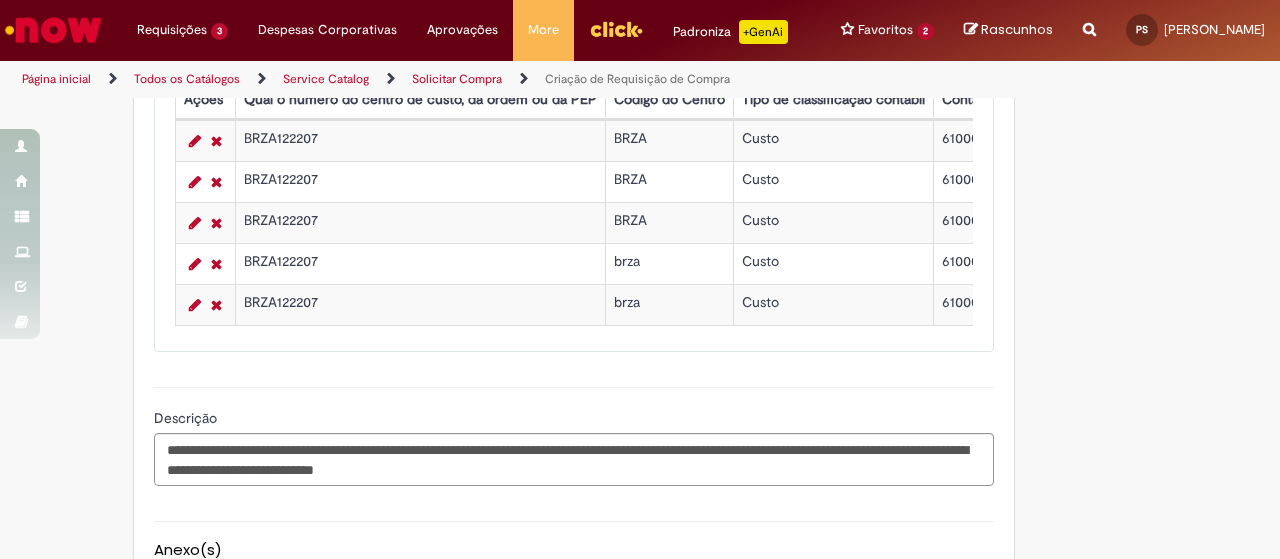 scroll, scrollTop: 1708, scrollLeft: 0, axis: vertical 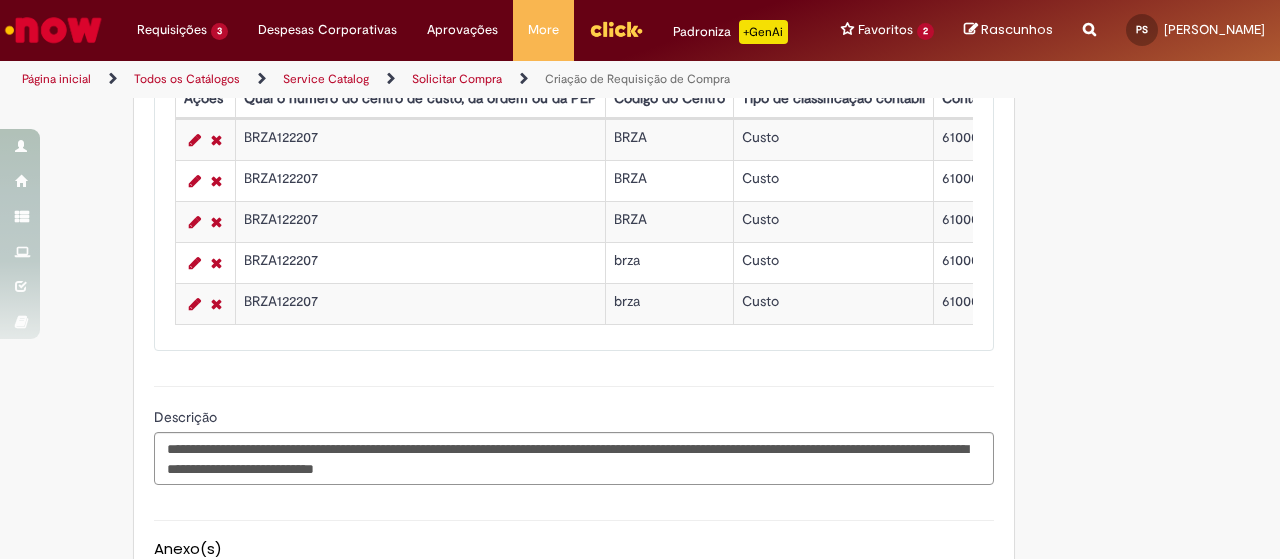 click on "Adicionar a Favoritos
Criação de Requisição de Compra
Oferta destinada criação de RC: Serviços de terceirização (Ex: Segurança, facilities, promotores, etc), Fees, Utilidades, Jurídico, Institucional, People(Ex: EPI,Fretado, etc)
Esta oferta está  somente  destinada à criação de RC de serviço, material e B44 (RC de PARA)
Portanto, para consultas de pedidos, problemas de RC relacionados a bloqueios, alterações ou status em que se encontra, favor entrar em contato conosco pelo whatsapp interno  +55 800 042 0403 , de segunda a sexta-feira, das 08 horas as 17 horas.
A partir da aprovação da Unidade, os diferentes tipos de RC seguem o prazo abaixo para gerar o pedido.
Atenção:  os prazos são somente contados em dias úteis.
RC Normal (ZPR ou ZNB): 8 dias Material e 15 dias Serviços;
é necessário" at bounding box center [640, -268] 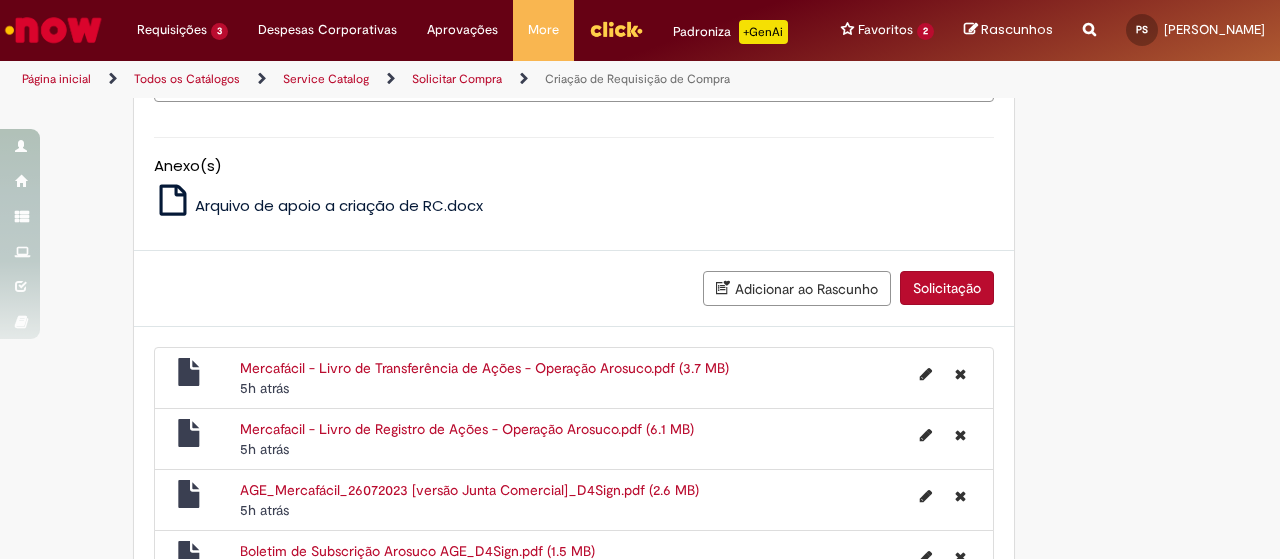 scroll, scrollTop: 2008, scrollLeft: 0, axis: vertical 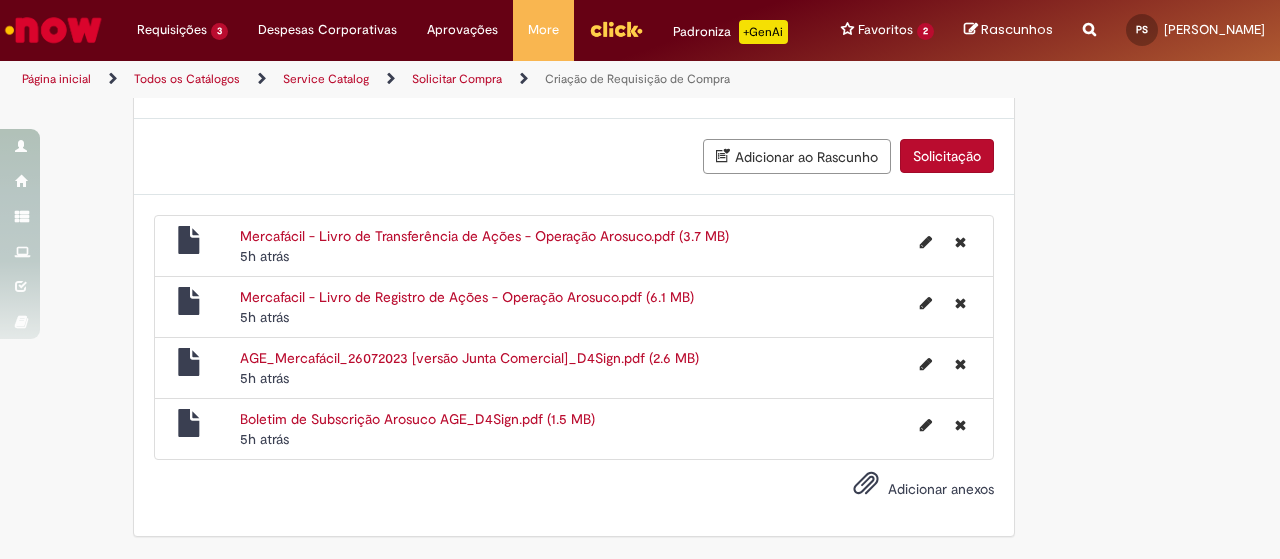 click on "Solicitação" at bounding box center (947, 156) 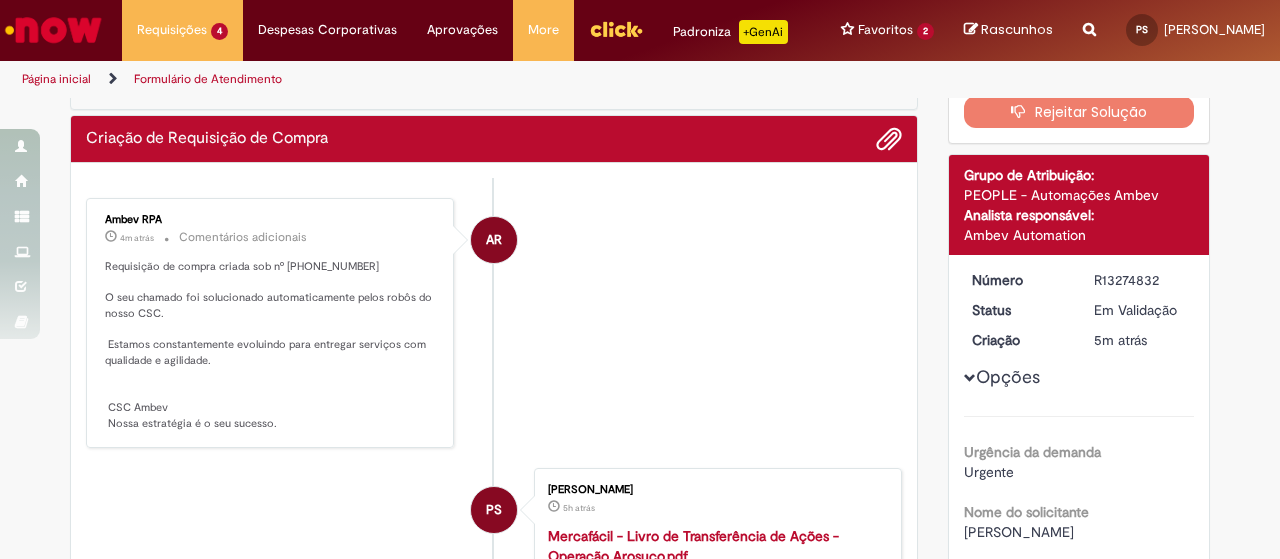 scroll, scrollTop: 0, scrollLeft: 0, axis: both 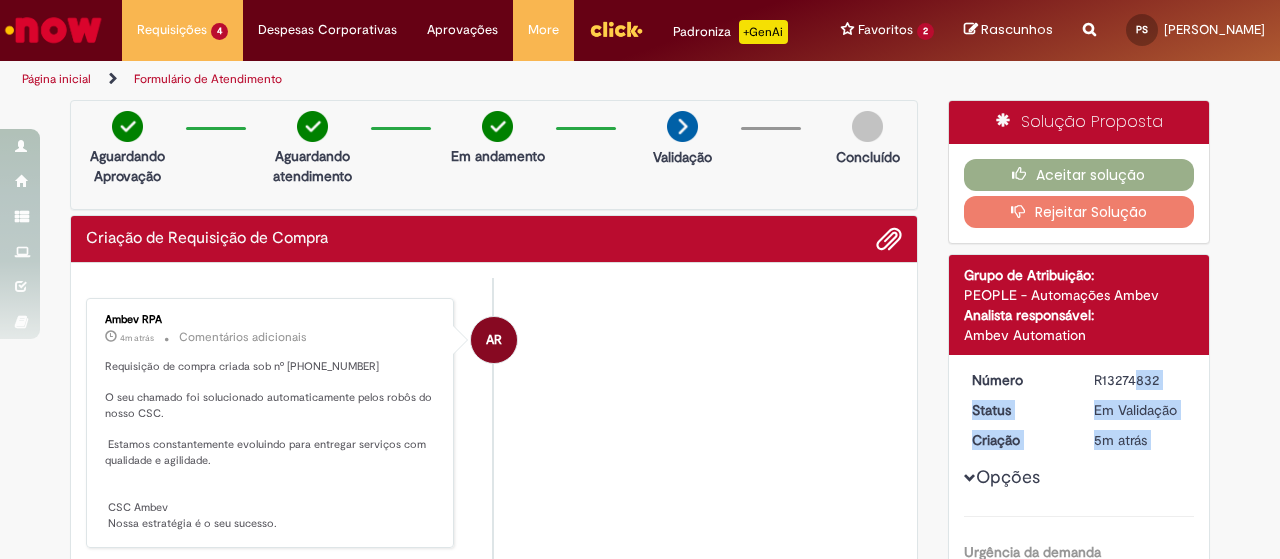 drag, startPoint x: 1086, startPoint y: 377, endPoint x: 1194, endPoint y: 381, distance: 108.07405 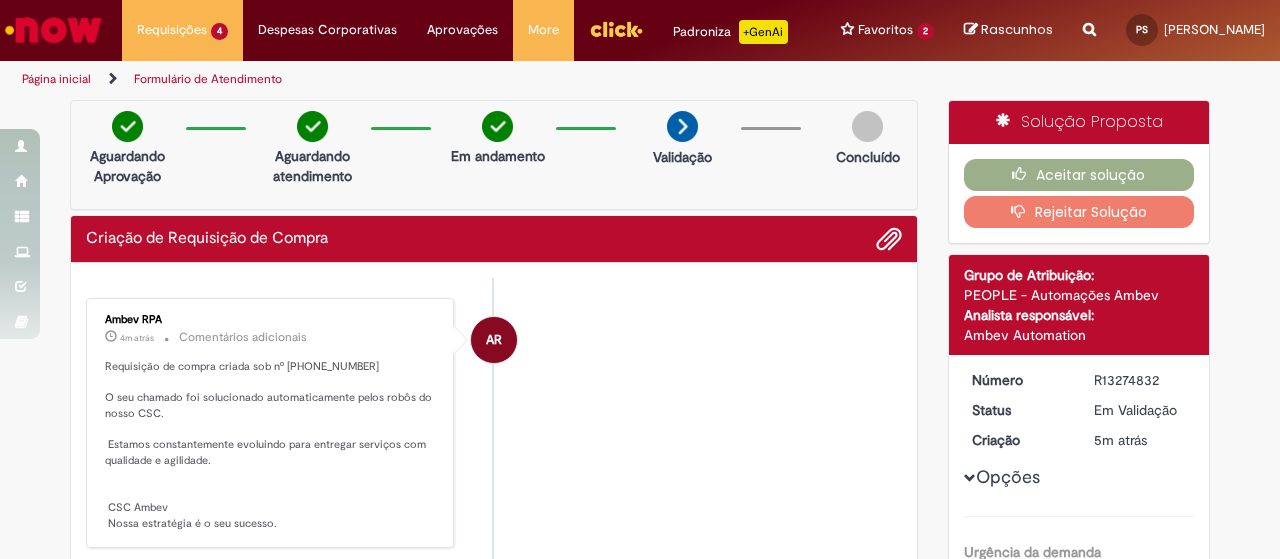 drag, startPoint x: 1090, startPoint y: 379, endPoint x: 1166, endPoint y: 377, distance: 76.02631 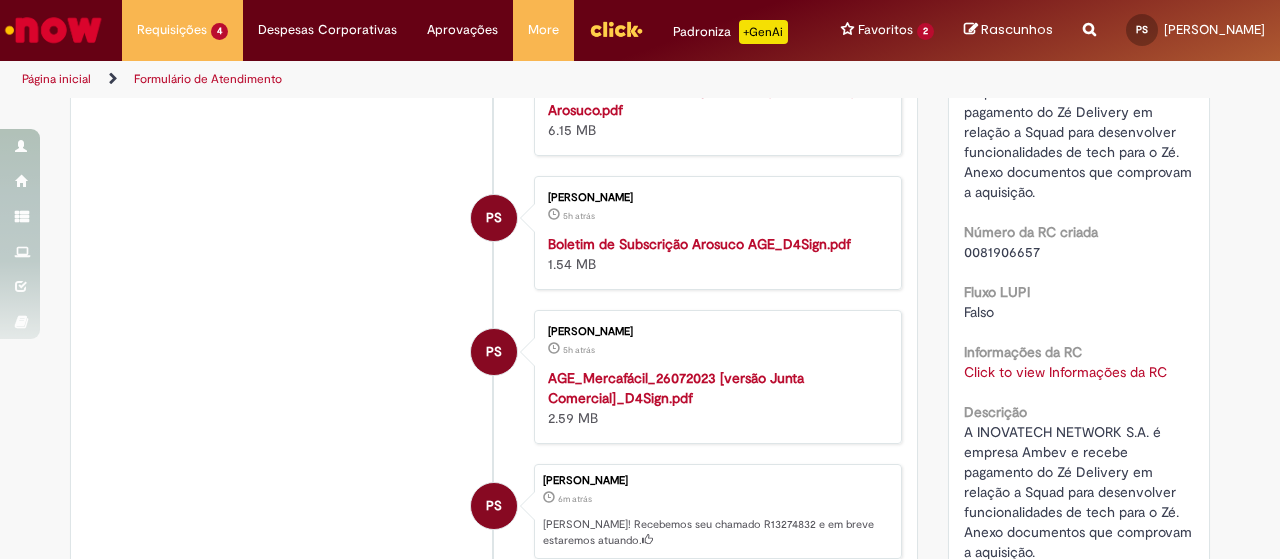 scroll, scrollTop: 800, scrollLeft: 0, axis: vertical 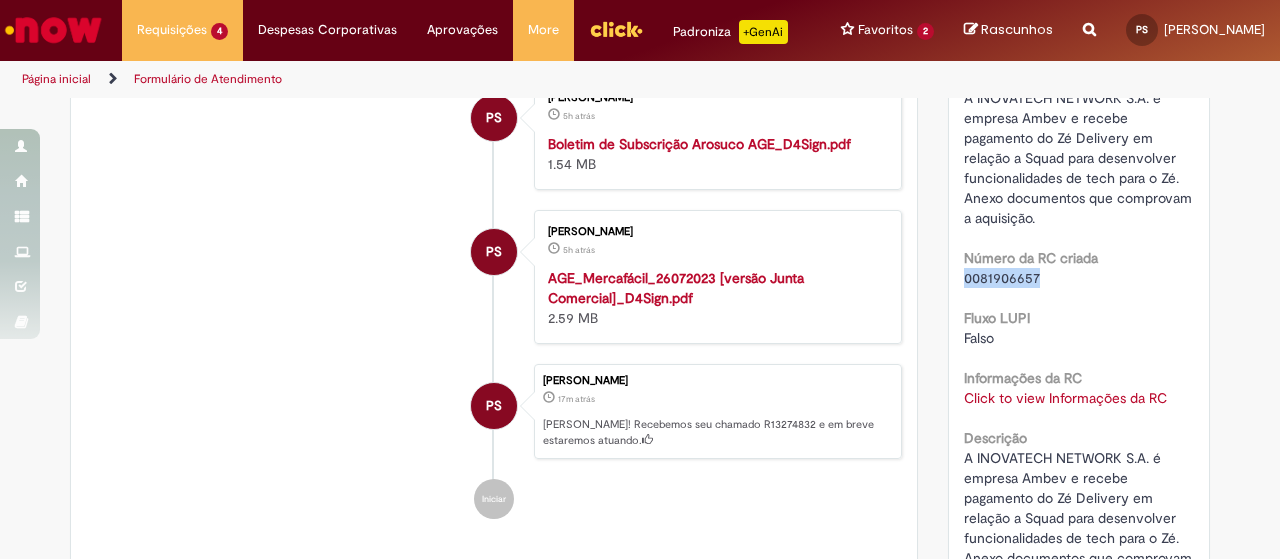drag, startPoint x: 958, startPoint y: 275, endPoint x: 1113, endPoint y: 285, distance: 155.32225 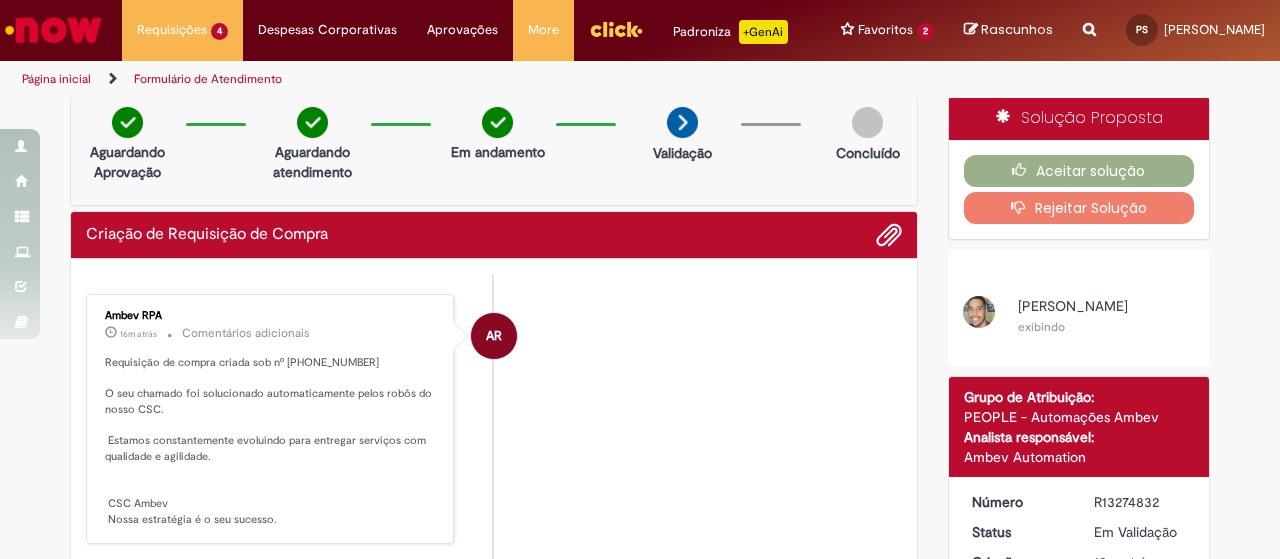 scroll, scrollTop: 0, scrollLeft: 0, axis: both 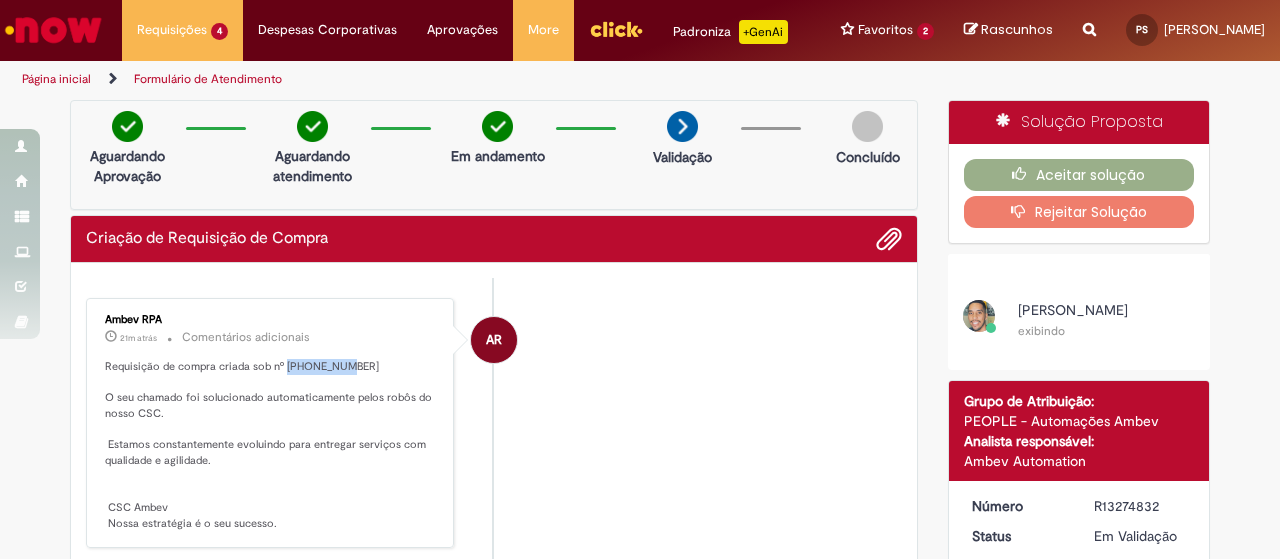 drag, startPoint x: 275, startPoint y: 362, endPoint x: 384, endPoint y: 360, distance: 109.01835 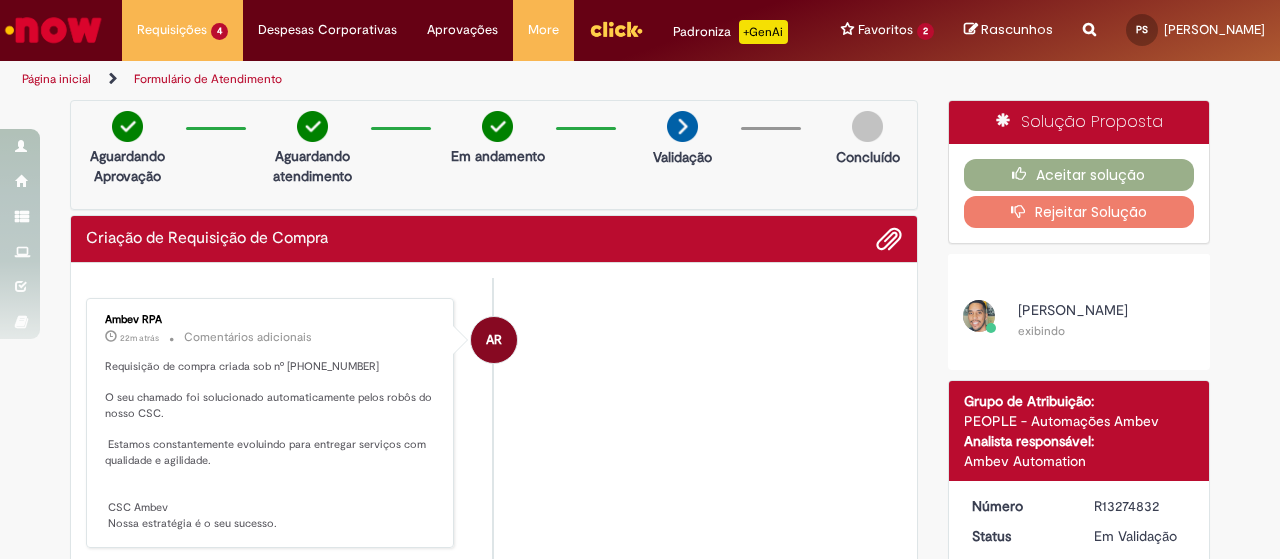 click on "AR
Ambev RPA
22m atrás 22 minutos atrás     Comentários adicionais
Requisição de compra criada sob nº 0081906657
O seu chamado foi solucionado automaticamente pelos robôs do nosso CSC.
Estamos constantemente evoluindo para entregar serviços com qualidade e agilidade.
CSC Ambev
Nossa estratégia é o seu sucesso." at bounding box center (494, 423) 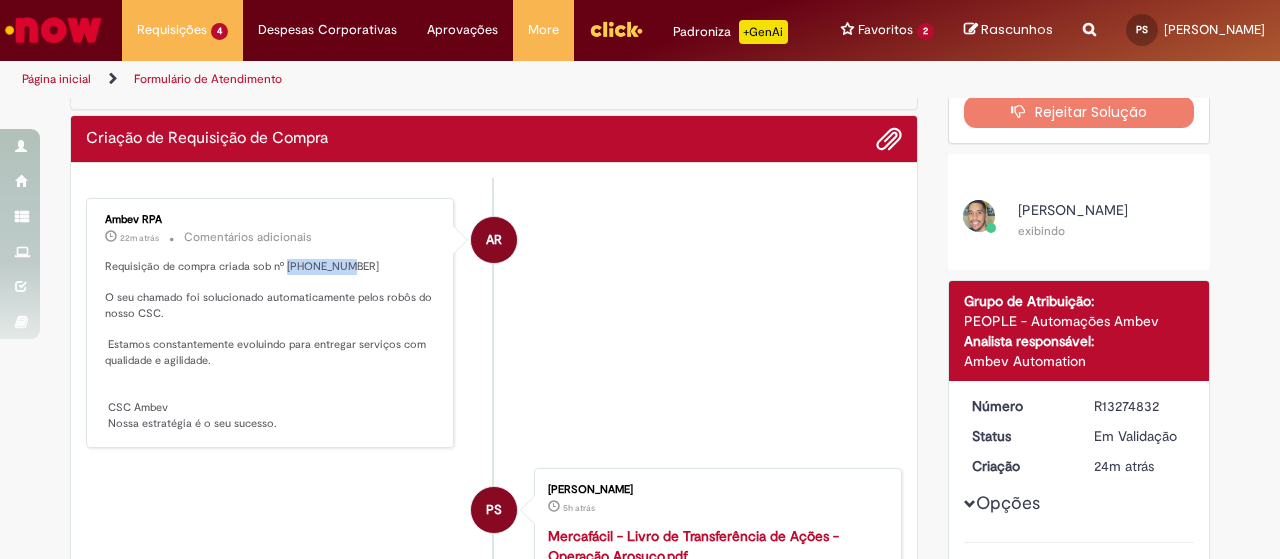 drag, startPoint x: 276, startPoint y: 257, endPoint x: 380, endPoint y: 259, distance: 104.019226 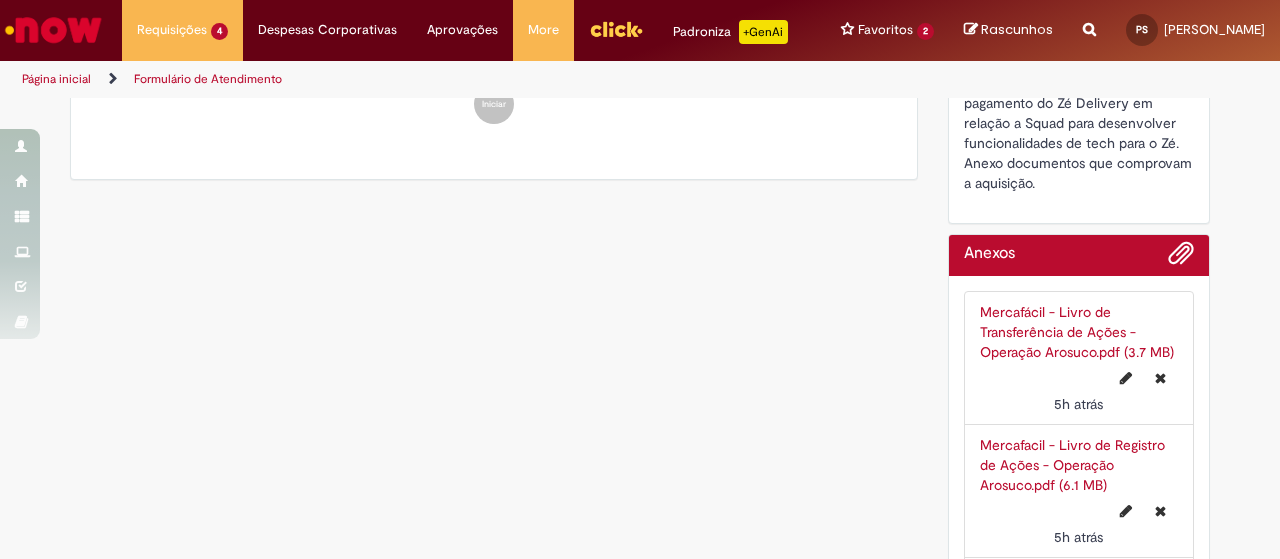 scroll, scrollTop: 859, scrollLeft: 0, axis: vertical 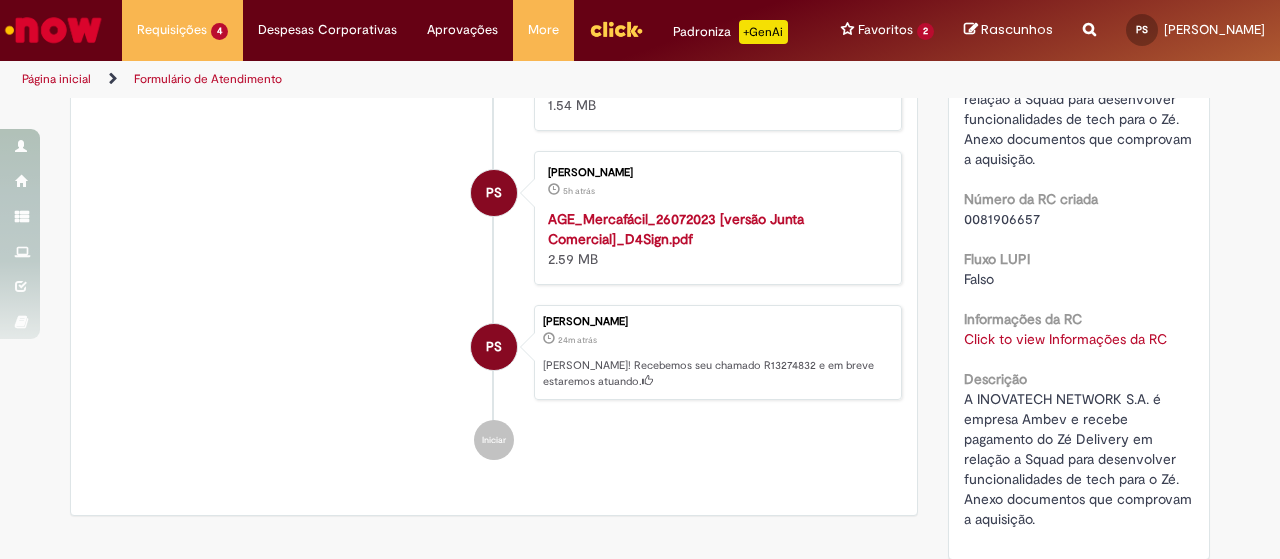 click on "Click to view Informações da RC" at bounding box center [1065, 339] 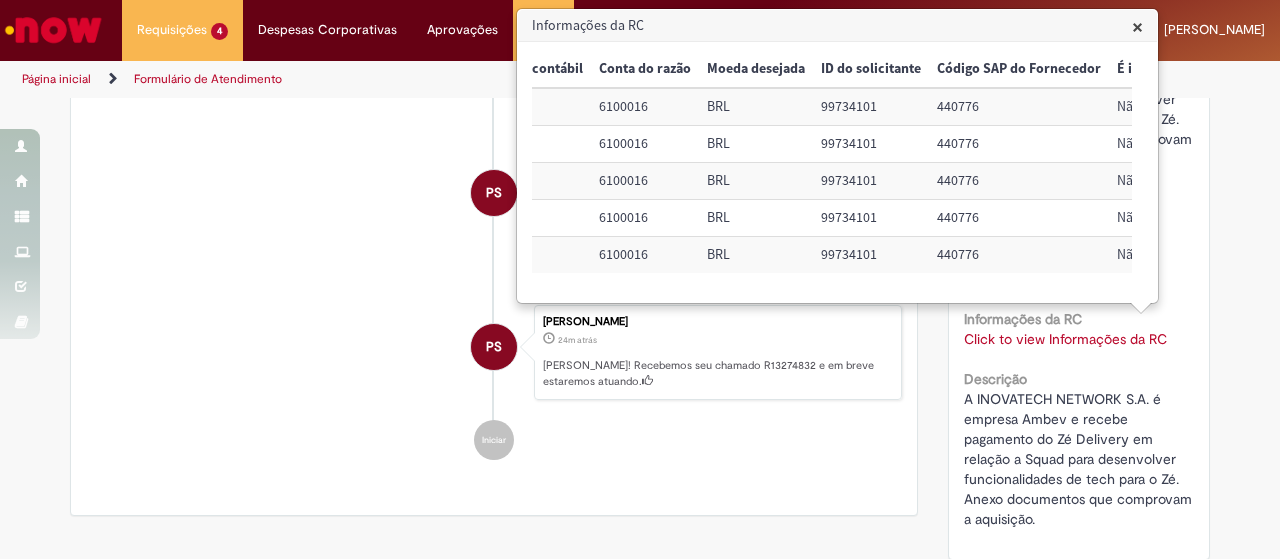 scroll, scrollTop: 0, scrollLeft: 0, axis: both 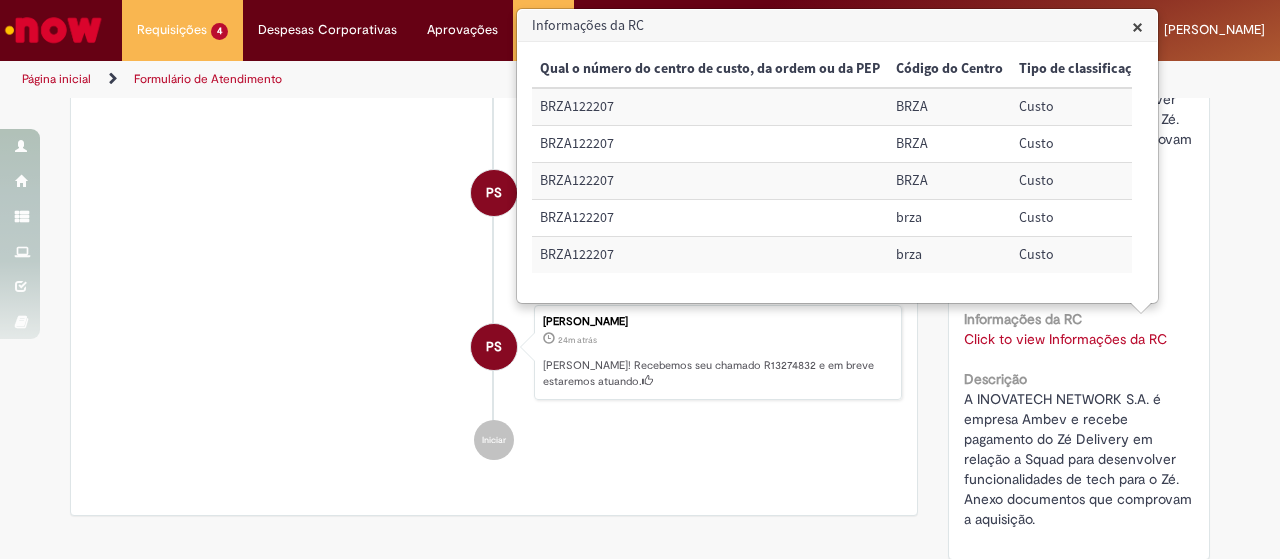click on "AR
Ambev RPA
23m atrás 23 minutos atrás     Comentários adicionais
Requisição de compra criada sob nº 0081906657
O seu chamado foi solucionado automaticamente pelos robôs do nosso CSC.
Estamos constantemente evoluindo para entregar serviços com qualidade e agilidade.
CSC Ambev
Nossa estratégia é o seu sucesso.
PS
Paloma Chryssie Silva
5h atrás 5 horas atrás
Mercafácil - Livro de Transferência de Ações - Operação Arosuco.pdf  3.75 MB" at bounding box center [494, -50] 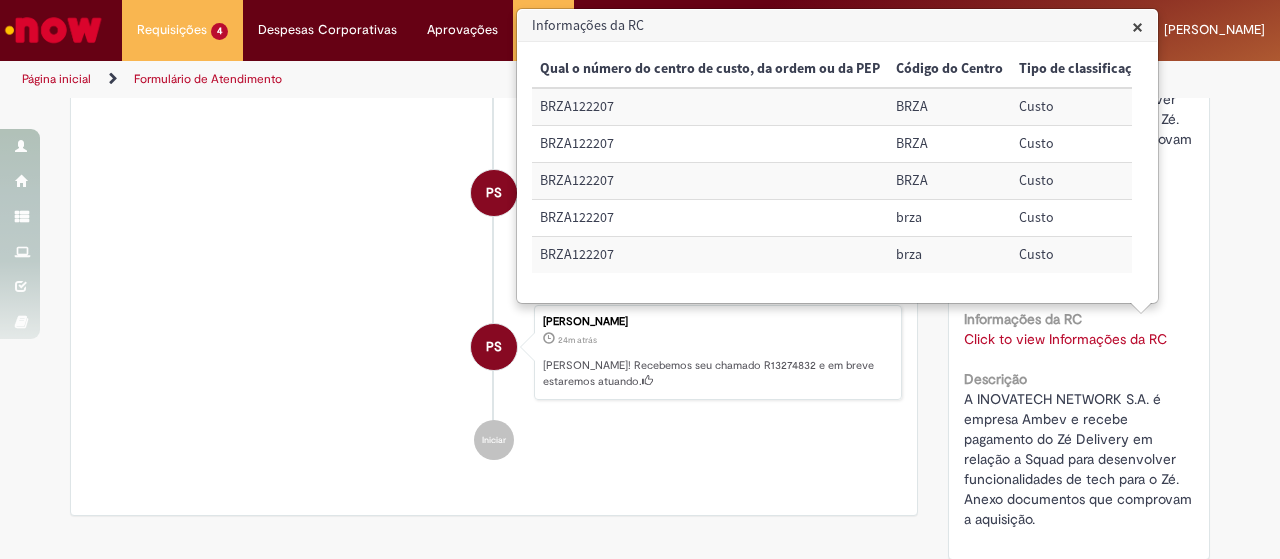 click on "×" at bounding box center (1137, 26) 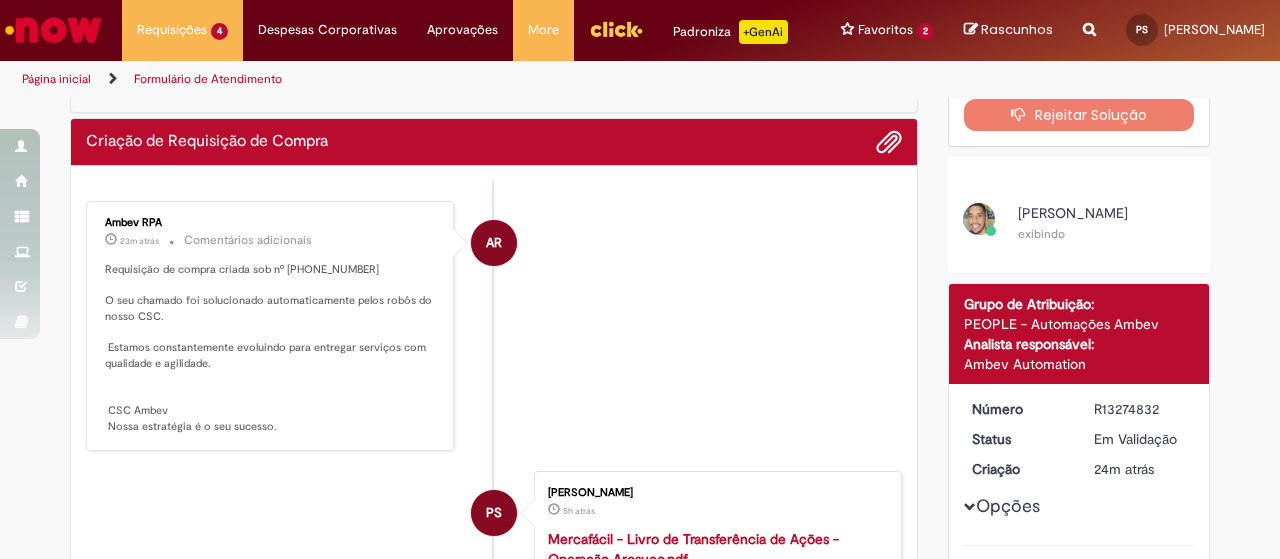 scroll, scrollTop: 0, scrollLeft: 0, axis: both 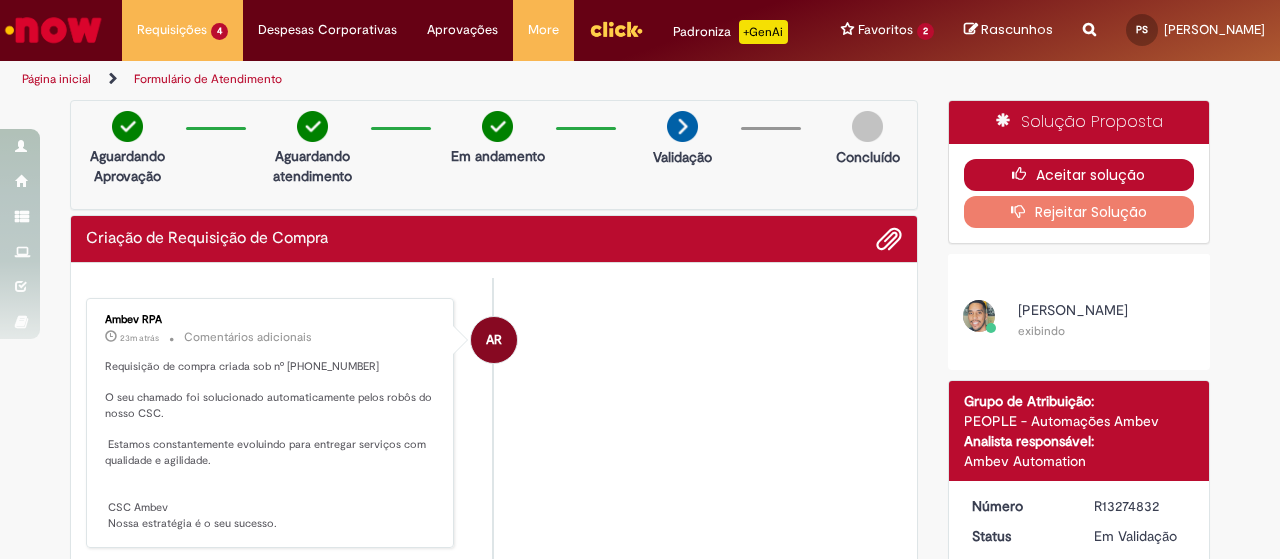 click at bounding box center [1024, 174] 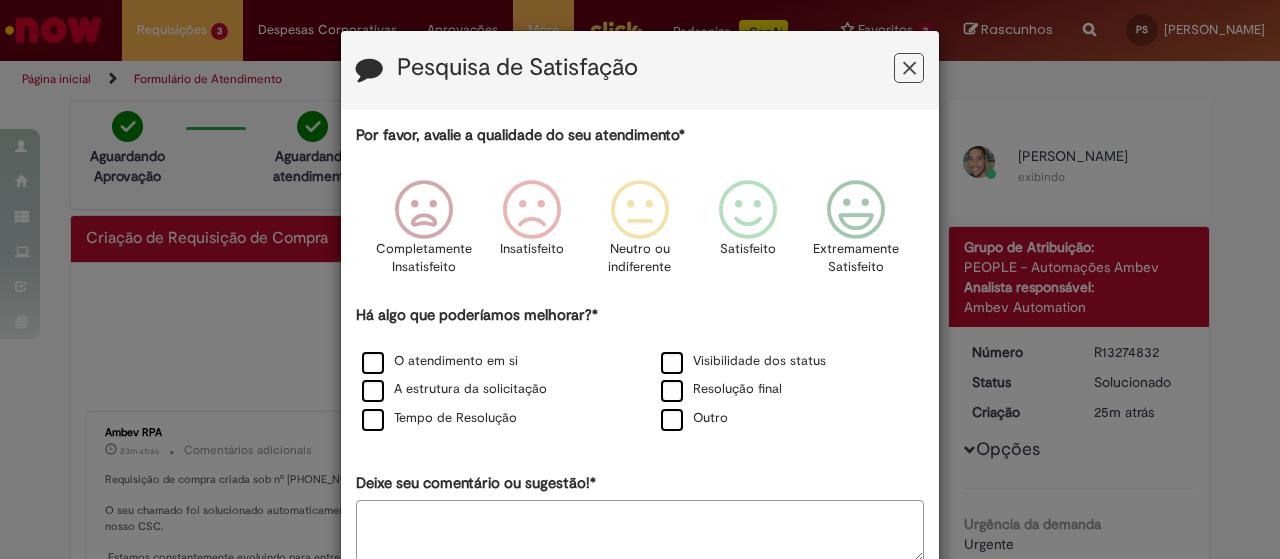 click at bounding box center [909, 68] 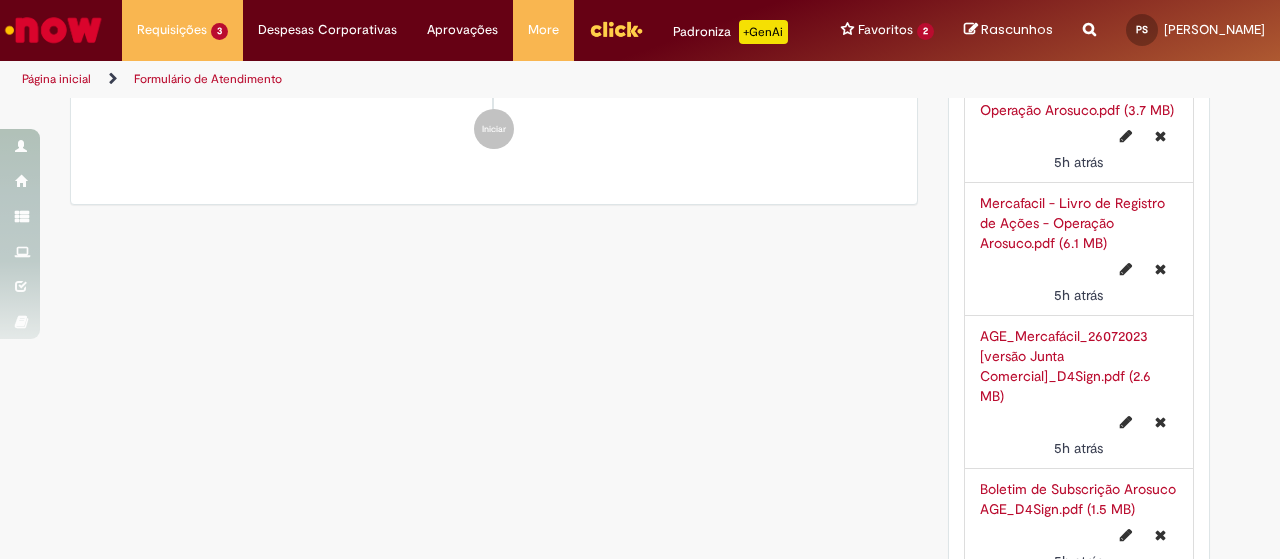 scroll, scrollTop: 1306, scrollLeft: 0, axis: vertical 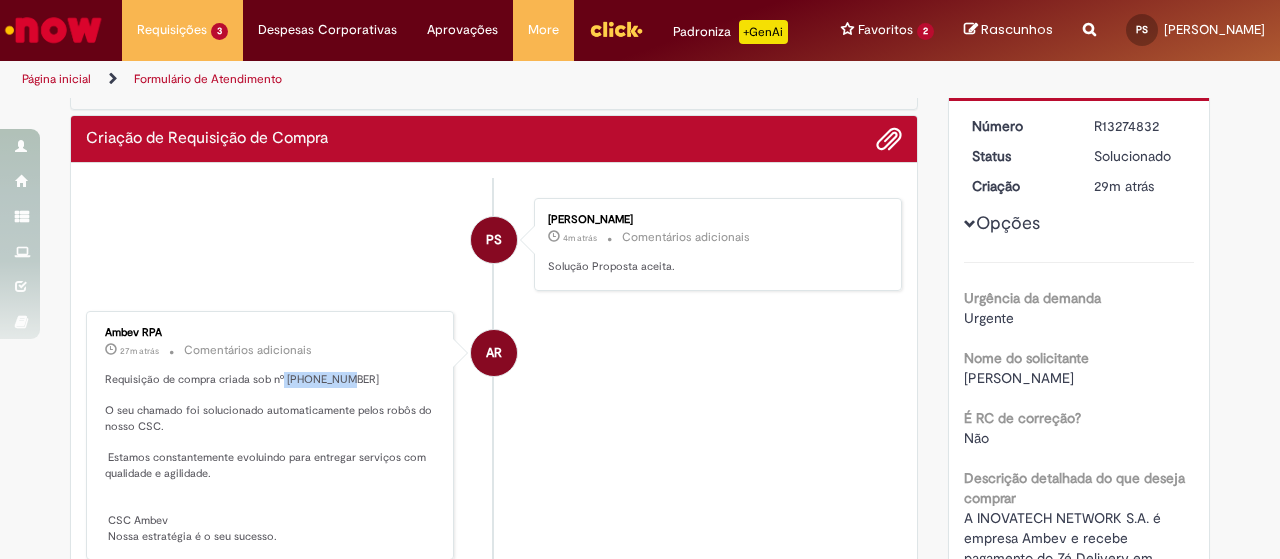 drag, startPoint x: 274, startPoint y: 371, endPoint x: 386, endPoint y: 371, distance: 112 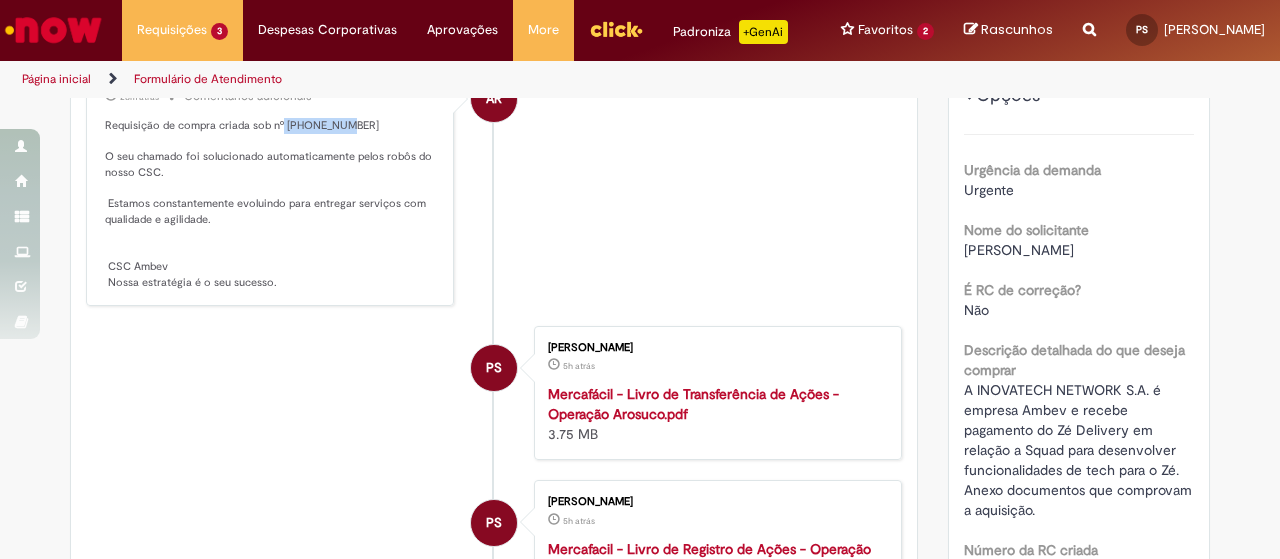 scroll, scrollTop: 200, scrollLeft: 0, axis: vertical 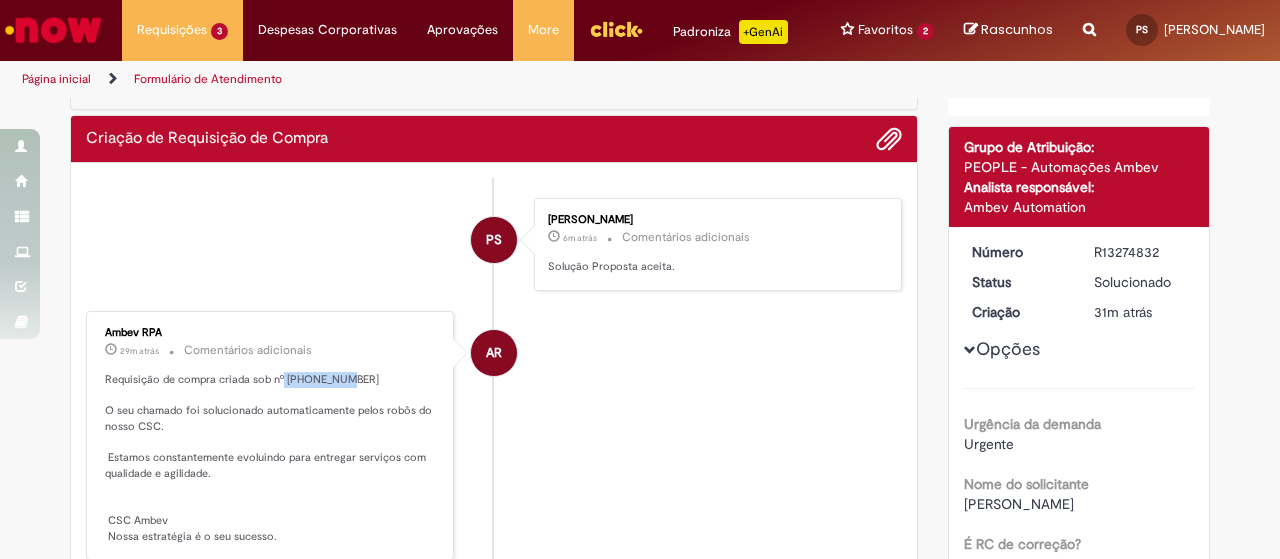copy on "0081906657" 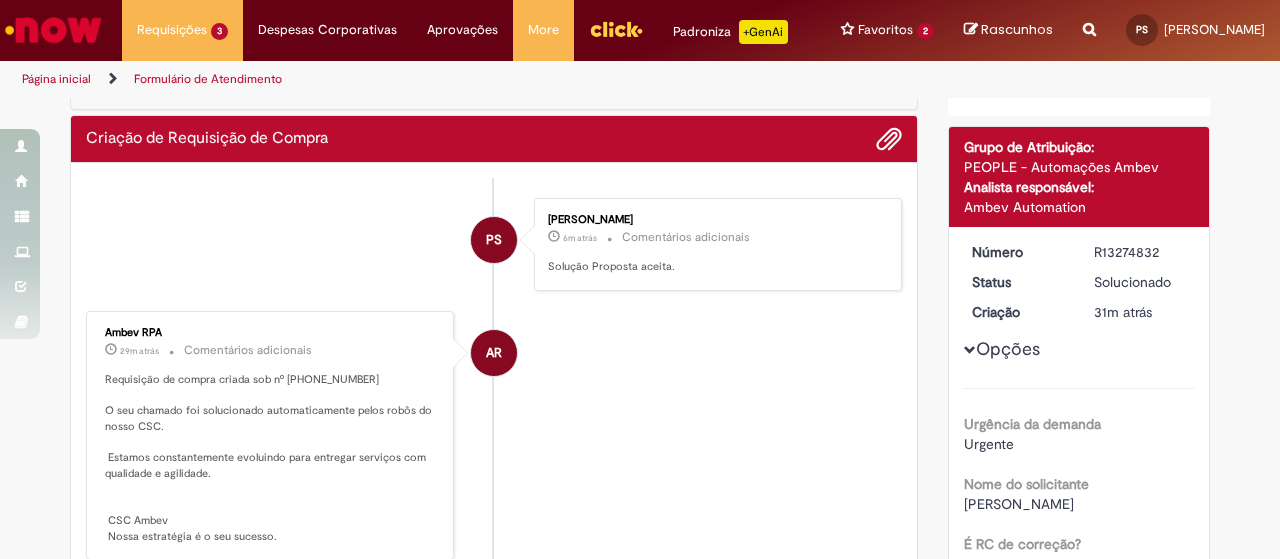 click on "Requisição de compra criada sob nº 0081906657
O seu chamado foi solucionado automaticamente pelos robôs do nosso CSC.
Estamos constantemente evoluindo para entregar serviços com qualidade e agilidade.
CSC Ambev
Nossa estratégia é o seu sucesso." at bounding box center [271, 458] 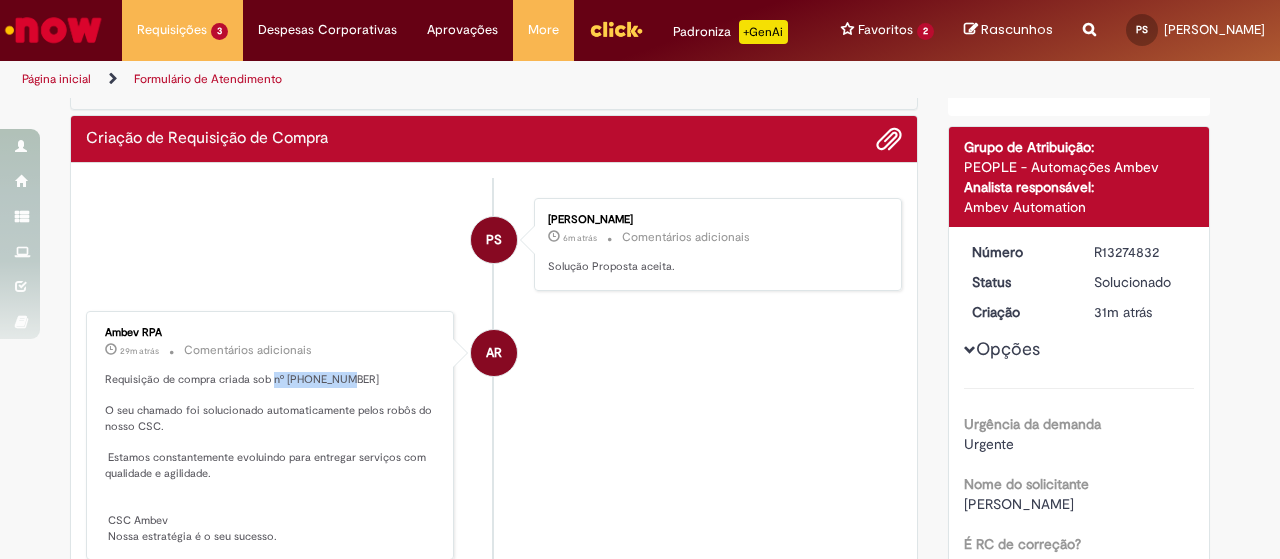 drag, startPoint x: 264, startPoint y: 370, endPoint x: 348, endPoint y: 374, distance: 84.095184 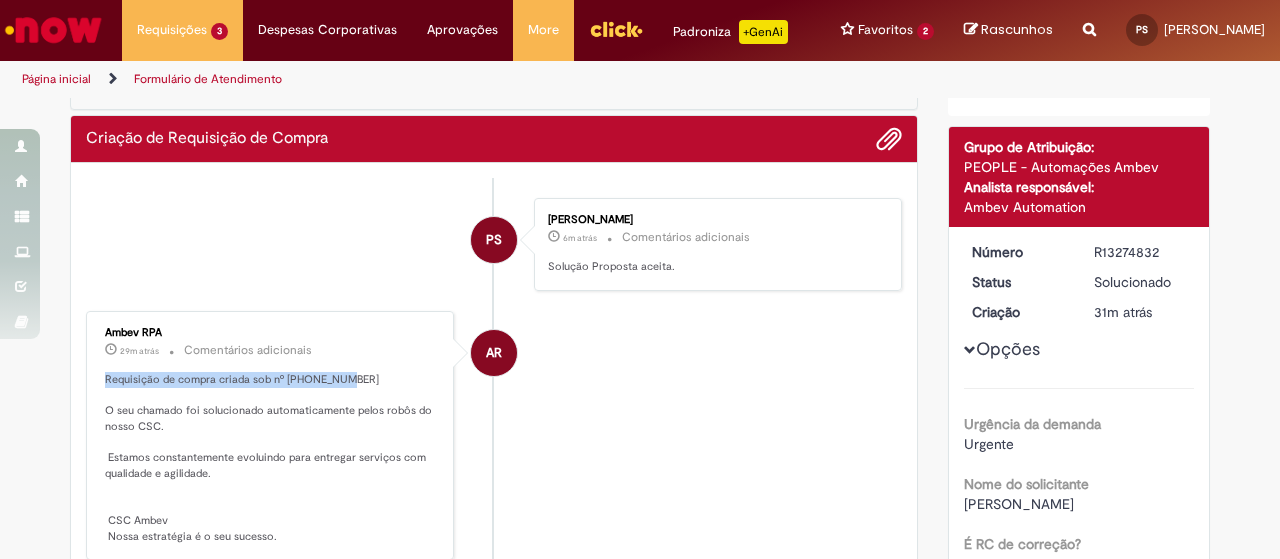 drag, startPoint x: 96, startPoint y: 371, endPoint x: 372, endPoint y: 370, distance: 276.0018 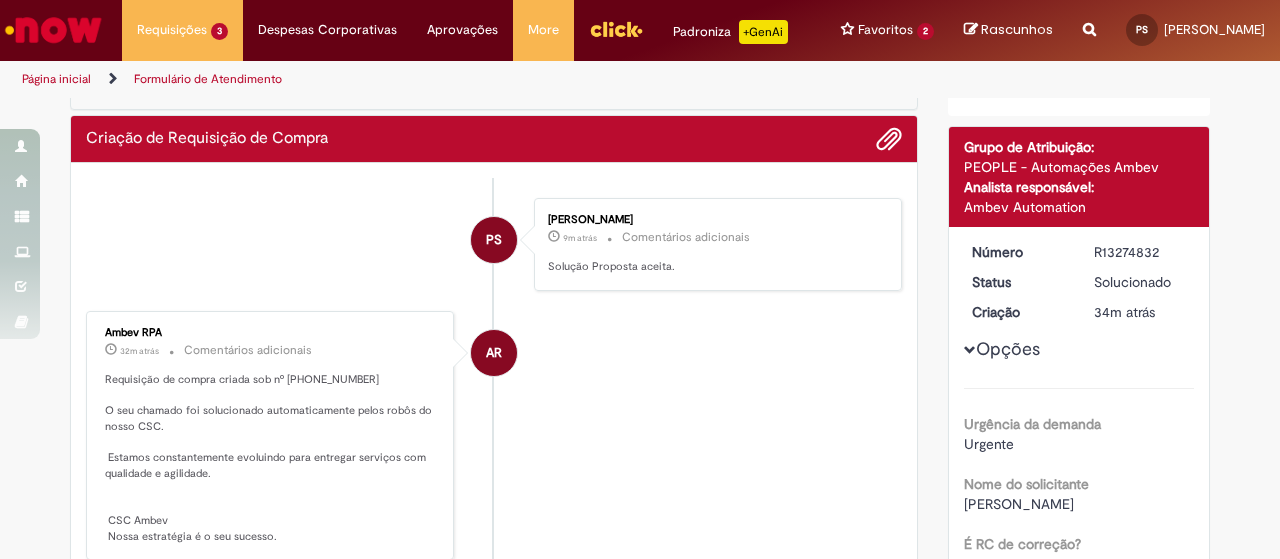 click on "AR
Ambev RPA
32m atrás 32 minutos atrás     Comentários adicionais
Requisição de compra criada sob nº 0081906657
O seu chamado foi solucionado automaticamente pelos robôs do nosso CSC.
Estamos constantemente evoluindo para entregar serviços com qualidade e agilidade.
CSC Ambev
Nossa estratégia é o seu sucesso." at bounding box center (494, 436) 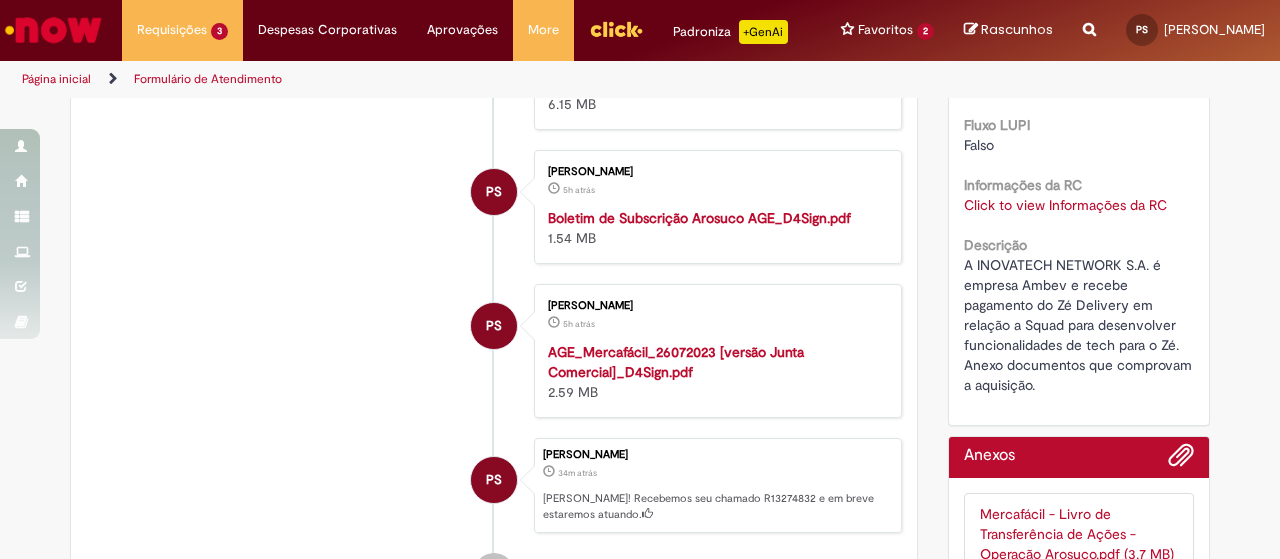 scroll, scrollTop: 900, scrollLeft: 0, axis: vertical 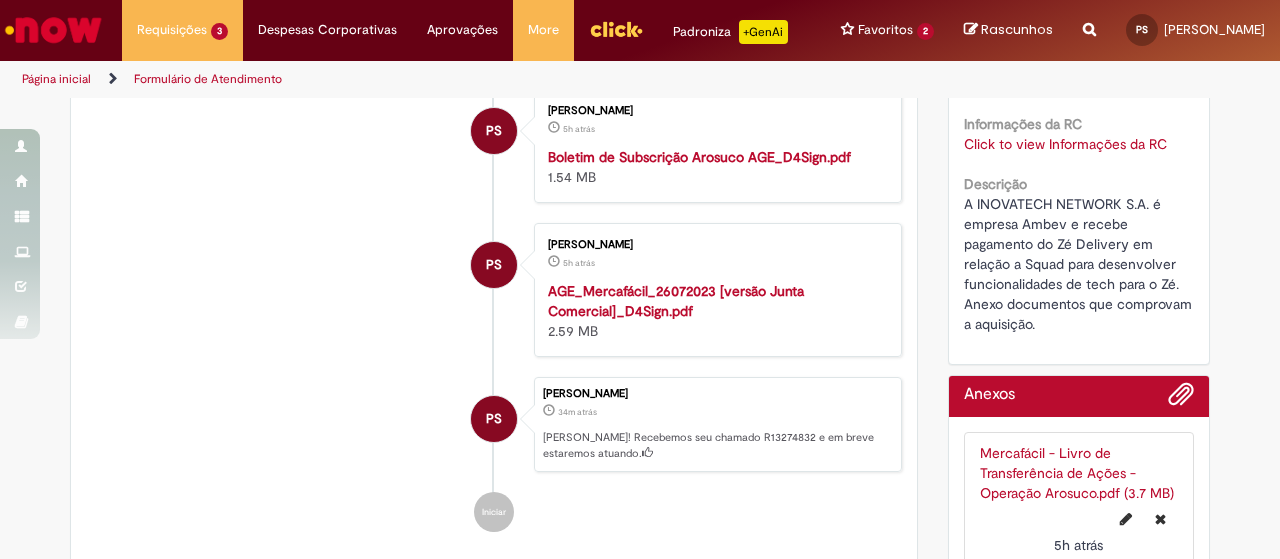 click on "Click to view Informações da RC" at bounding box center (1065, 144) 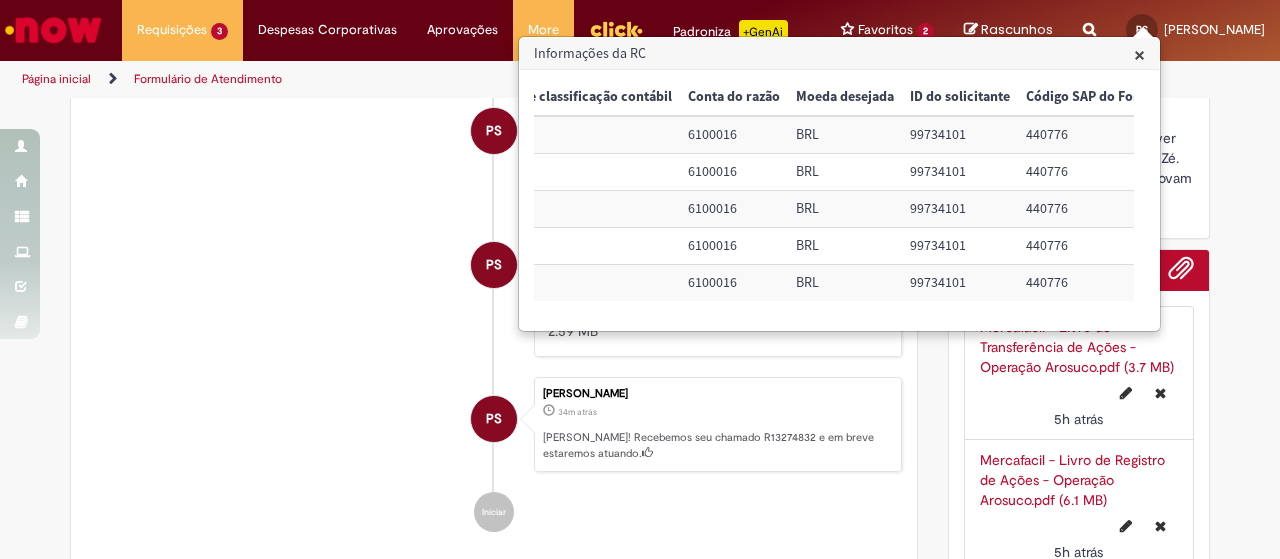 scroll, scrollTop: 0, scrollLeft: 0, axis: both 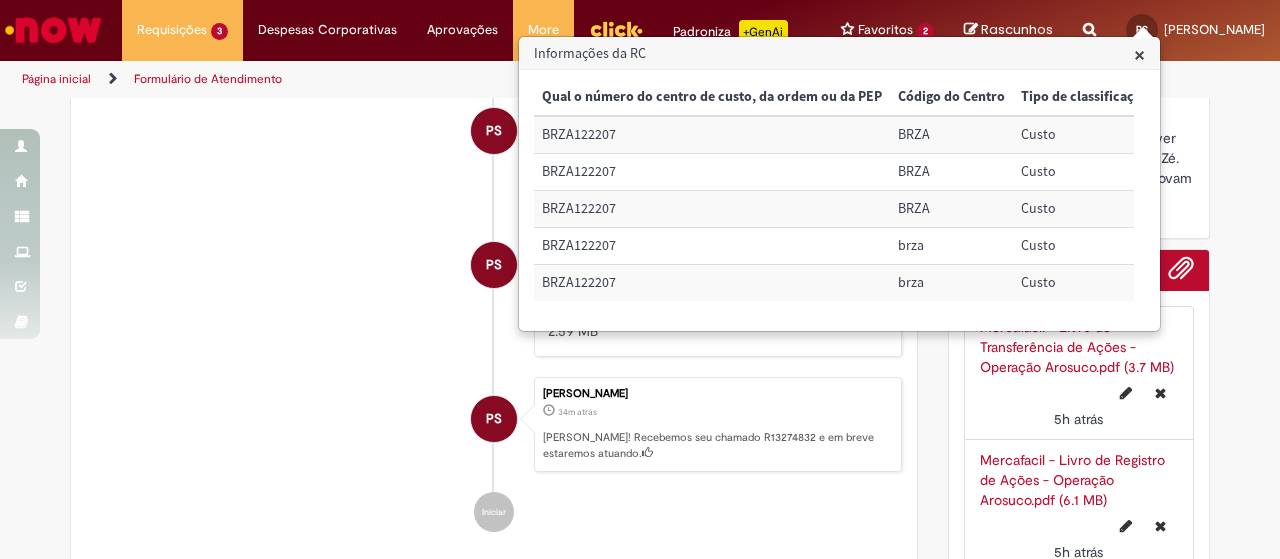click on "×" at bounding box center [1139, 54] 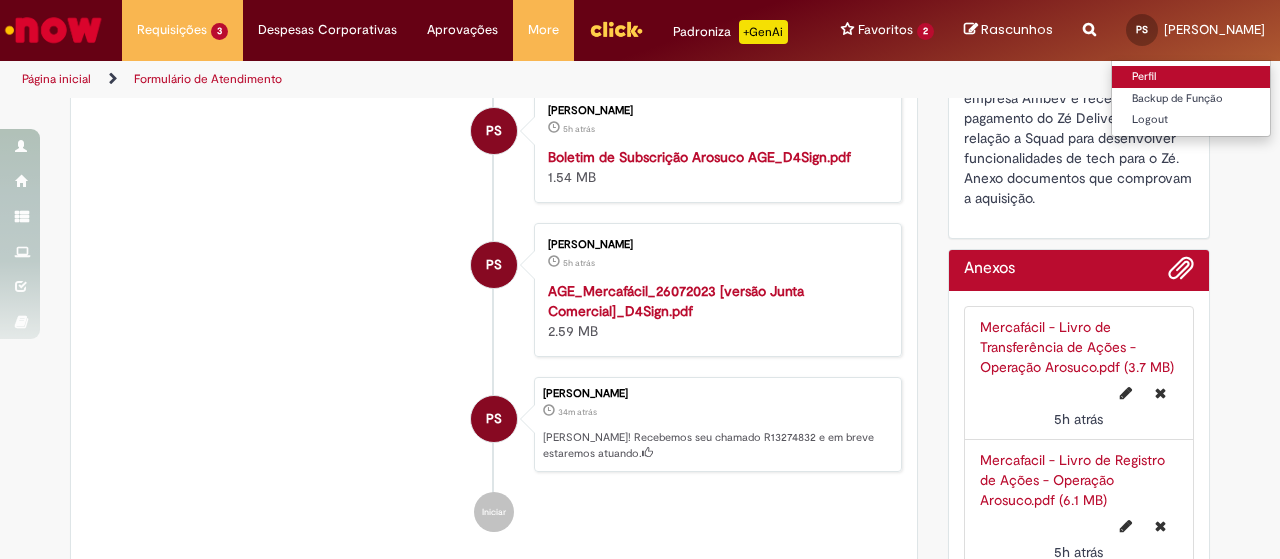 scroll, scrollTop: 588, scrollLeft: 0, axis: vertical 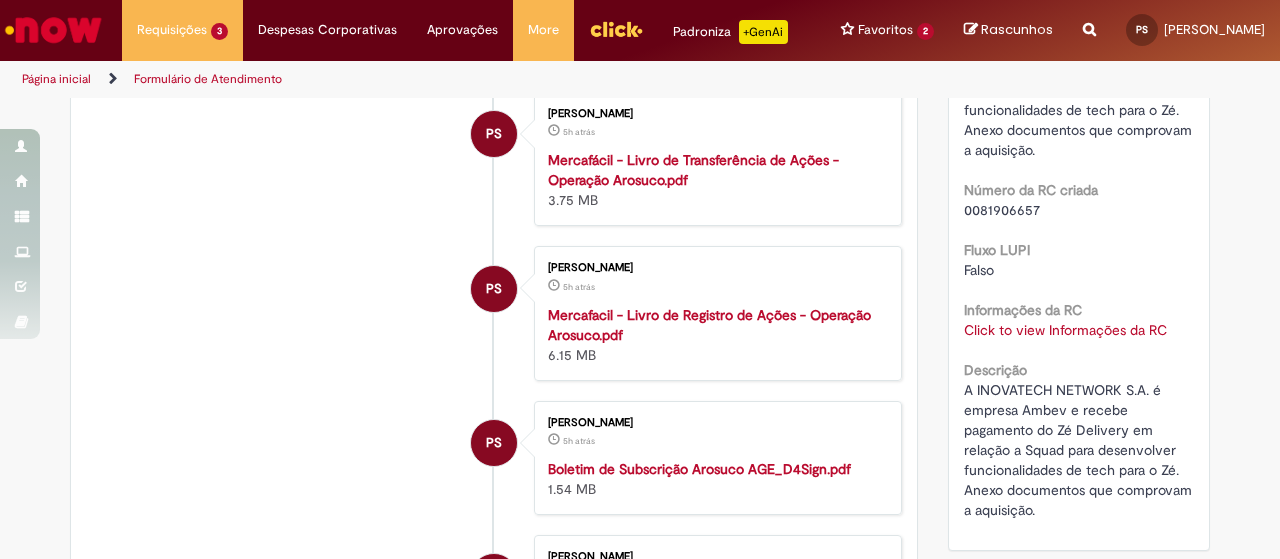click on "PS
Paloma Chryssie Silva
5h atrás 5 horas atrás
Mercafacil - Livro de Registro de Ações - Operação Arosuco.pdf  6.15 MB" at bounding box center [494, 313] 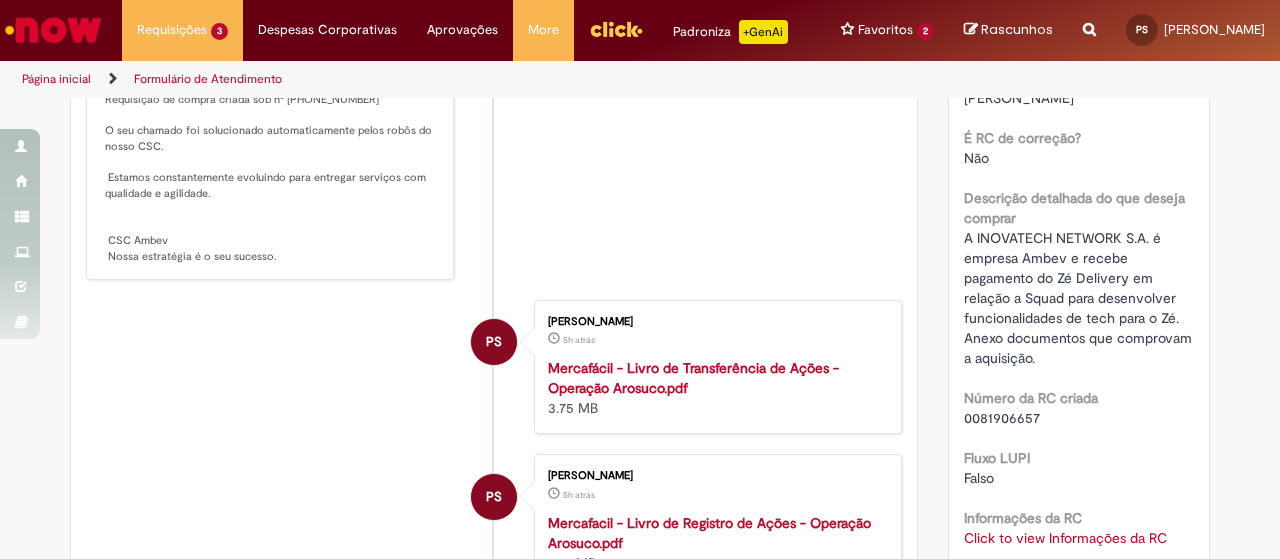 scroll, scrollTop: 0, scrollLeft: 0, axis: both 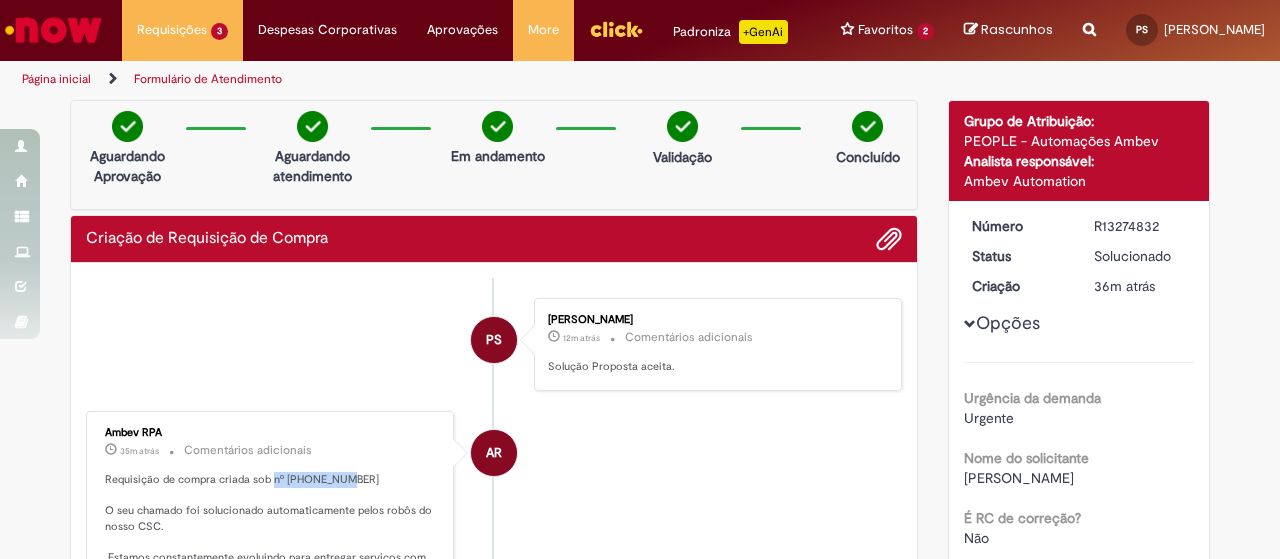 drag, startPoint x: 263, startPoint y: 475, endPoint x: 405, endPoint y: 467, distance: 142.22517 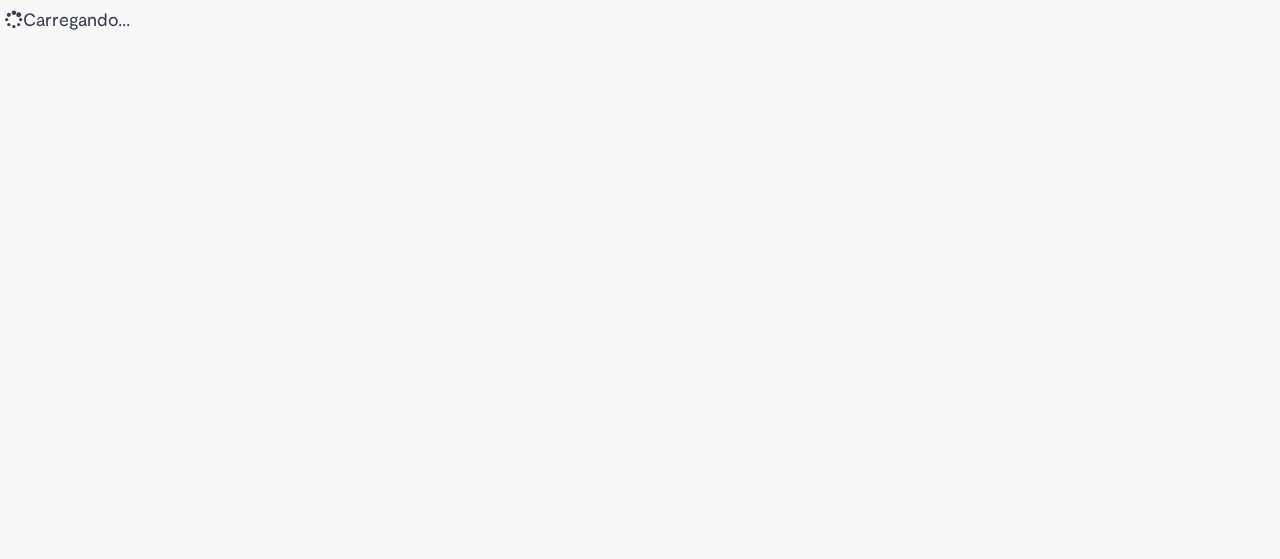 scroll, scrollTop: 0, scrollLeft: 0, axis: both 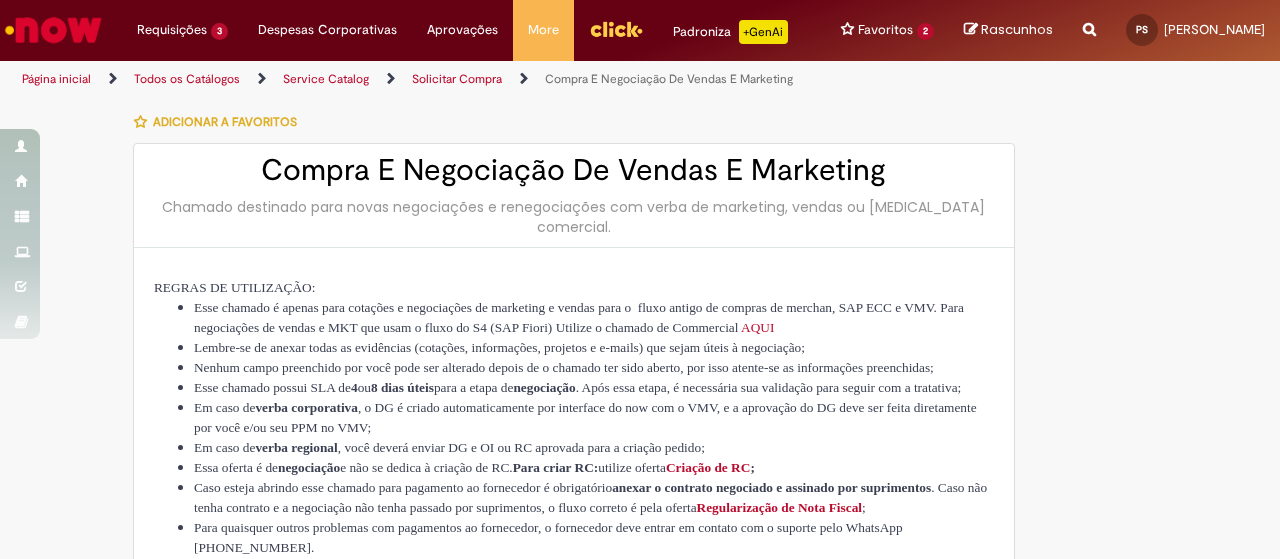 type on "********" 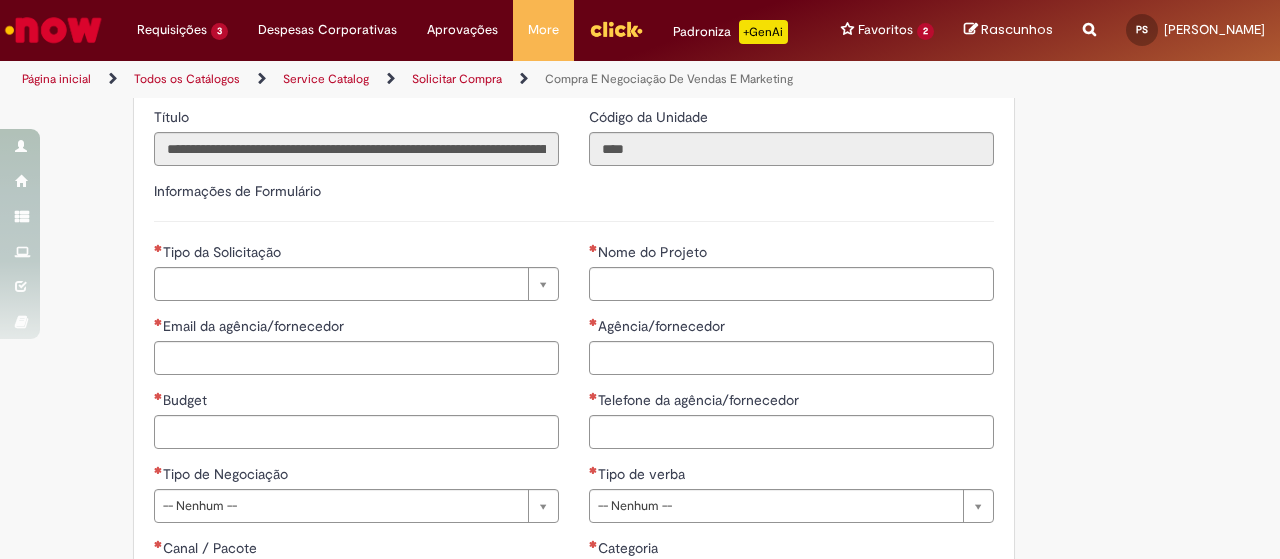 scroll, scrollTop: 800, scrollLeft: 0, axis: vertical 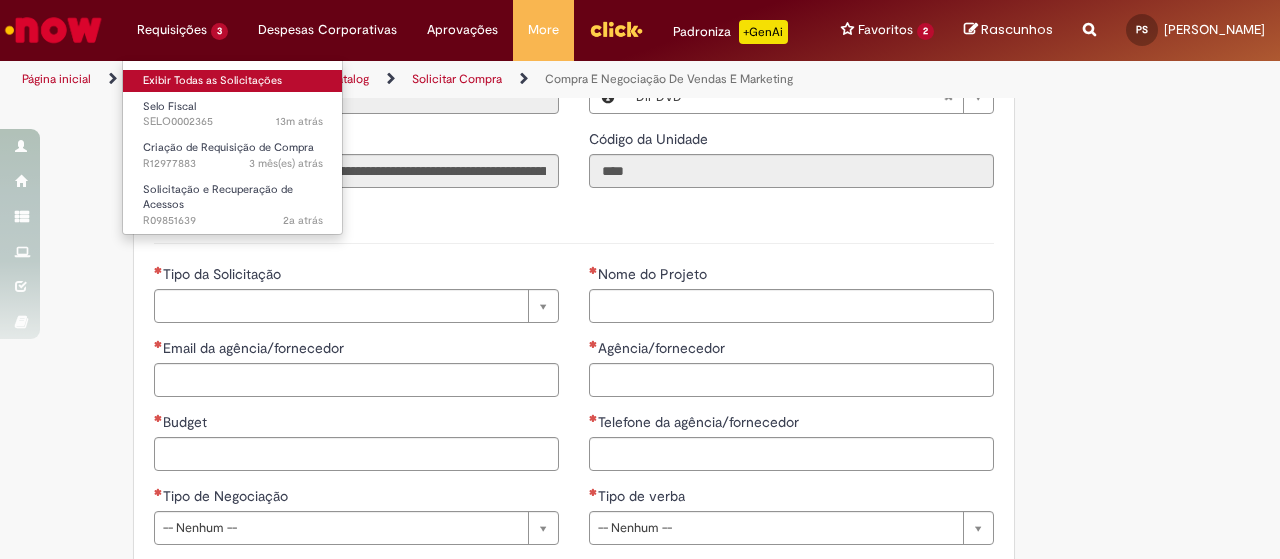 click on "Exibir Todas as Solicitações" at bounding box center (233, 81) 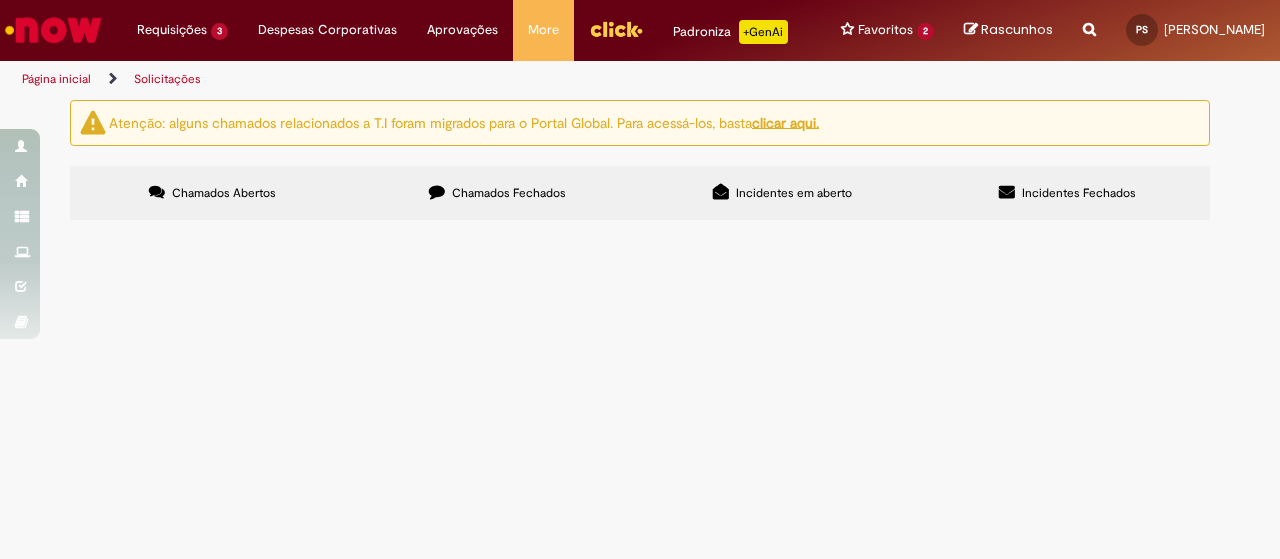 scroll, scrollTop: 0, scrollLeft: 0, axis: both 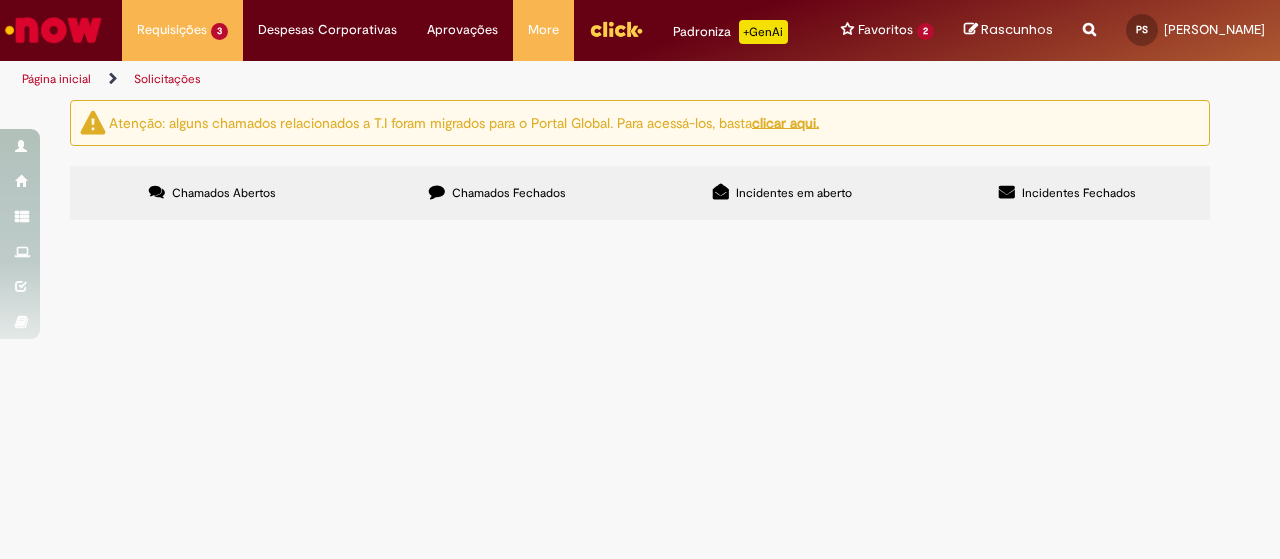 click on "Chamados Fechados" at bounding box center [497, 193] 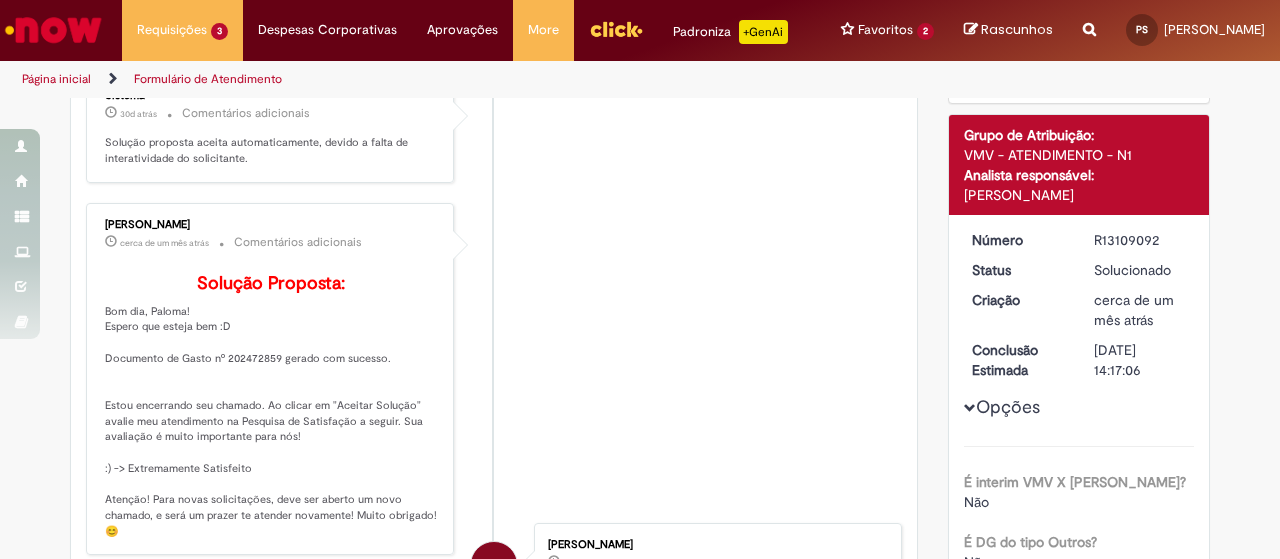 scroll, scrollTop: 0, scrollLeft: 0, axis: both 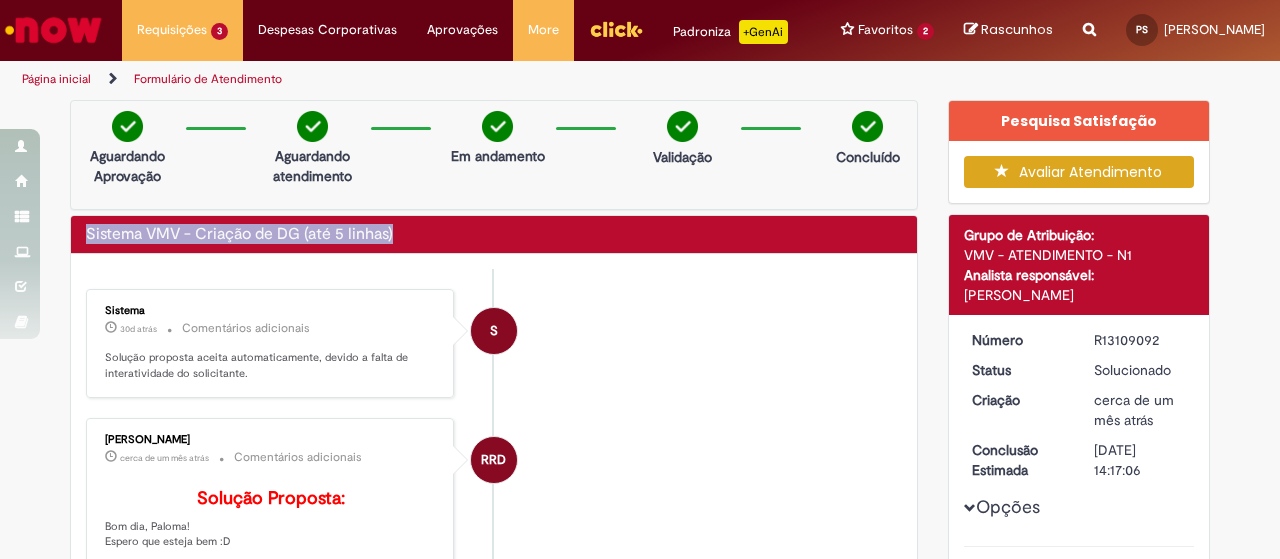 drag, startPoint x: 77, startPoint y: 231, endPoint x: 440, endPoint y: 230, distance: 363.00137 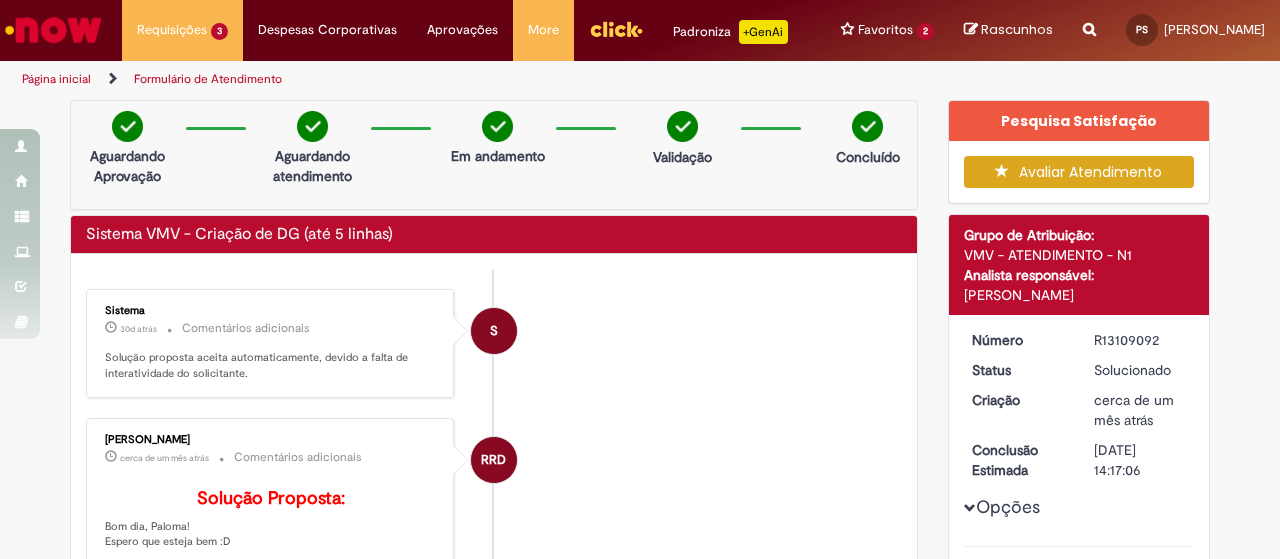 click at bounding box center [1089, 18] 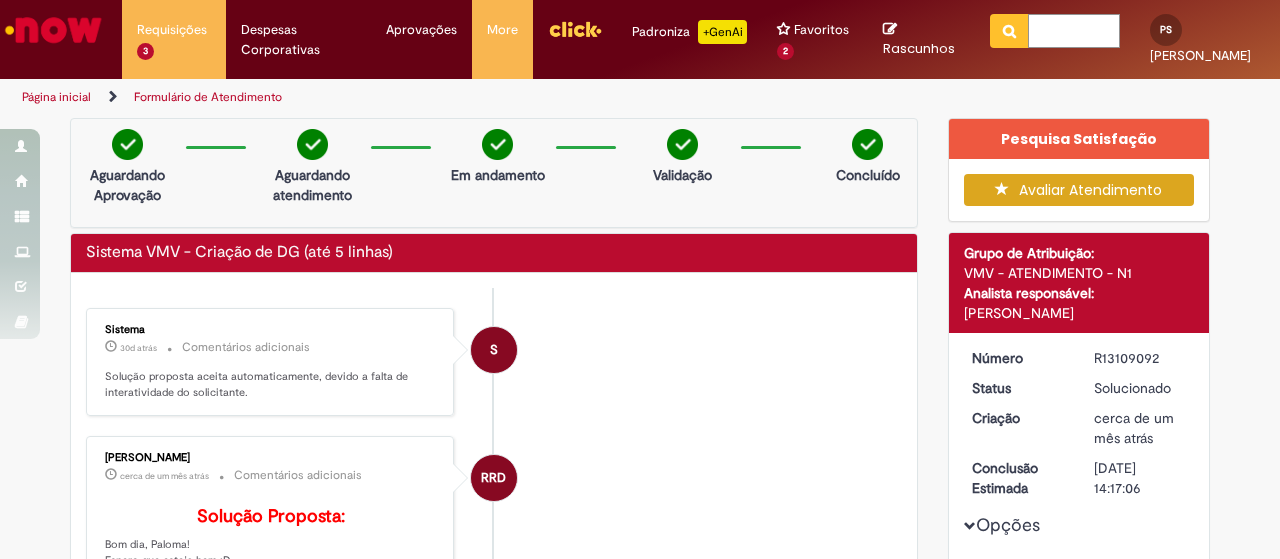 click at bounding box center [1074, 31] 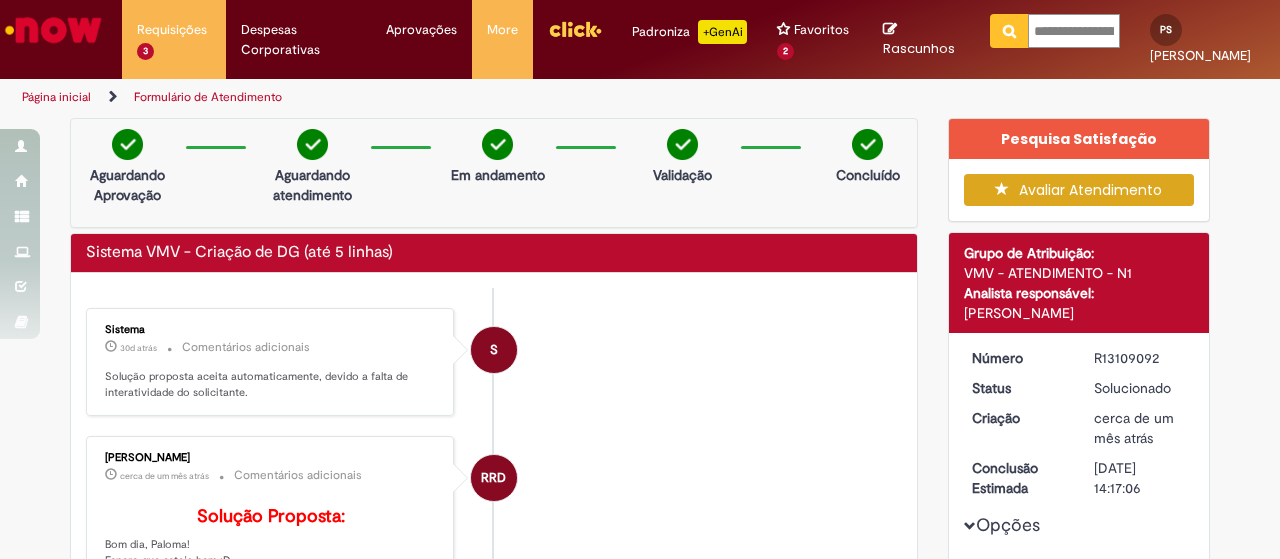 scroll, scrollTop: 0, scrollLeft: 189, axis: horizontal 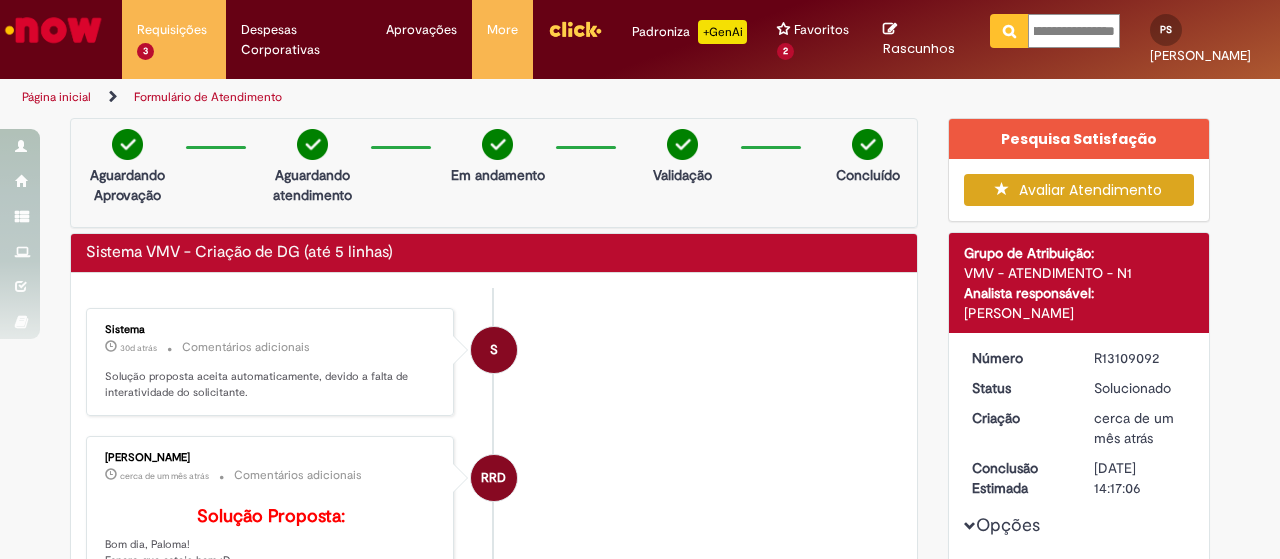 click at bounding box center [1009, 31] 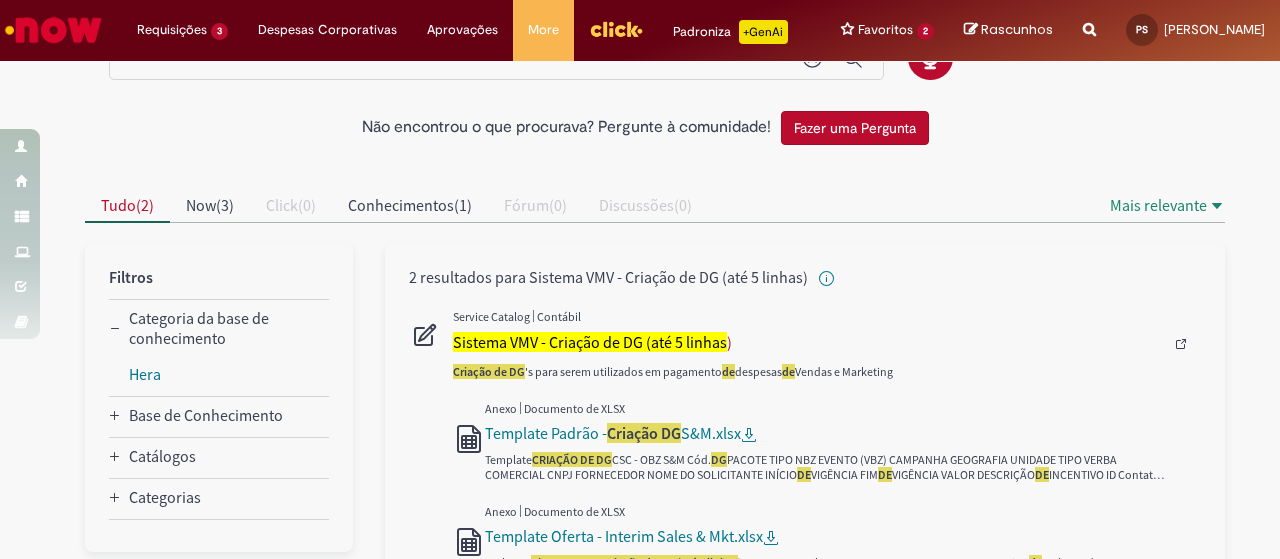 scroll, scrollTop: 100, scrollLeft: 0, axis: vertical 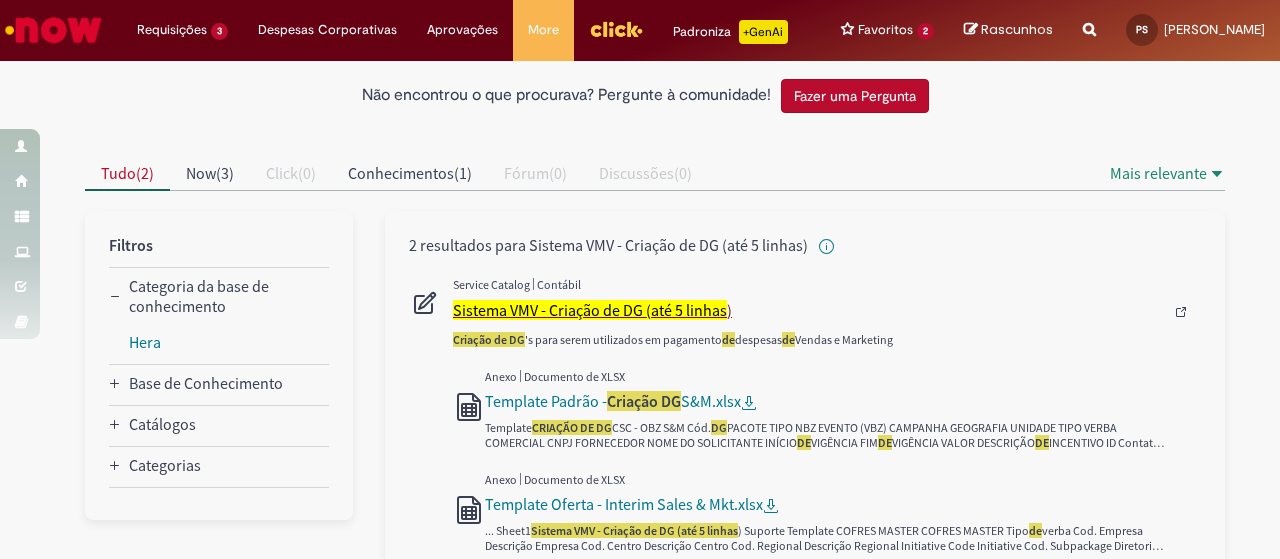 click on "Sistema VMV - Criação de DG (até 5 linhas" at bounding box center (590, 310) 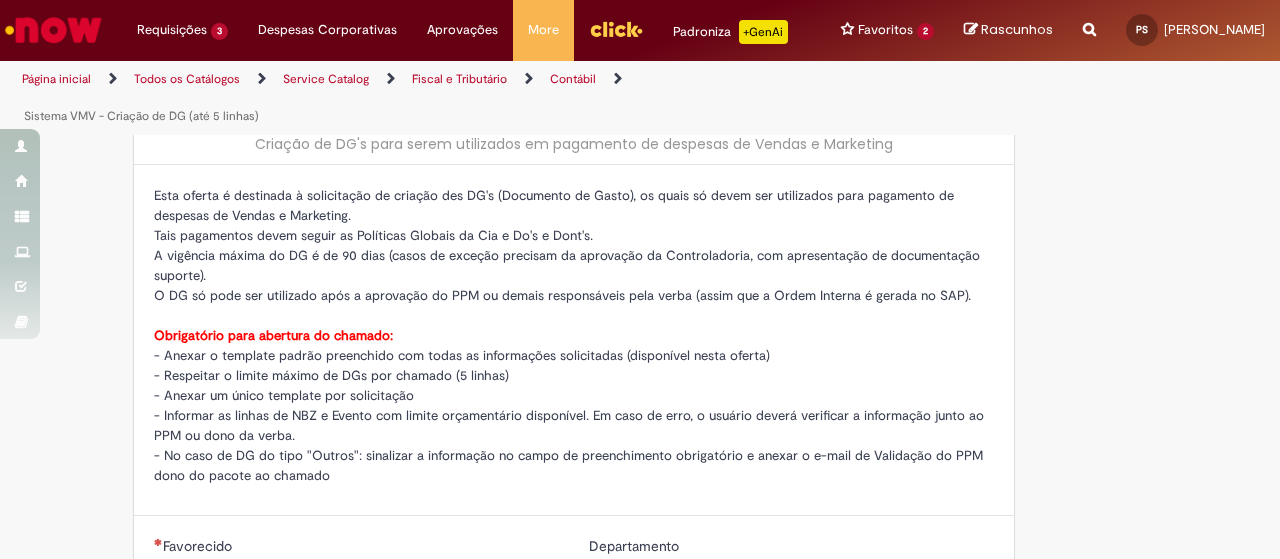type on "********" 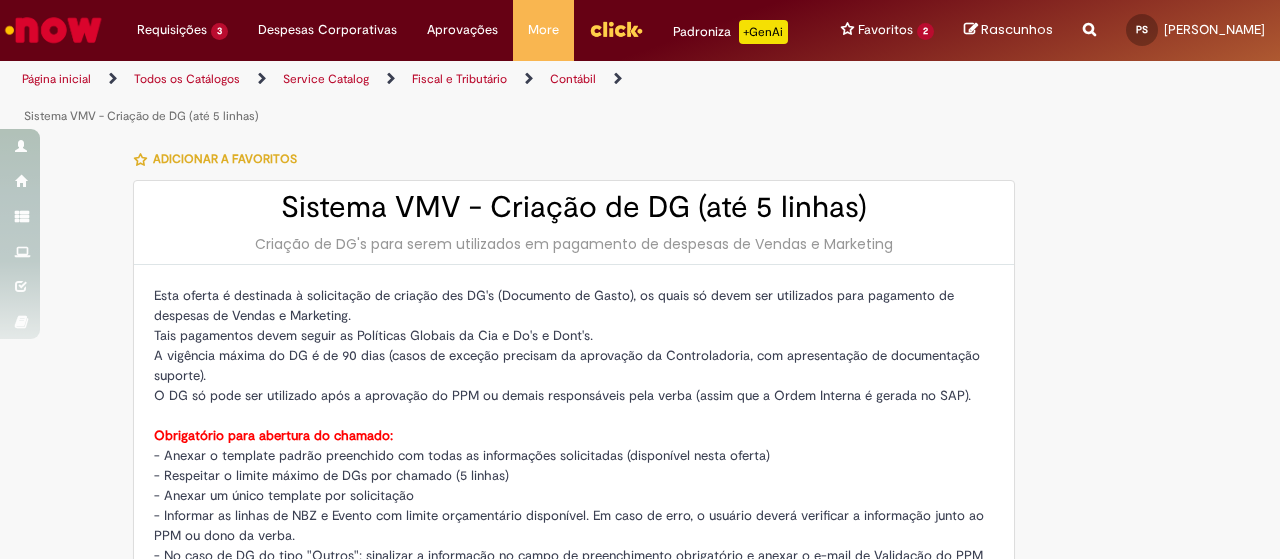 type on "**********" 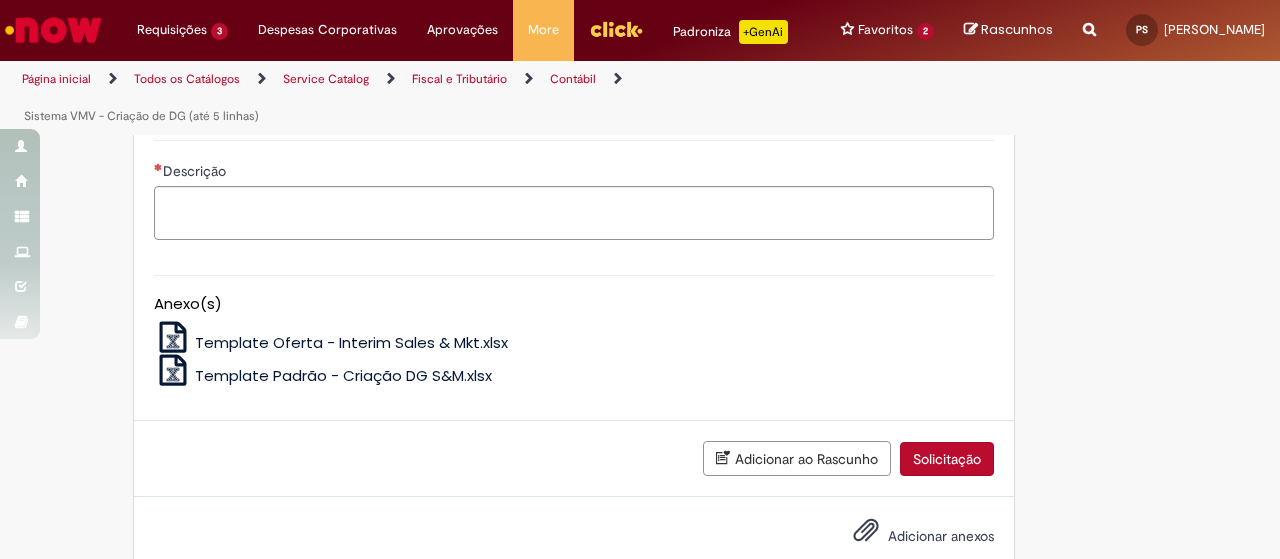 scroll, scrollTop: 1029, scrollLeft: 0, axis: vertical 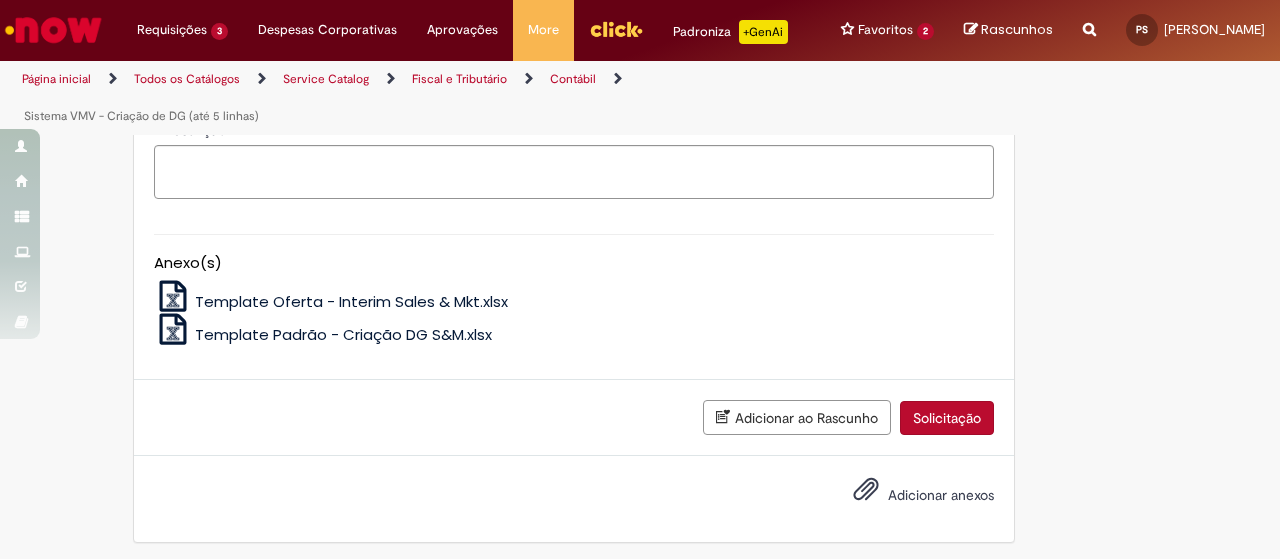 click on "Template Padrão - Criação DG S&M.xlsx" at bounding box center [343, 334] 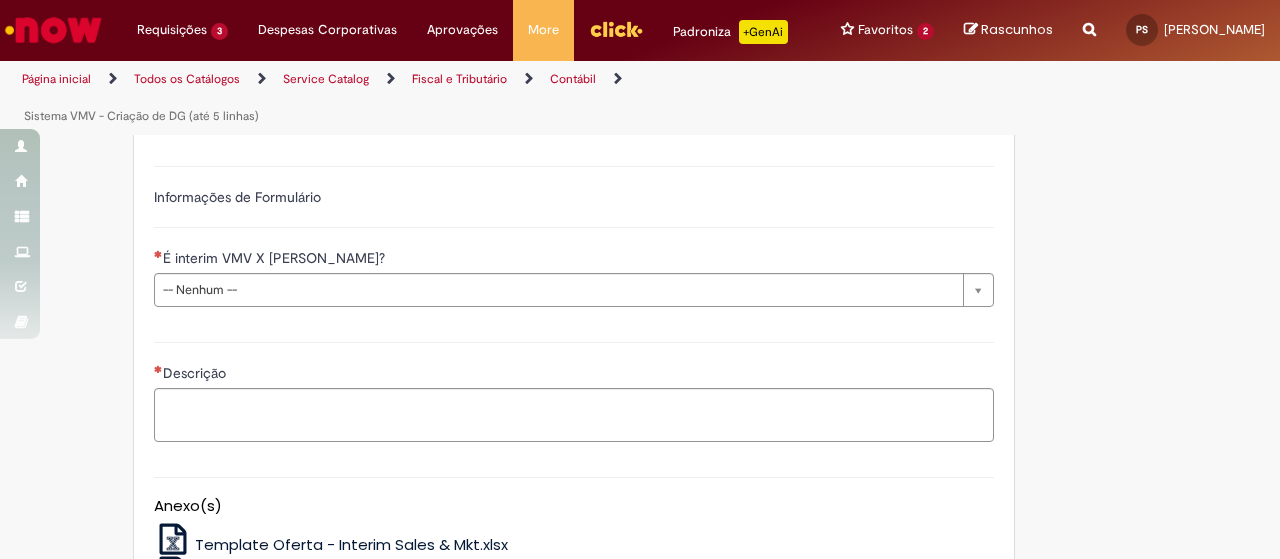scroll, scrollTop: 800, scrollLeft: 0, axis: vertical 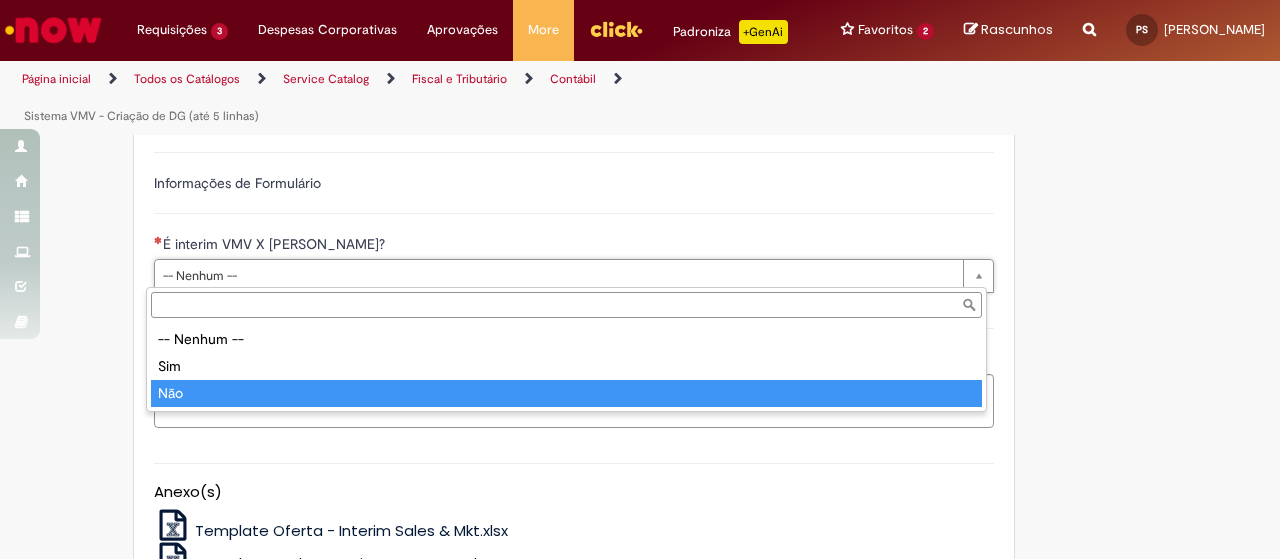 type on "***" 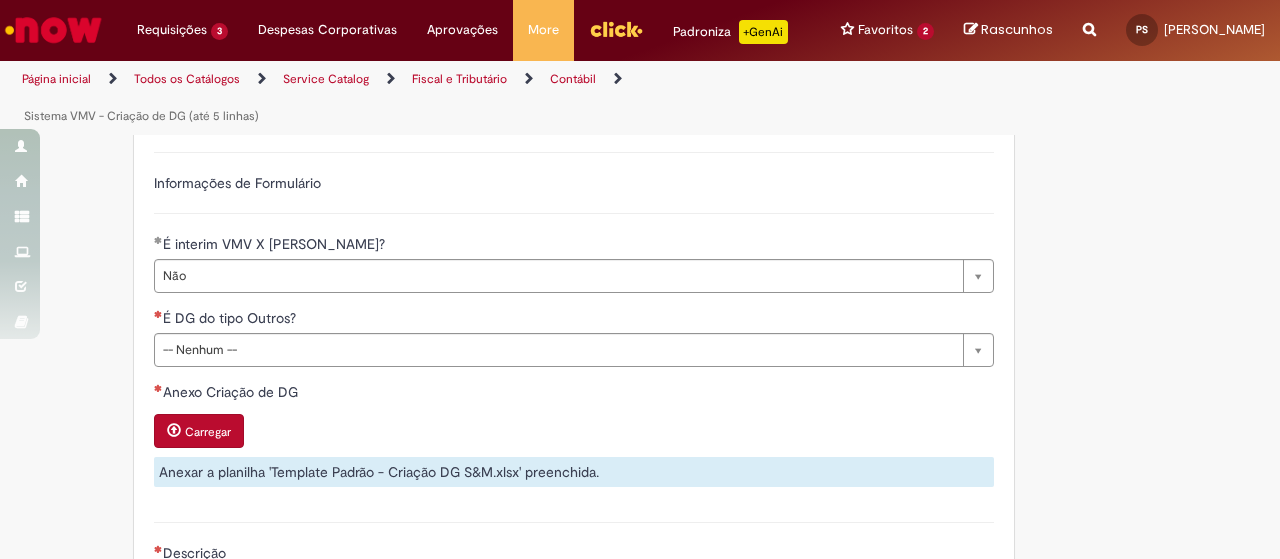 drag, startPoint x: 482, startPoint y: 207, endPoint x: 470, endPoint y: 213, distance: 13.416408 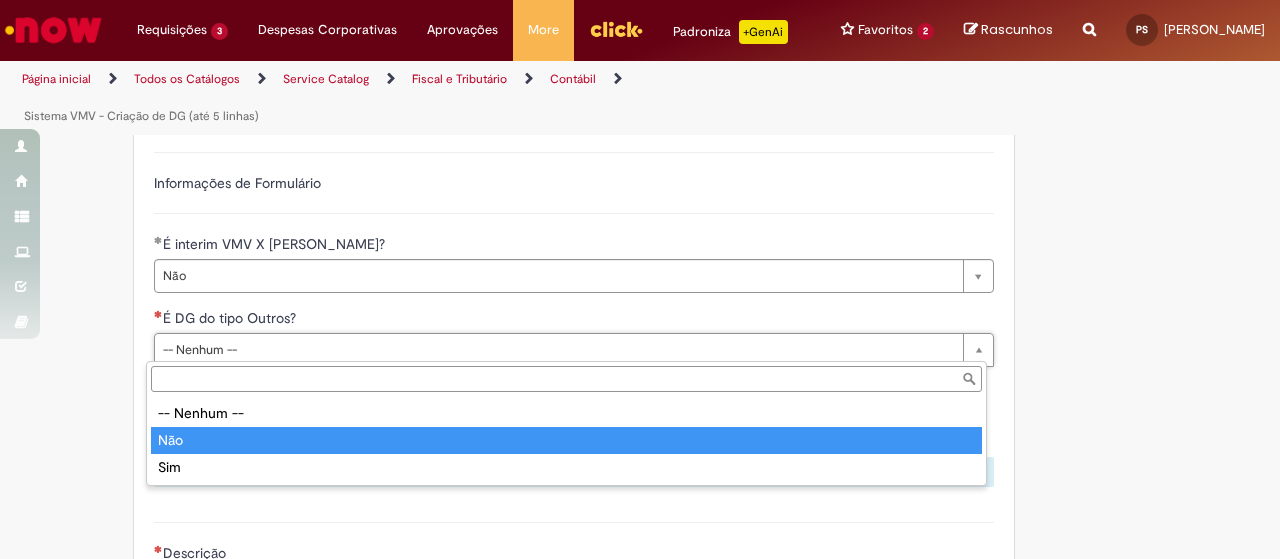 type on "***" 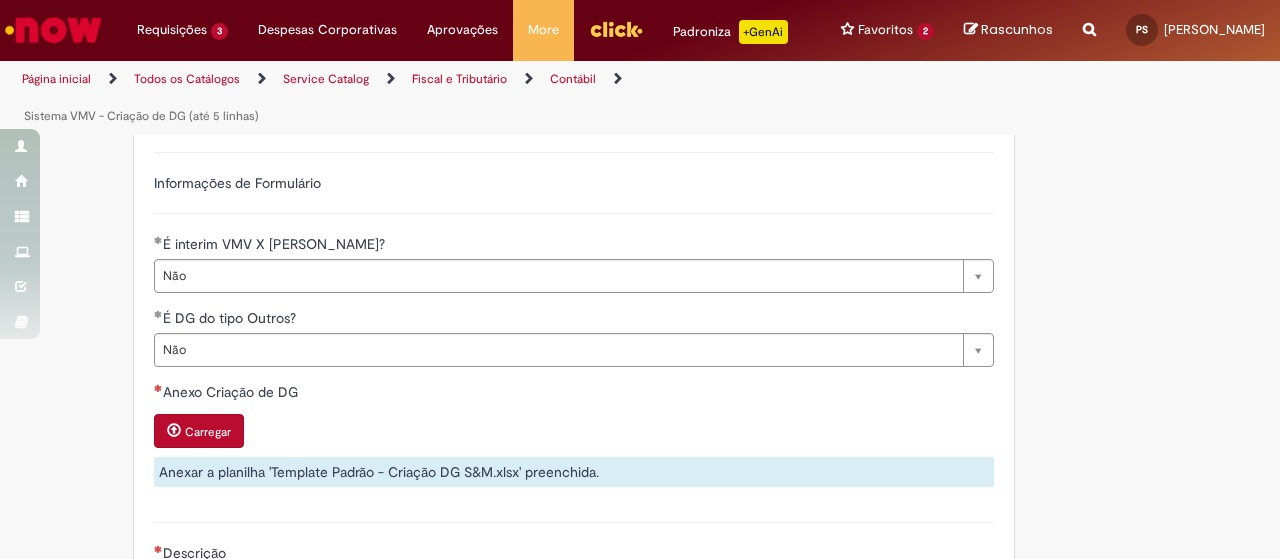 click on "Adicionar a Favoritos
Sistema VMV - Criação de DG (até 5 linhas)
Criação de DG's para serem utilizados em pagamento de despesas de Vendas e Marketing
Esta oferta é destinada à solicitação de criação des DG's (Documento de Gasto), os quais só devem ser utilizados para pagamento de despesas de Vendas e Marketing.  Tais pagamentos devem seguir as Políticas Globais da Cia e Do's e Dont's. A vigência máxima do DG é de 90 dias (casos de exceção precisam da aprovação da Controladoria, com apresentação de documentação suporte). O DG só pode ser utilizado após a aprovação do PPM ou demais responsáveis pela verba (assim que a Ordem Interna é gerada no SAP).   Obrigatório para abertura do chamado: - Anexar o template padrão preenchido com todas as informações solicitadas (disponível nesta oferta) - Respeitar o limite máximo de DGs por chamado (5 linhas)" at bounding box center (640, 162) 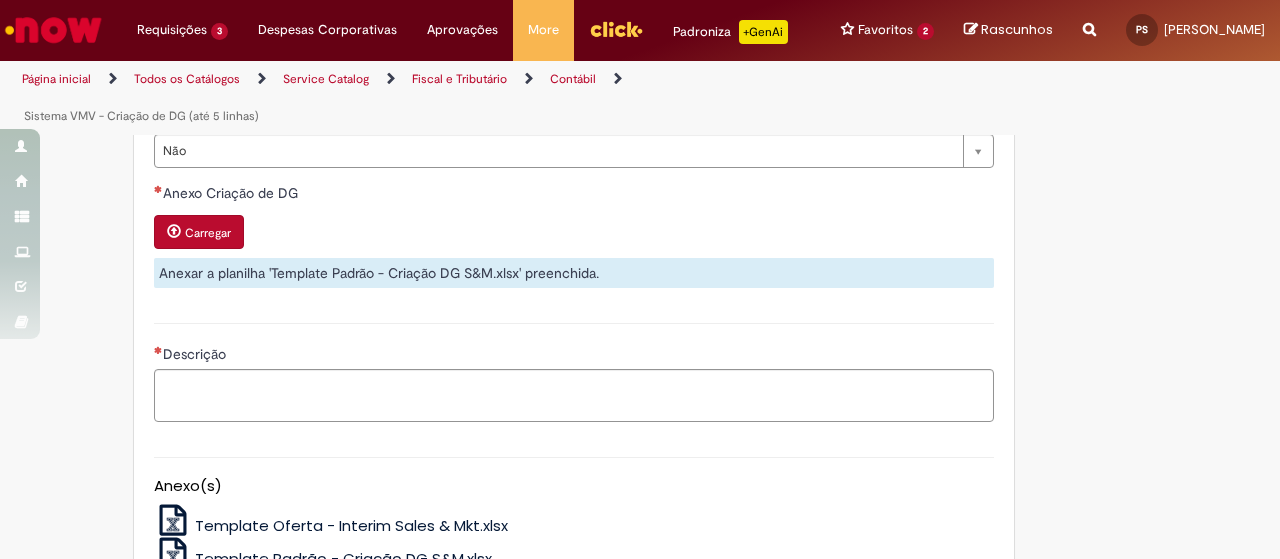 scroll, scrollTop: 1000, scrollLeft: 0, axis: vertical 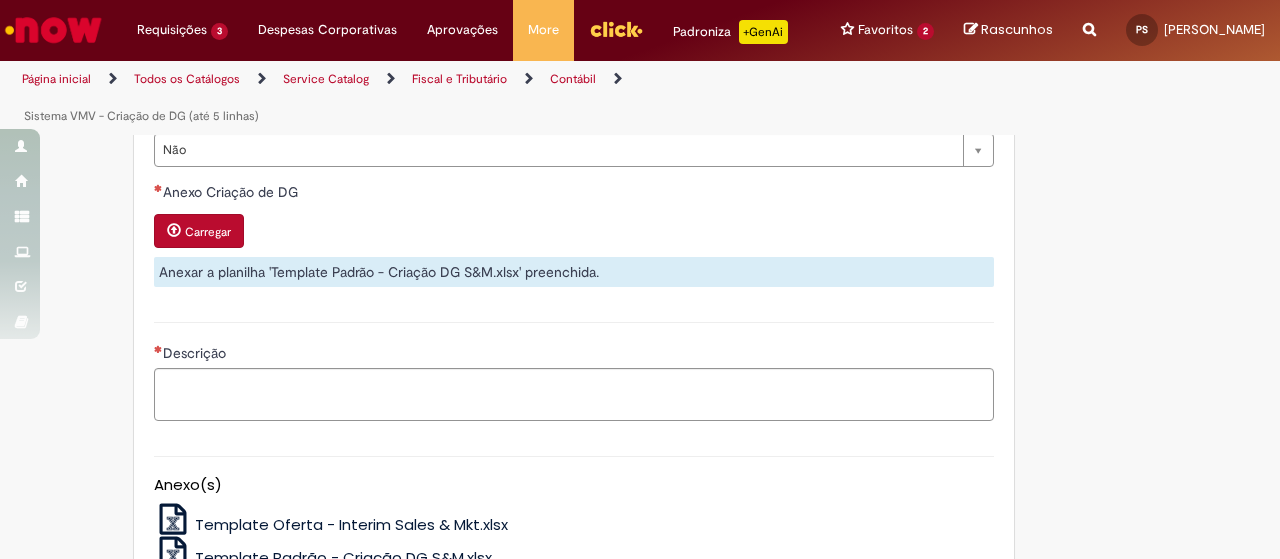 click on "Carregar" at bounding box center (208, 232) 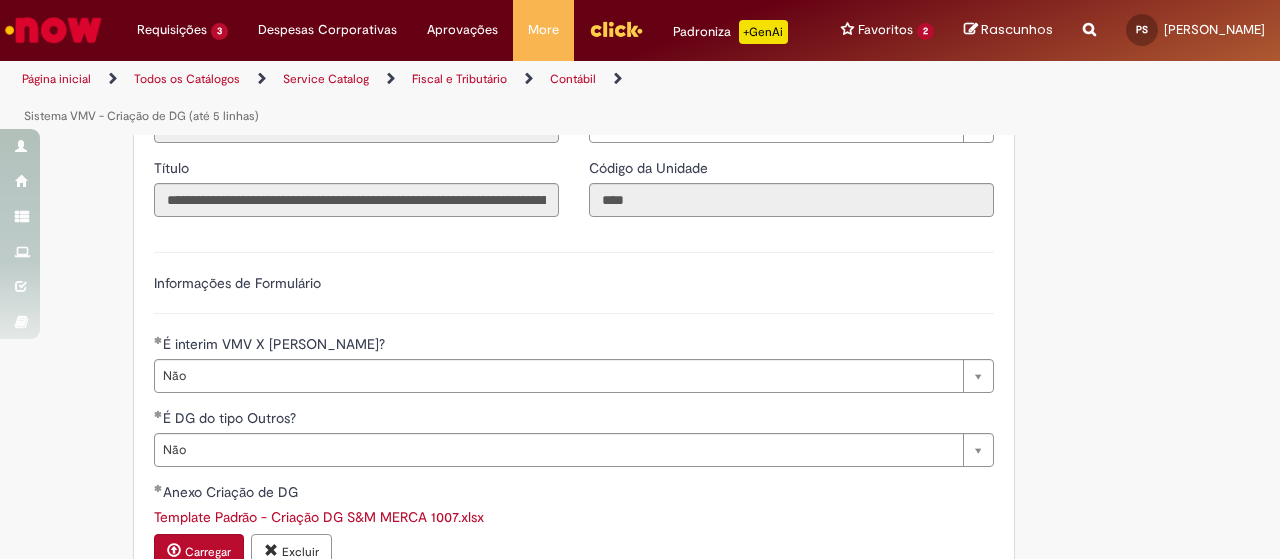 scroll, scrollTop: 800, scrollLeft: 0, axis: vertical 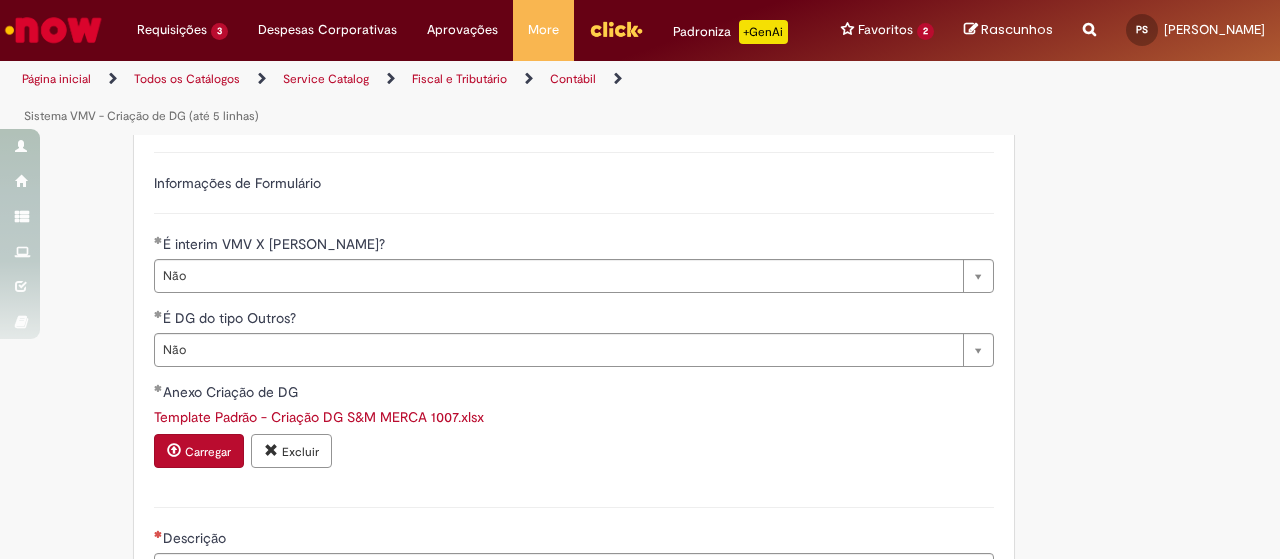 click on "Tire dúvidas com LupiAssist    +GenAI
Oi! Eu sou LupiAssist, uma Inteligência Artificial Generativa em constante aprendizado   Meu conteúdo é monitorado para trazer uma melhor experiência
Dúvidas comuns:
Só mais um instante, estou consultando nossas bases de conhecimento  e escrevendo a melhor resposta pra você!
Title
Lorem ipsum dolor sit amet    Fazer uma nova pergunta
Gerei esta resposta utilizando IA Generativa em conjunto com os nossos padrões. Em caso de divergência, os documentos oficiais prevalecerão.
Saiba mais em:
Ou ligue para:
E aí, te ajudei?
Sim, obrigado!" at bounding box center (640, 155) 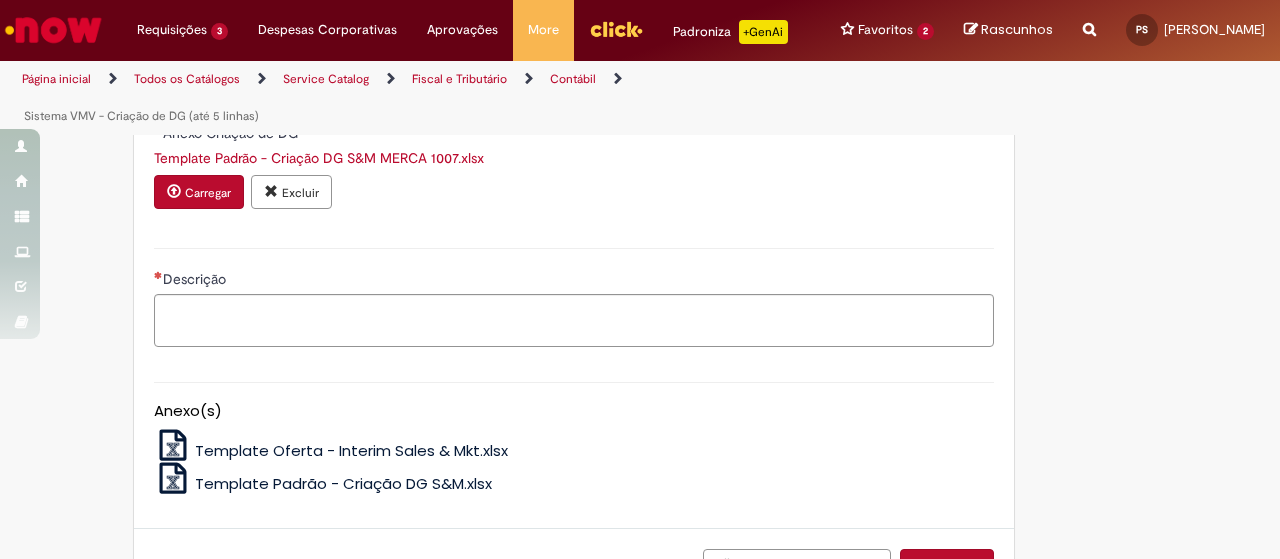 scroll, scrollTop: 1100, scrollLeft: 0, axis: vertical 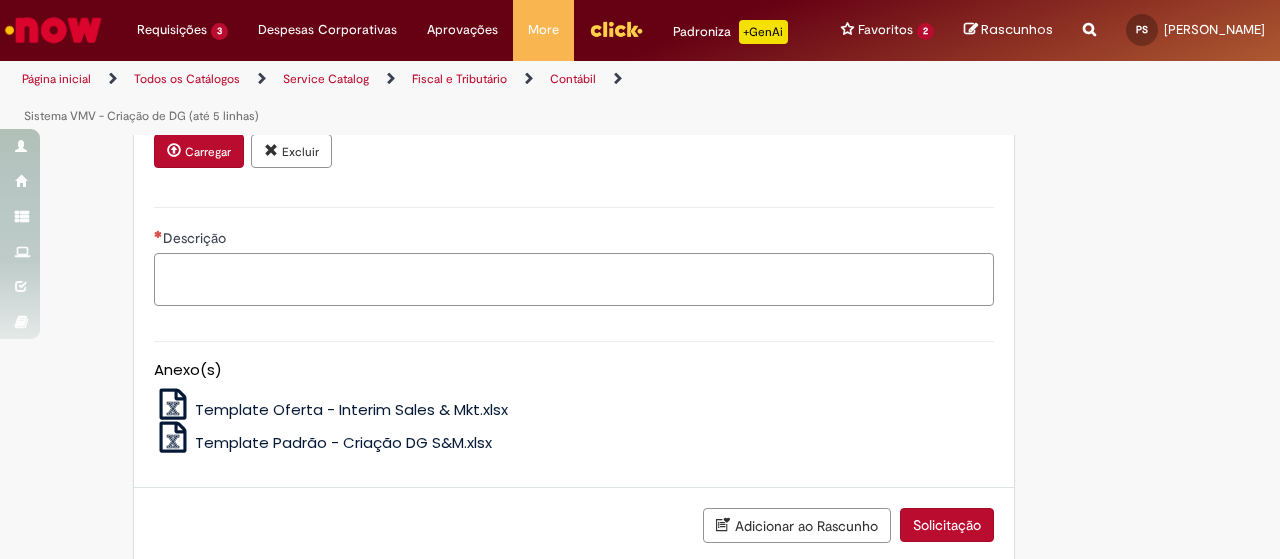 click on "Descrição" at bounding box center (574, 279) 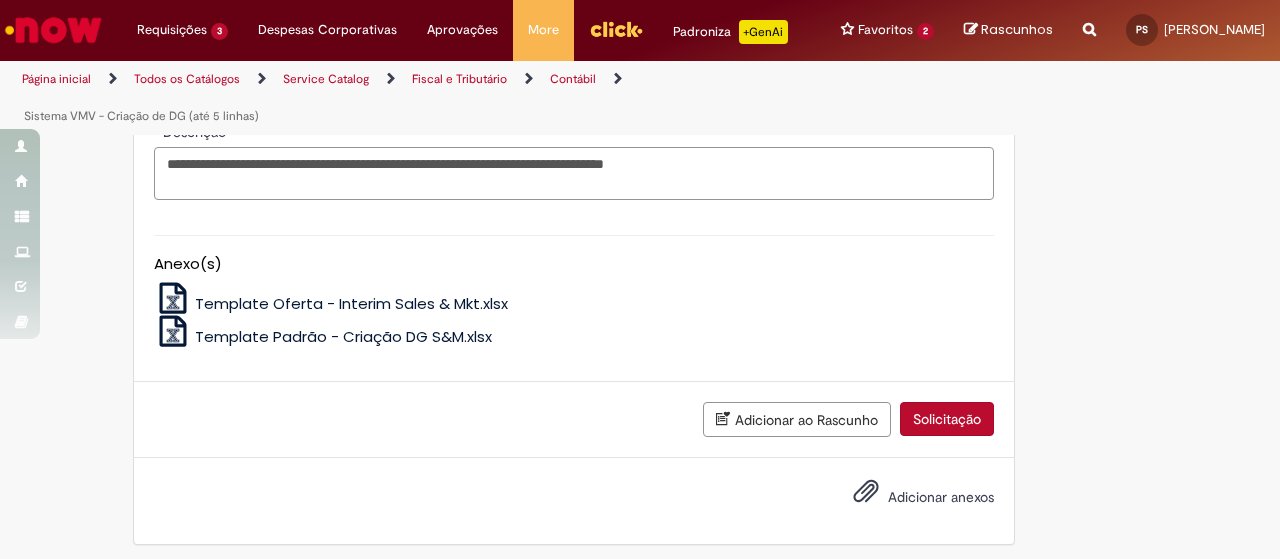 scroll, scrollTop: 1207, scrollLeft: 0, axis: vertical 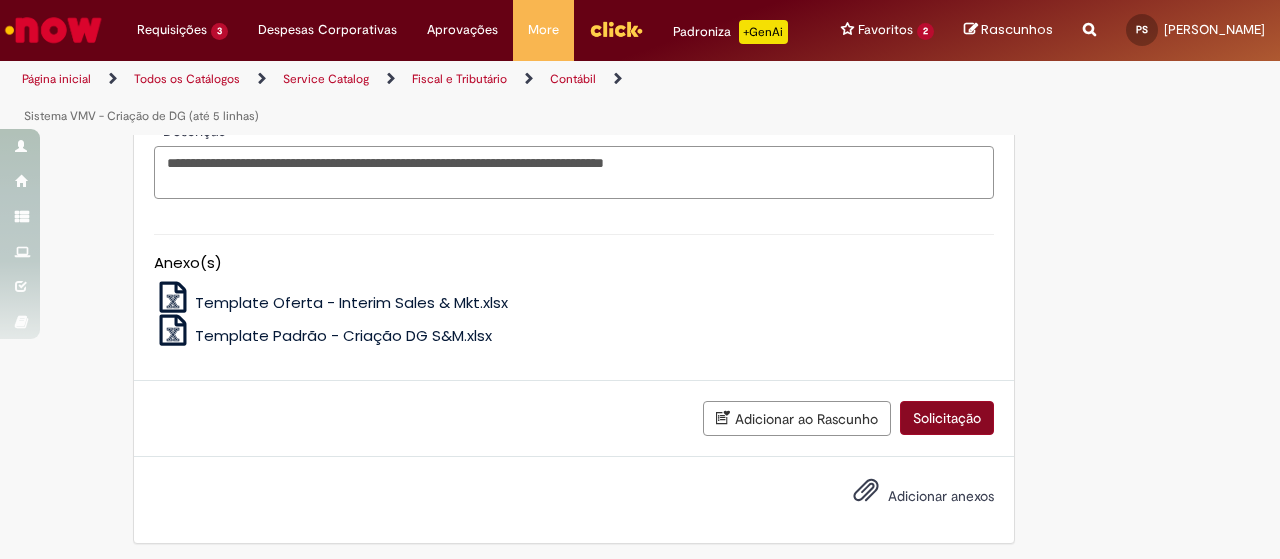 type on "**********" 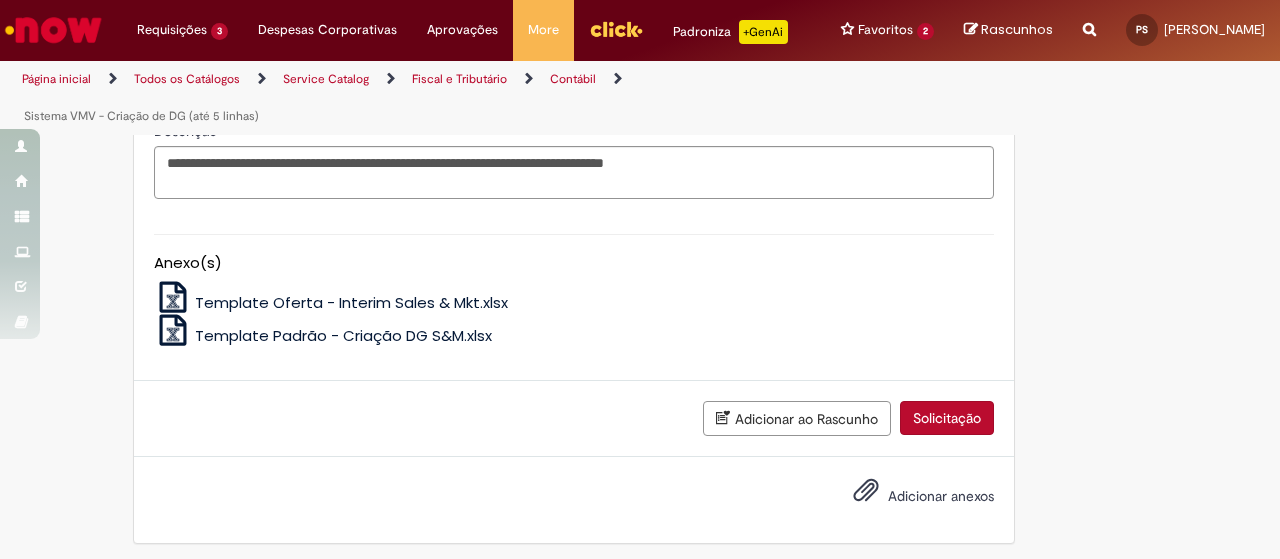 click on "Solicitação" at bounding box center (947, 418) 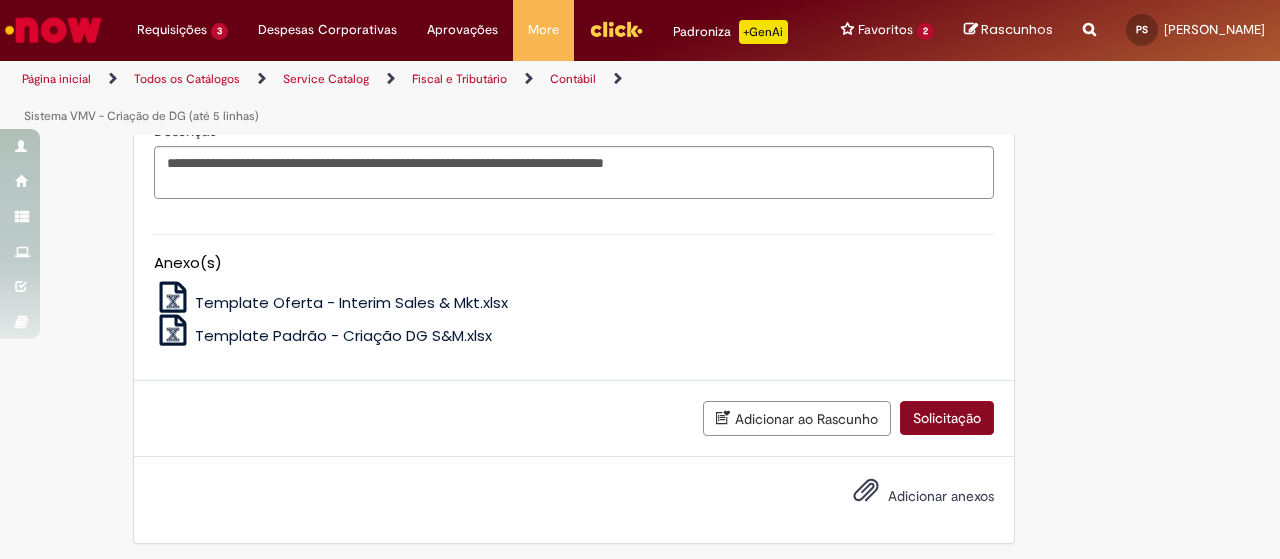 scroll, scrollTop: 1162, scrollLeft: 0, axis: vertical 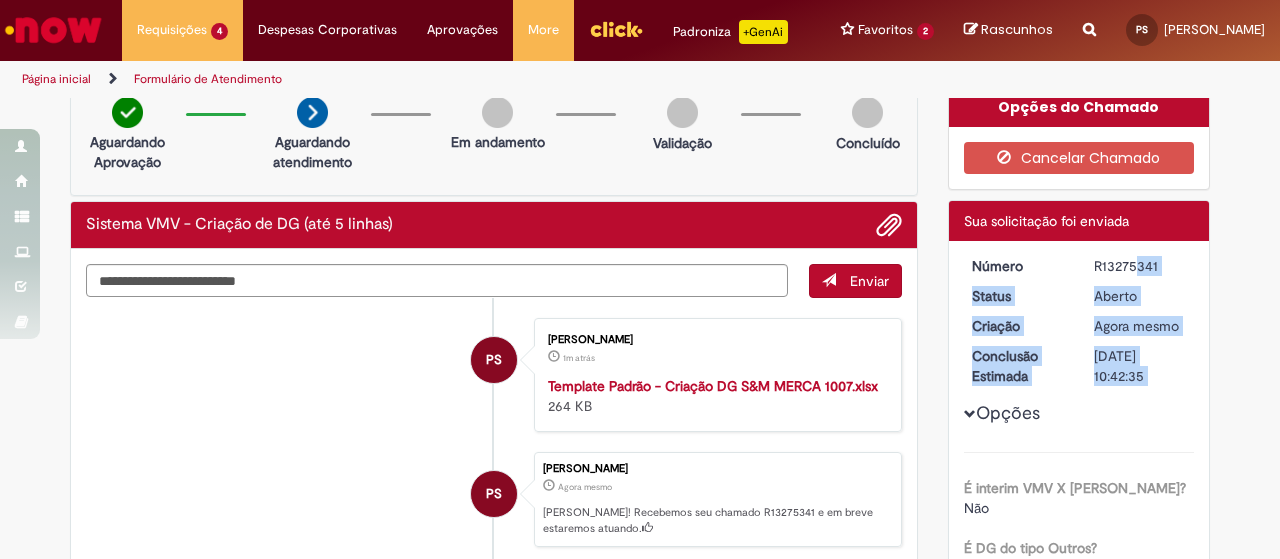 drag, startPoint x: 1085, startPoint y: 265, endPoint x: 1197, endPoint y: 271, distance: 112.1606 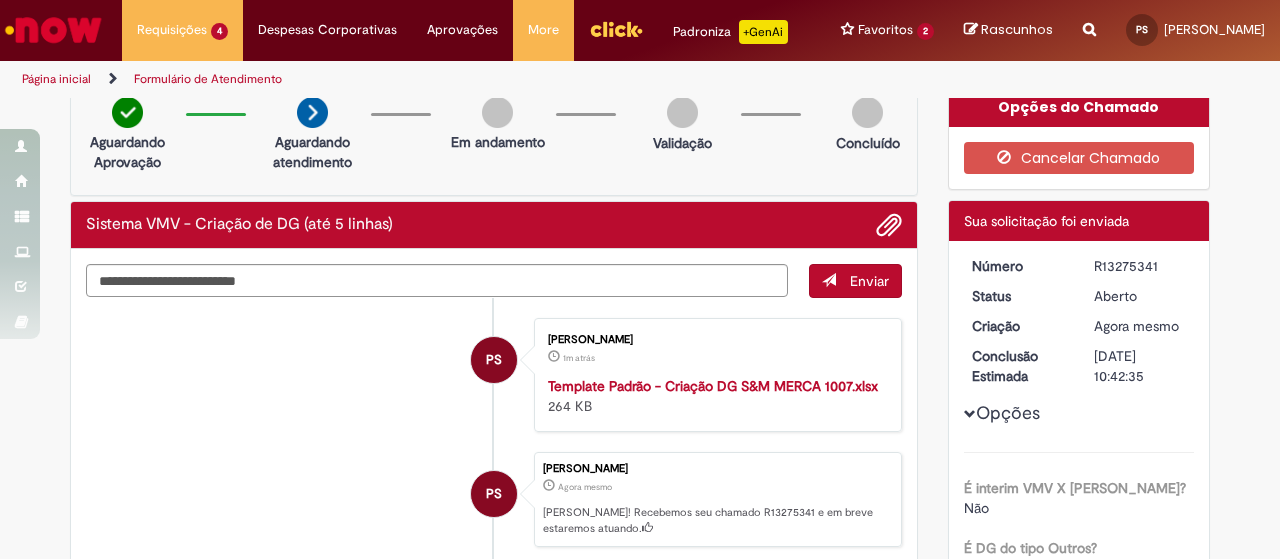 drag, startPoint x: 1086, startPoint y: 261, endPoint x: 1152, endPoint y: 273, distance: 67.08204 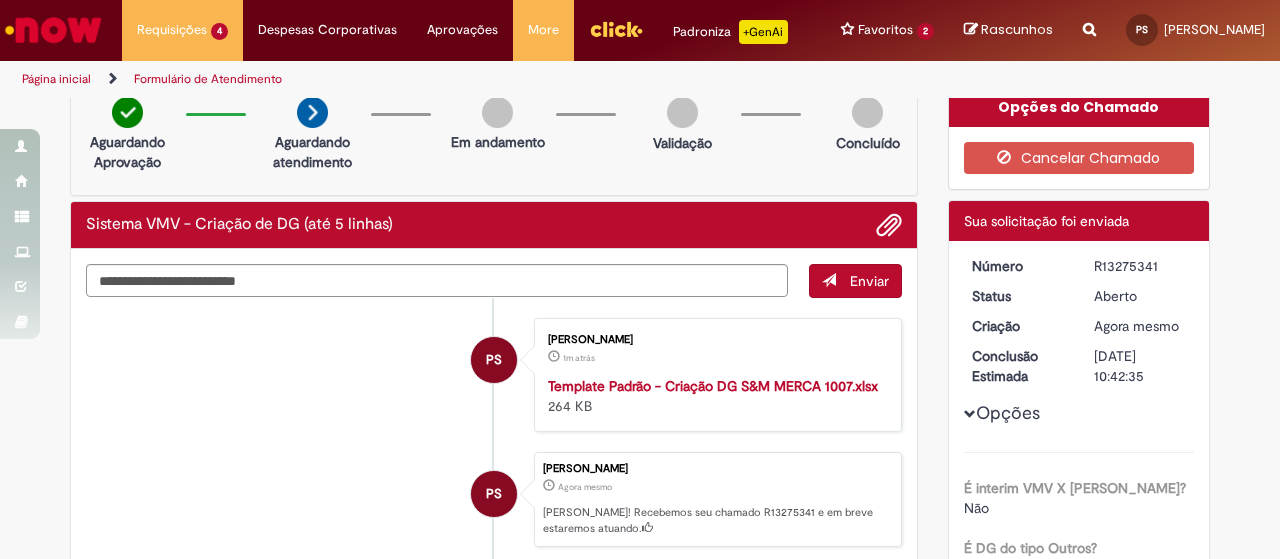 click on "É interim VMV X [PERSON_NAME]?
Não
É DG do tipo Outros?
Não
Anexo Criação de DG
Template Padrão - Criação DG S&M MERCA 1007.xlsx
Descrição
SQUAD MERCAFACIL, favor criar 5 DGs de BRL 10.000 cada, conforme as linhas da planilha." at bounding box center [1079, 605] 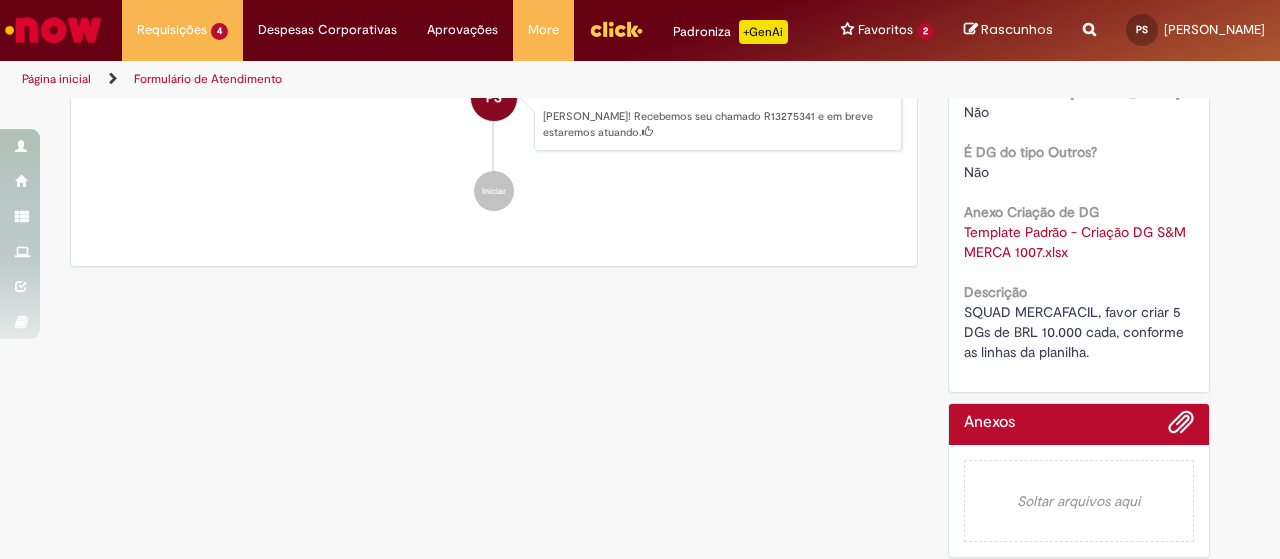 scroll, scrollTop: 414, scrollLeft: 0, axis: vertical 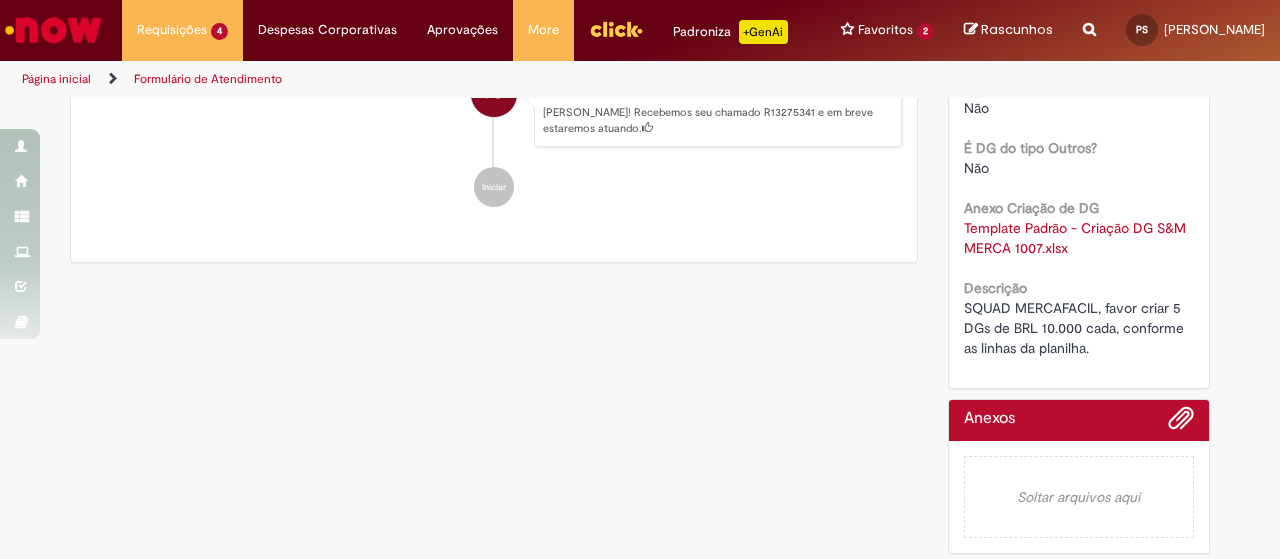 click on "Verificar Código de Barras
Aguardando Aprovação
Aguardando atendimento
Em andamento
Validação
Concluído
Sistema VMV - Criação de DG (até 5 linhas)
Enviar
PS
[PERSON_NAME]
2m atrás 2 minutos atrás
Template Padrão - Criação DG S&M MERCA 1007.xlsx  264 KB" at bounding box center (640, 125) 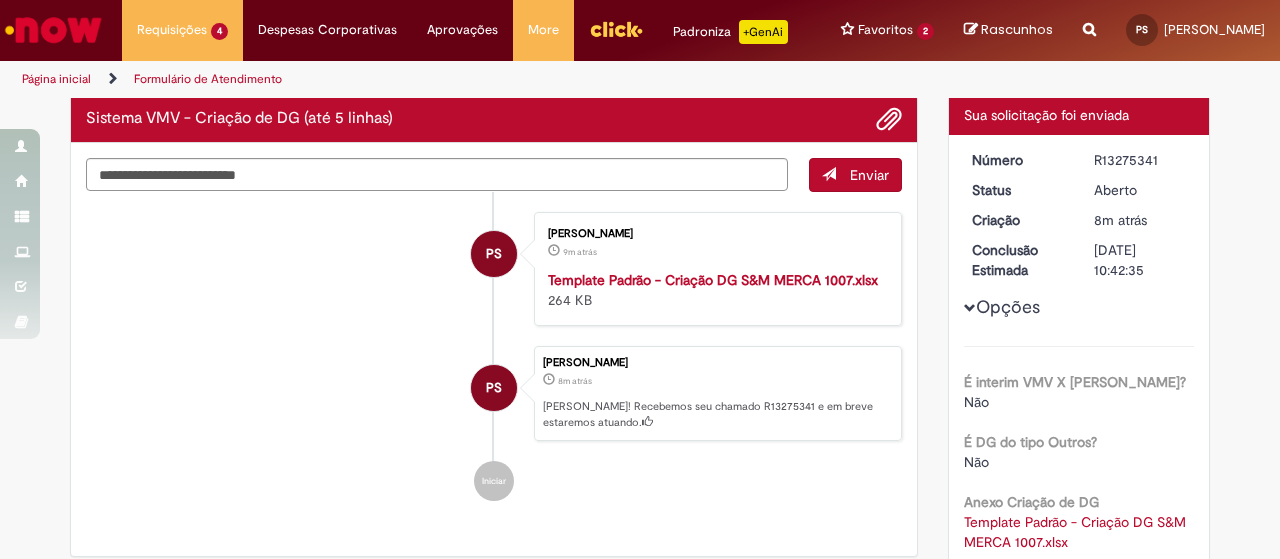 scroll, scrollTop: 114, scrollLeft: 0, axis: vertical 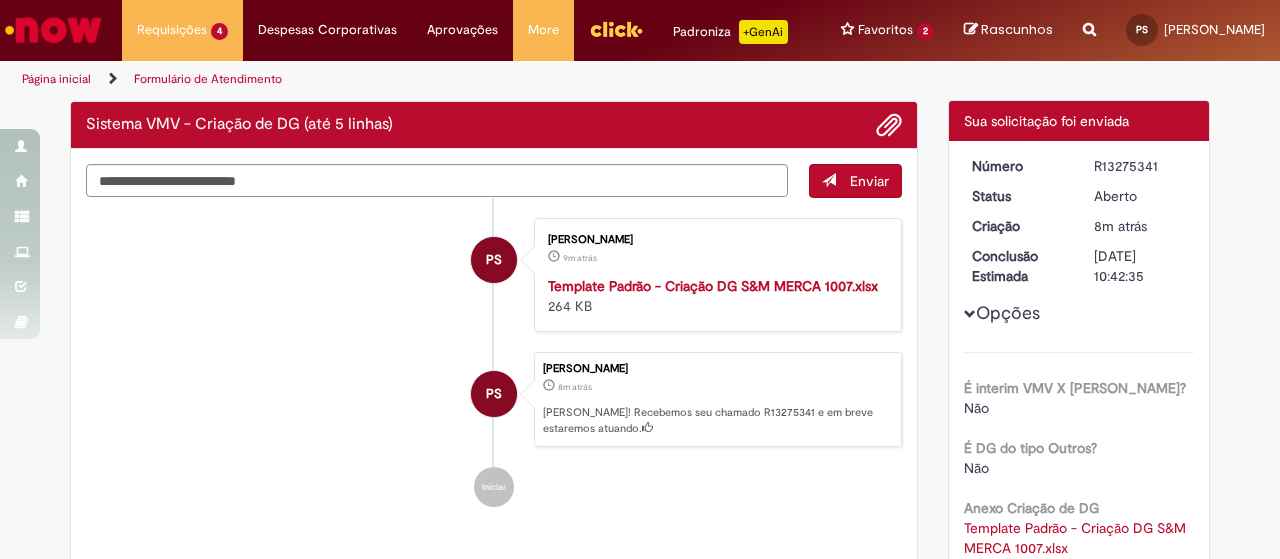 click on "Iniciar" at bounding box center (494, 487) 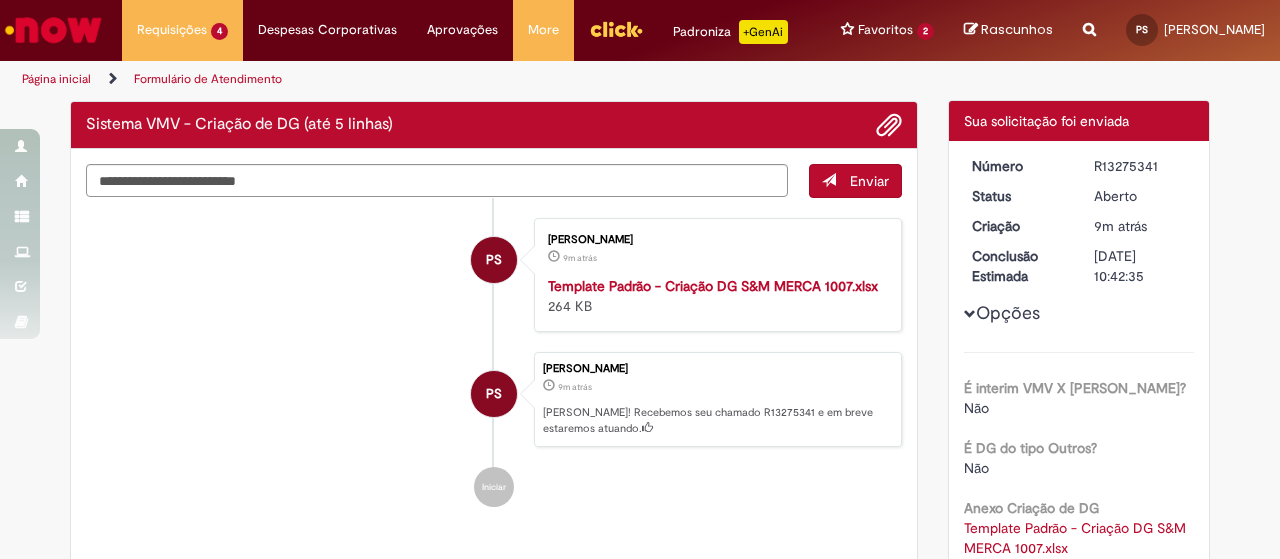 click on "Enviar
PS
[PERSON_NAME]
9m atrás 9 minutos atrás
Template Padrão - Criação DG S&M MERCA 1007.xlsx  264 KB
PS
[PERSON_NAME]
9m atrás 9 minutos atrás
[PERSON_NAME]! Recebemos seu chamado R13275341 e em breve estaremos atuando.
Iniciar" at bounding box center [494, 356] 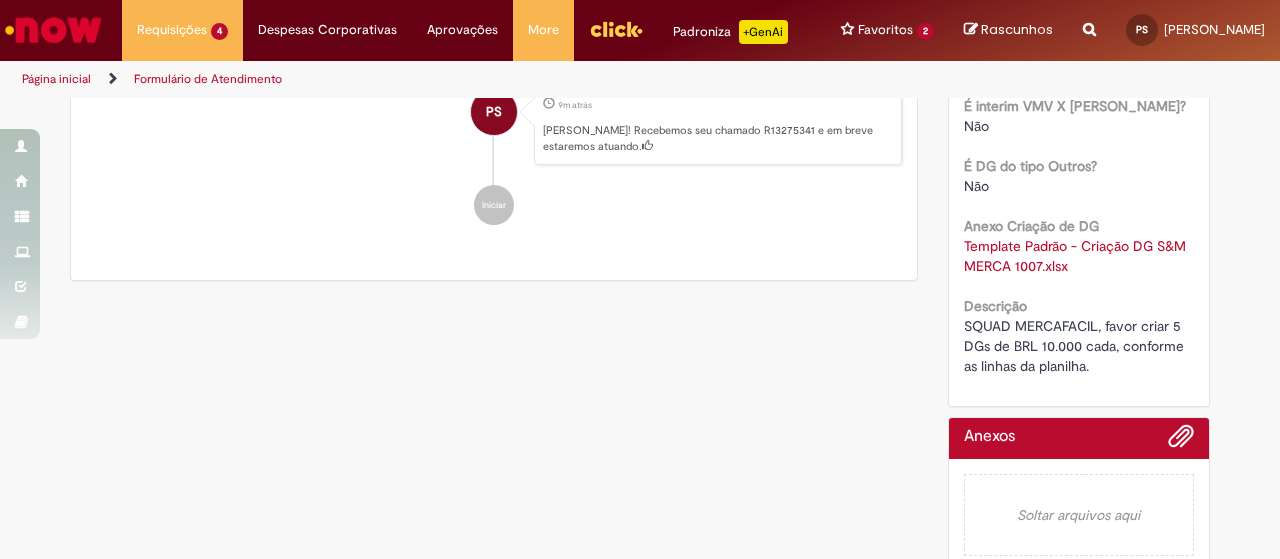 scroll, scrollTop: 414, scrollLeft: 0, axis: vertical 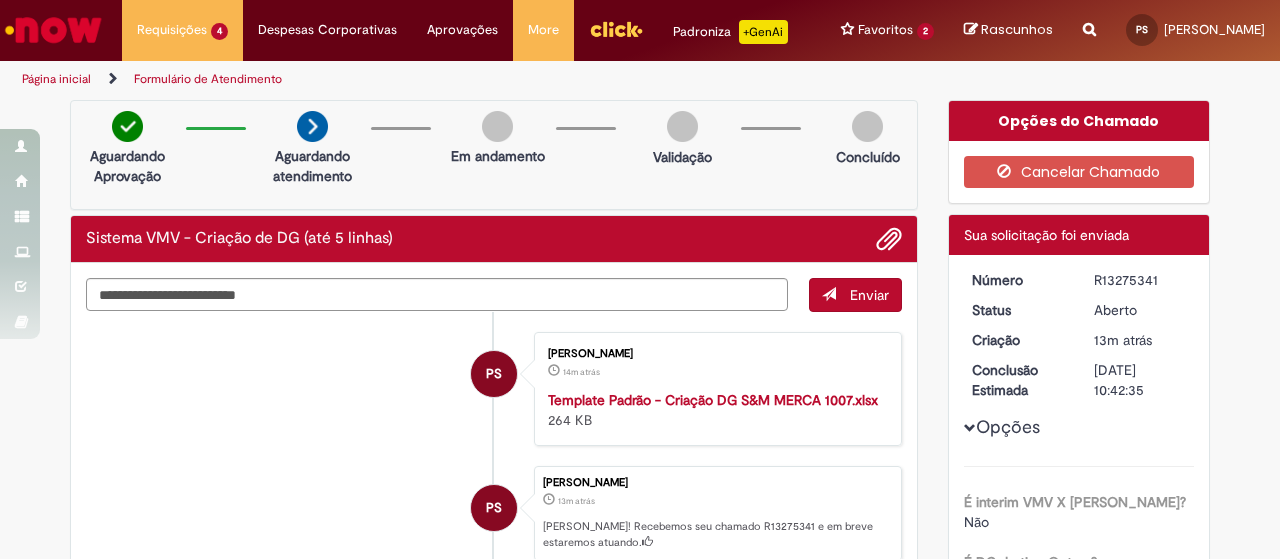 click on "PS
[PERSON_NAME]
14m atrás 14 minutos atrás
Template Padrão - Criação DG S&M MERCA 1007.xlsx  264 KB" at bounding box center [494, 389] 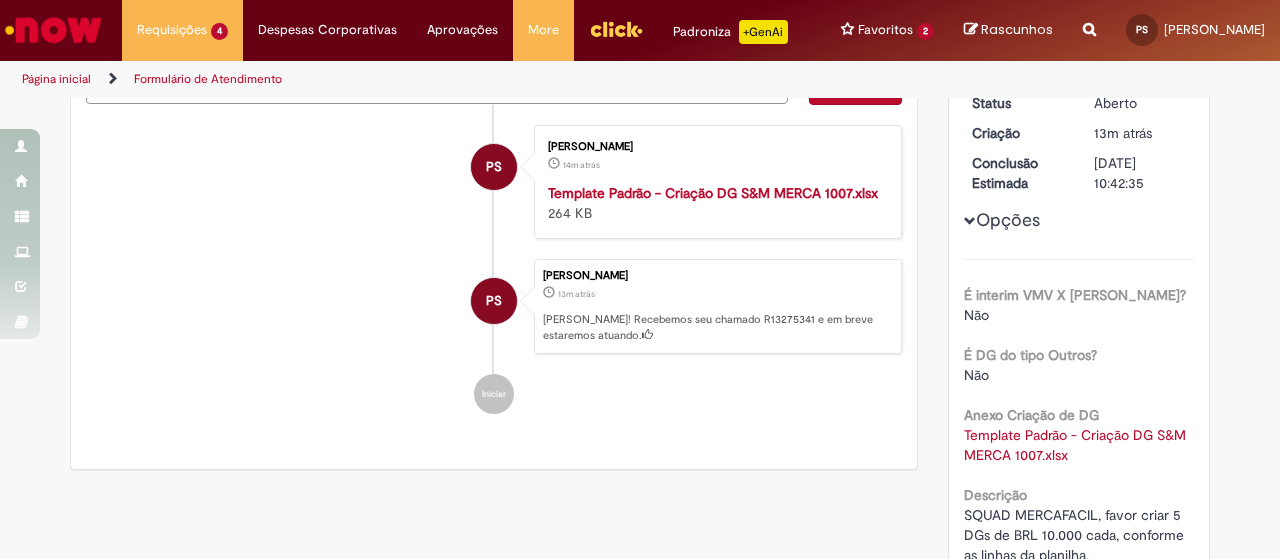 scroll, scrollTop: 0, scrollLeft: 0, axis: both 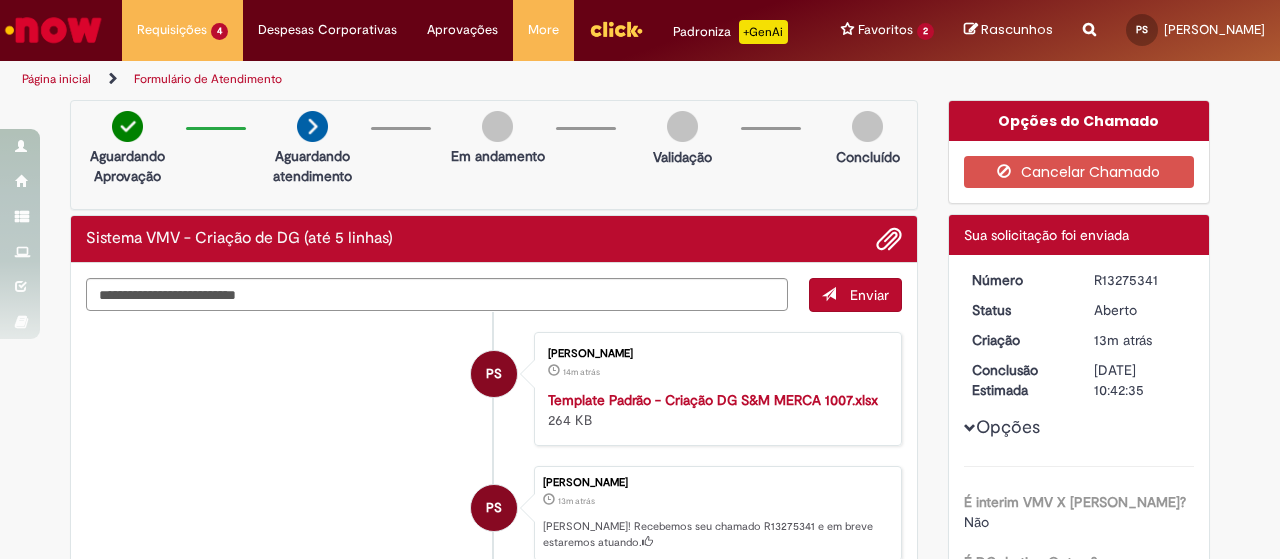 click on "Verificar Código de Barras
Aguardando Aprovação
Aguardando atendimento
Em andamento
Validação
Concluído
Sistema VMV - Criação de DG (até 5 linhas)
Enviar
PS
[PERSON_NAME]
14m atrás 14 minutos atrás
Template Padrão - Criação DG S&M MERCA 1007.xlsx  264 KB
PS" at bounding box center (640, 539) 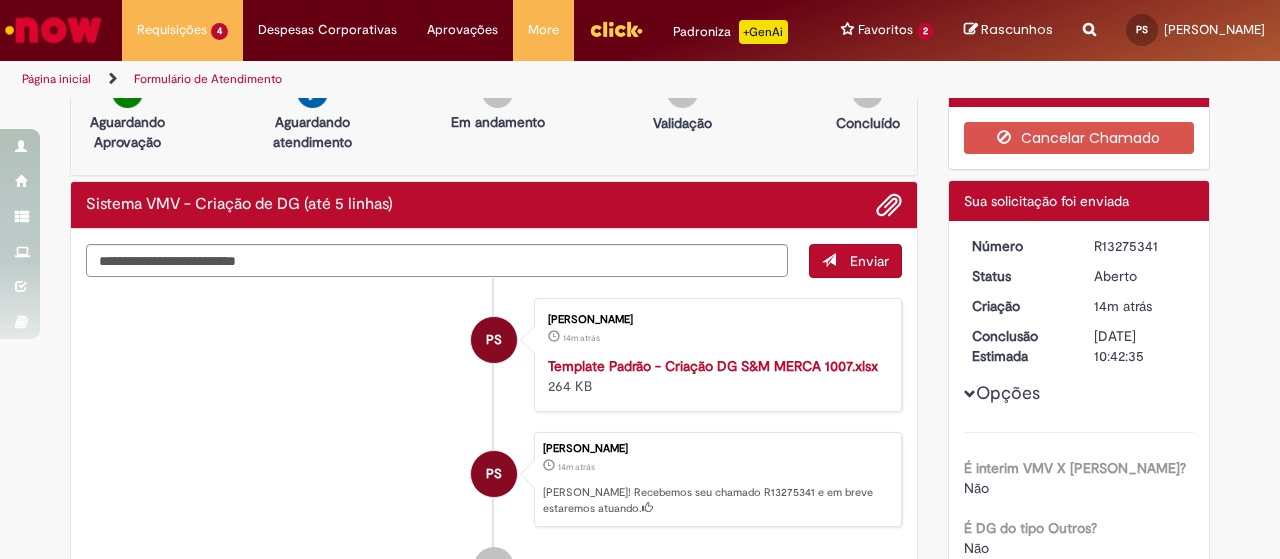 scroll, scrollTop: 0, scrollLeft: 0, axis: both 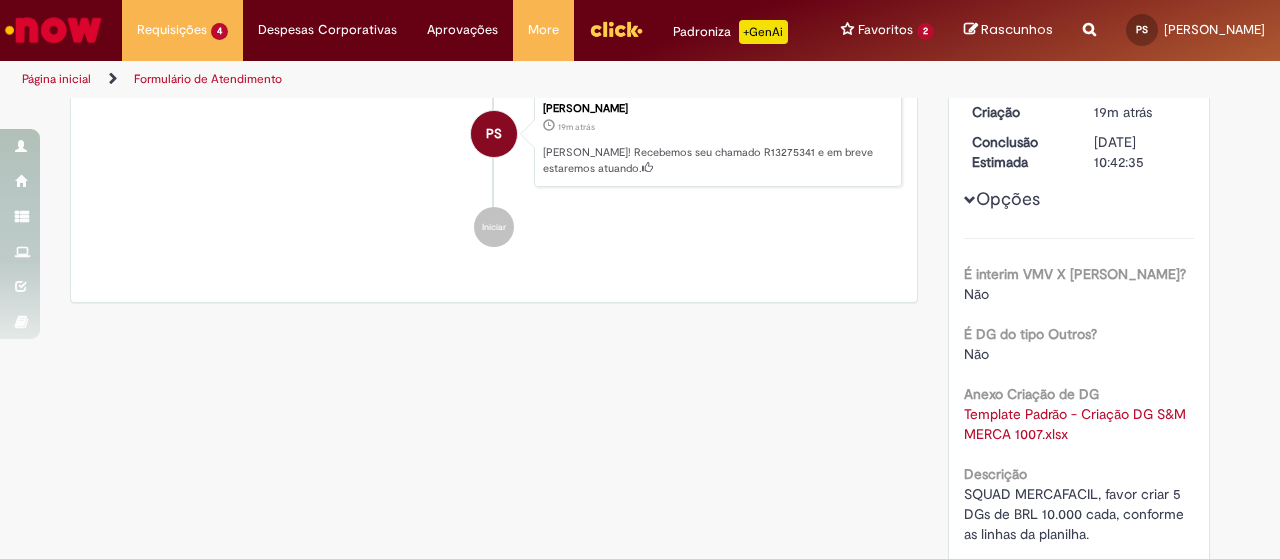 click on "Verificar Código de Barras
Aguardando Aprovação
Aguardando atendimento
Em andamento
Validação
Concluído
Sistema VMV - Criação de DG (até 5 linhas)
Enviar
PS
[PERSON_NAME]
20m atrás 20 minutos atrás
Template Padrão - Criação DG S&M MERCA 1007.xlsx  264 KB
PS" at bounding box center [640, 238] 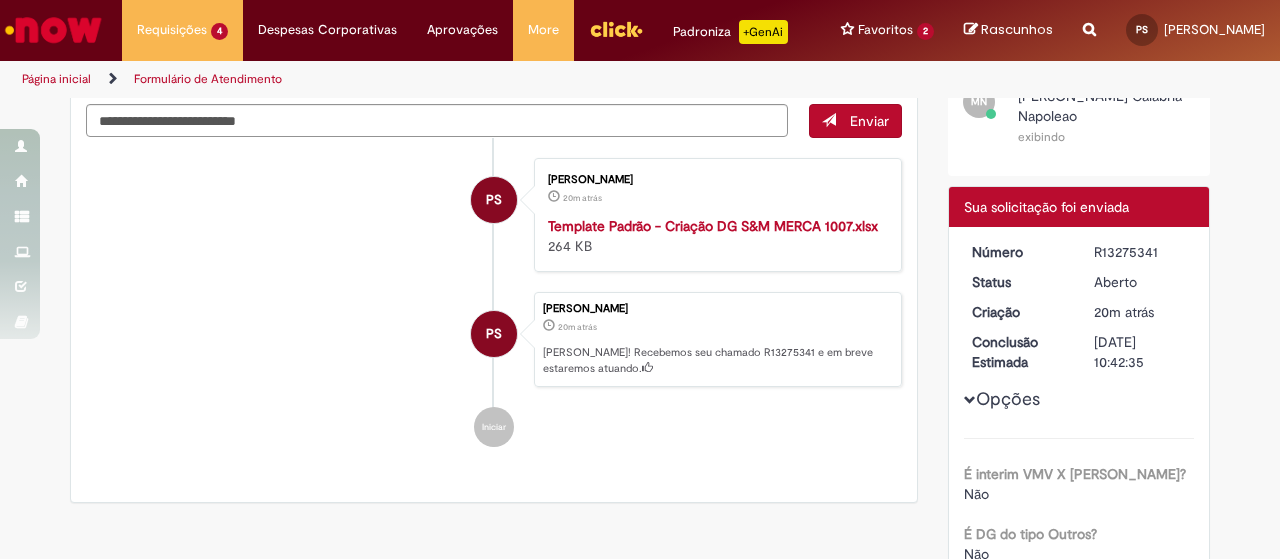 scroll, scrollTop: 74, scrollLeft: 0, axis: vertical 